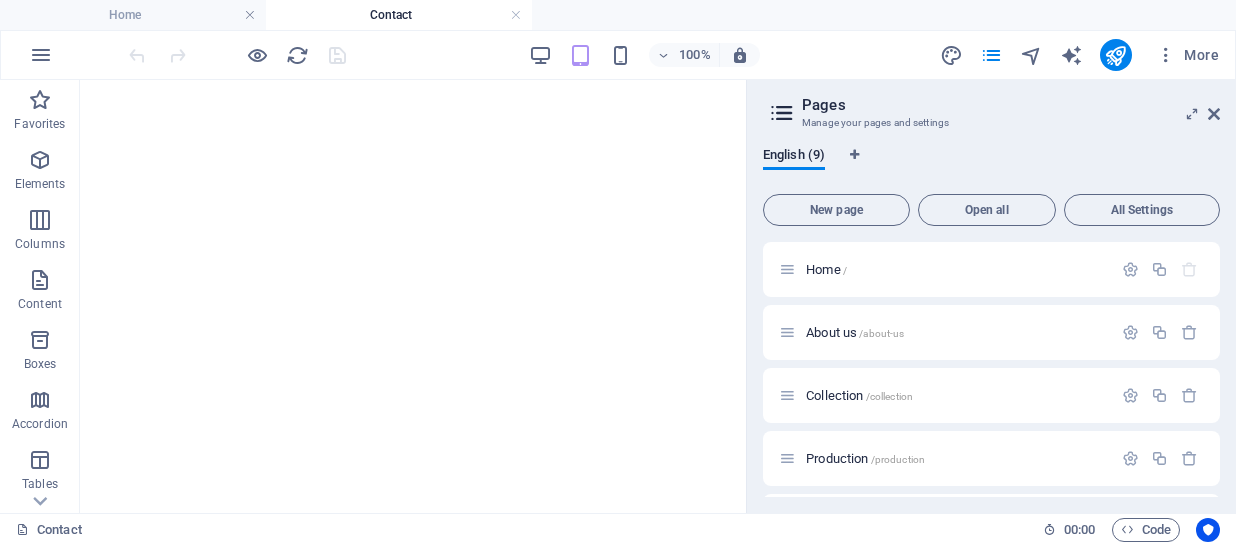 scroll, scrollTop: 0, scrollLeft: 0, axis: both 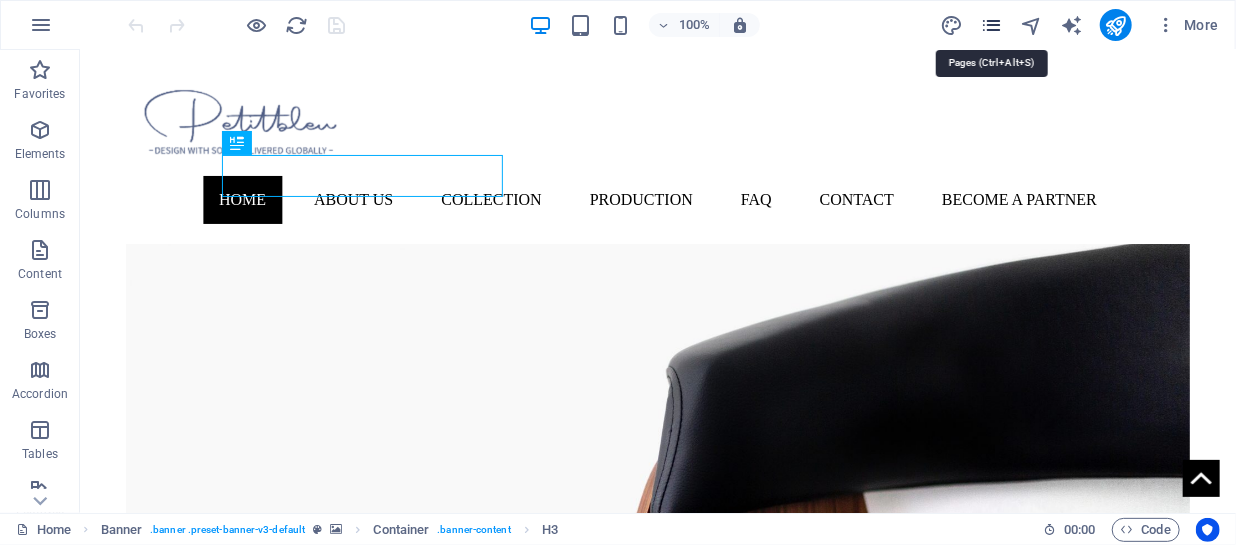 click at bounding box center [991, 25] 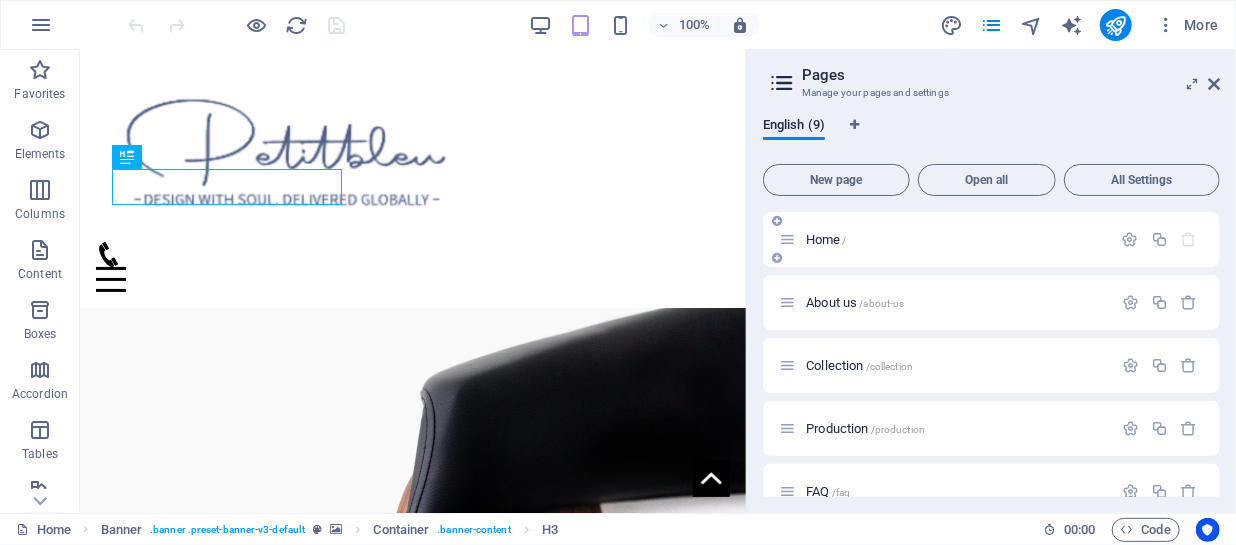 click on "Home /" at bounding box center [991, 239] 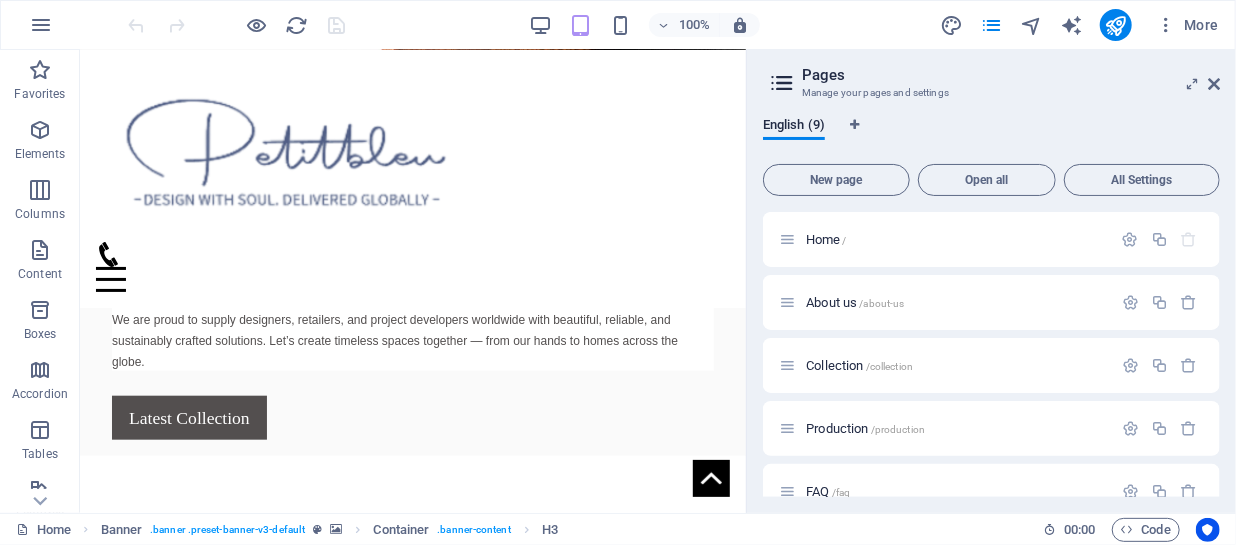 scroll, scrollTop: 811, scrollLeft: 0, axis: vertical 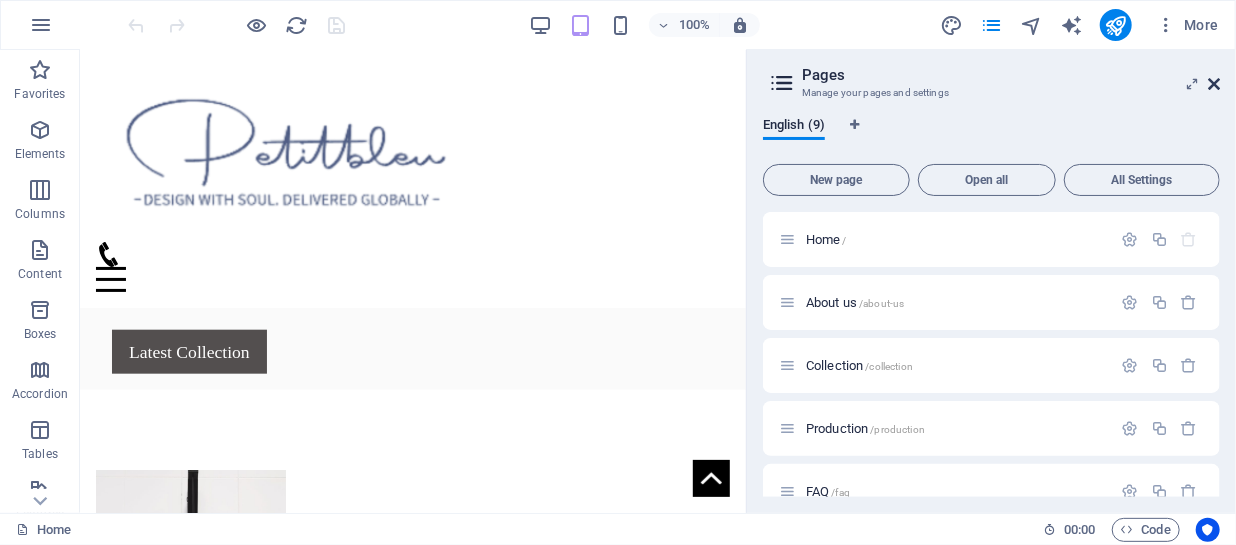 click at bounding box center [1214, 84] 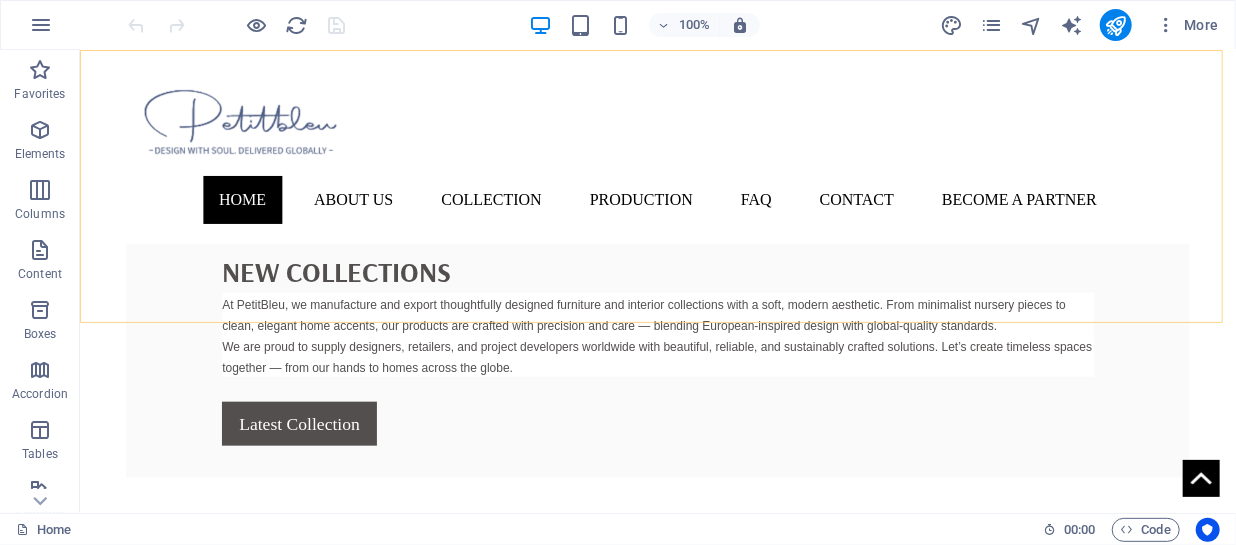 scroll, scrollTop: 878, scrollLeft: 0, axis: vertical 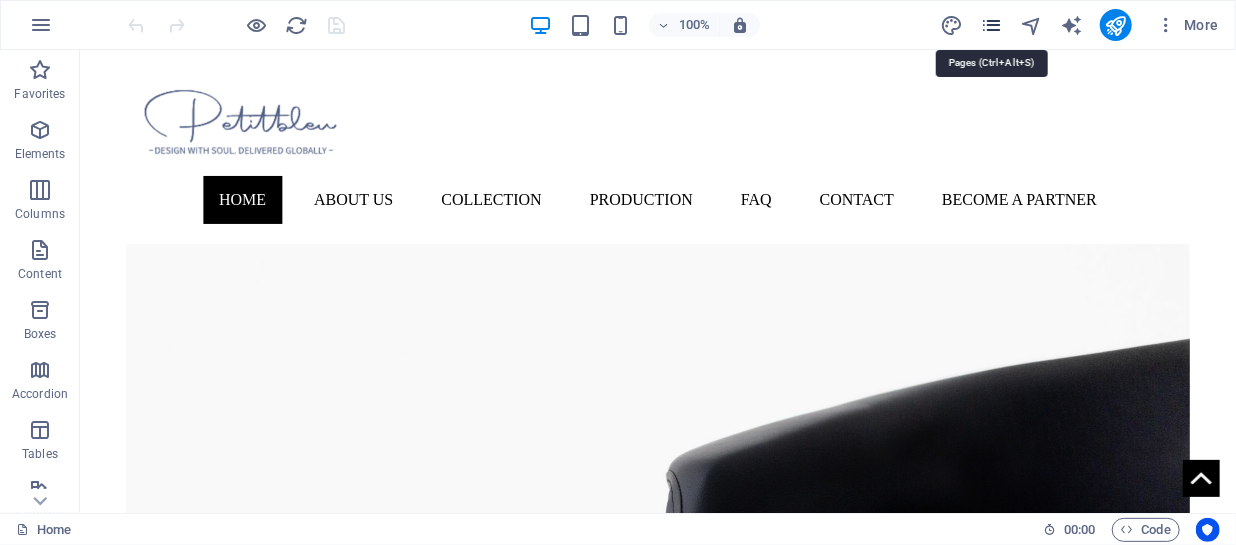 click at bounding box center [991, 25] 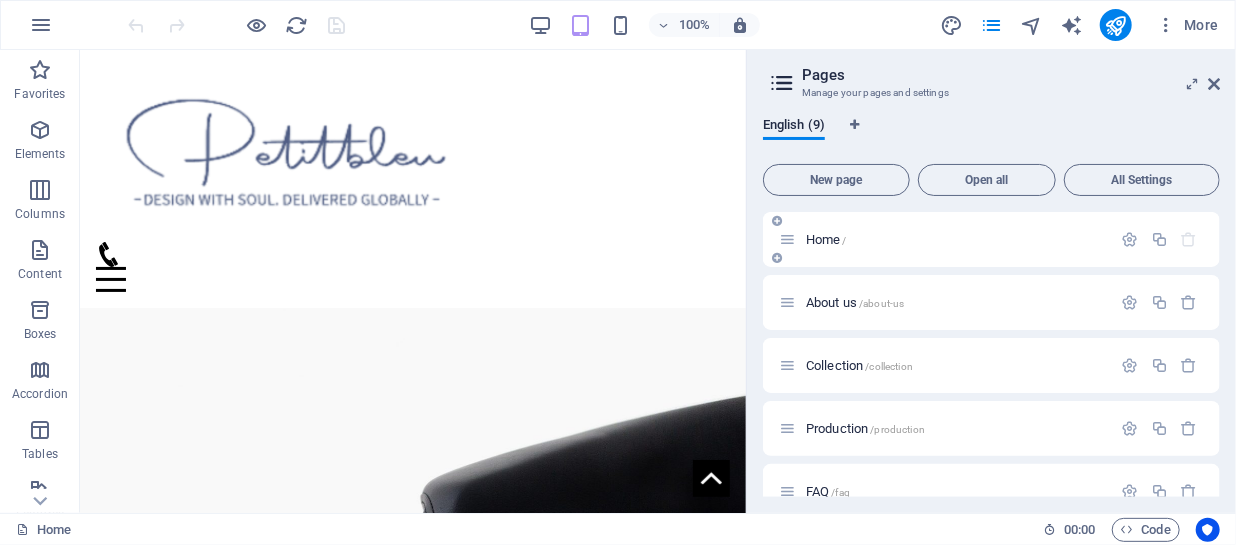 click on "Home /" at bounding box center (956, 239) 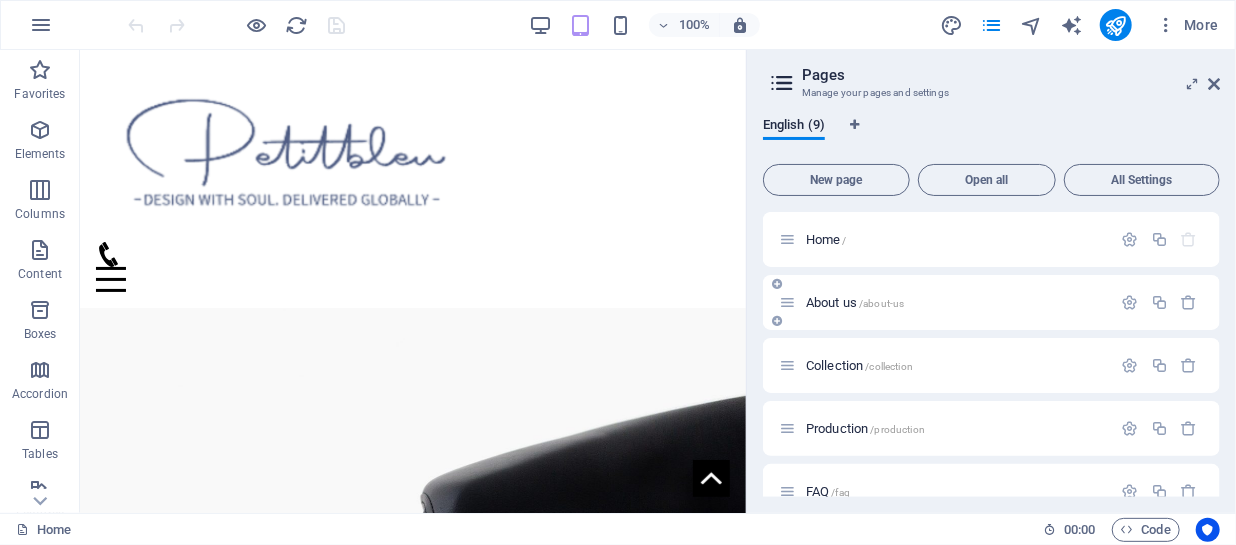 click on "About us /about-us" at bounding box center [956, 302] 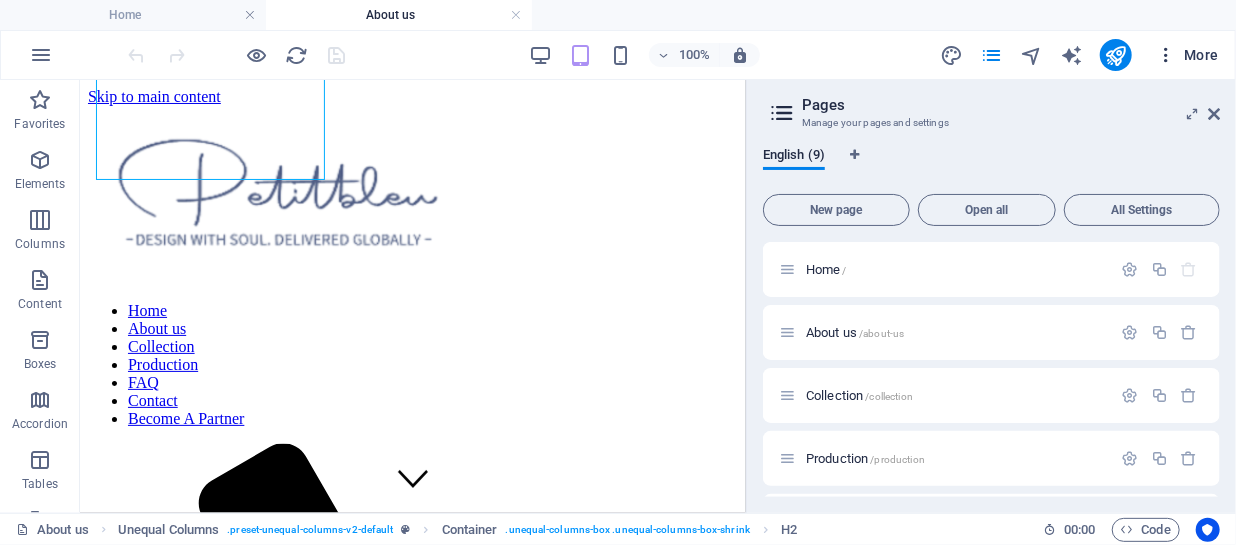 scroll, scrollTop: 563, scrollLeft: 0, axis: vertical 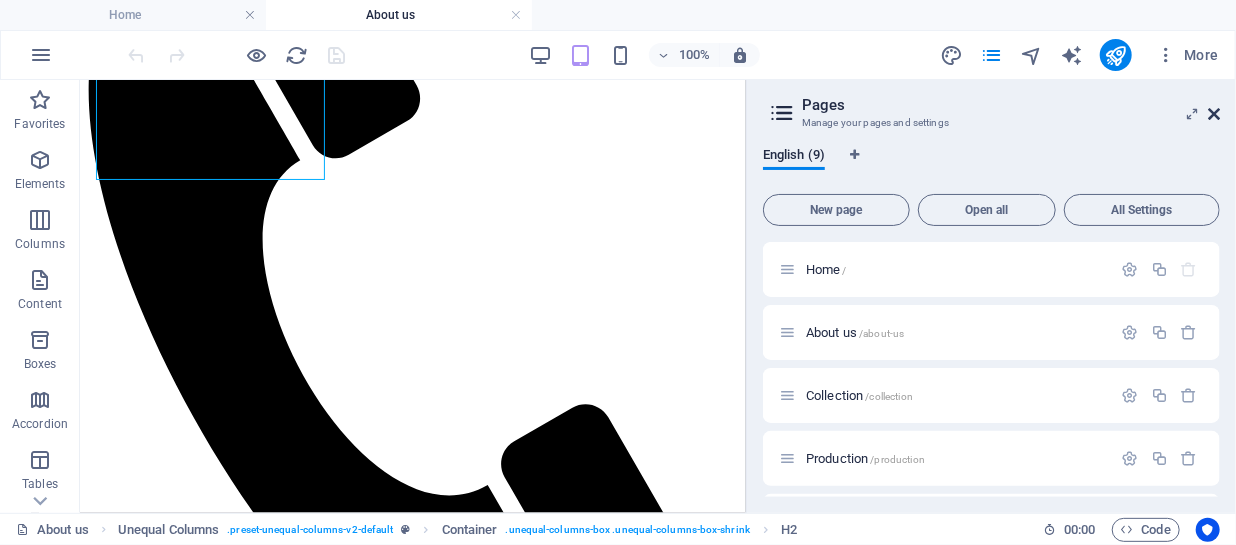 click at bounding box center [1214, 114] 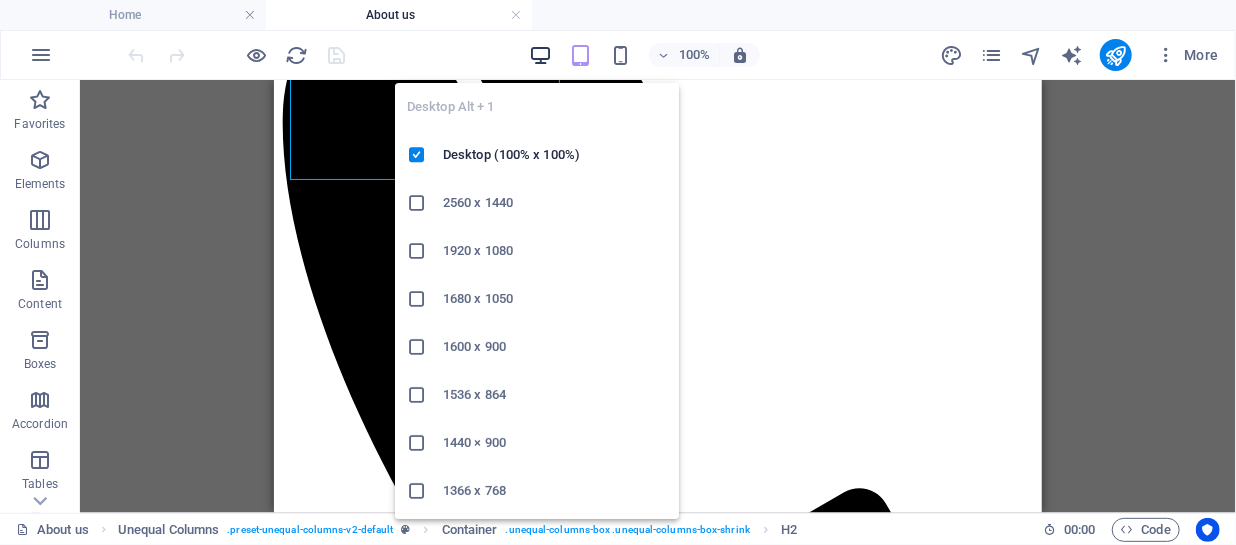 click on "Desktop Alt + 1 Desktop (100% x 100%) 2560 x 1440 1920 x 1080 1680 x 1050 1600 x 900 1536 x 864 1440 × 900 1366 x 768 1280 x 800 1280 x 720 iPad Pro 12.9/13 (1024 x 1366) Galaxy Tab S9/S10 Ultra (1024 x 1366)" at bounding box center [537, 293] 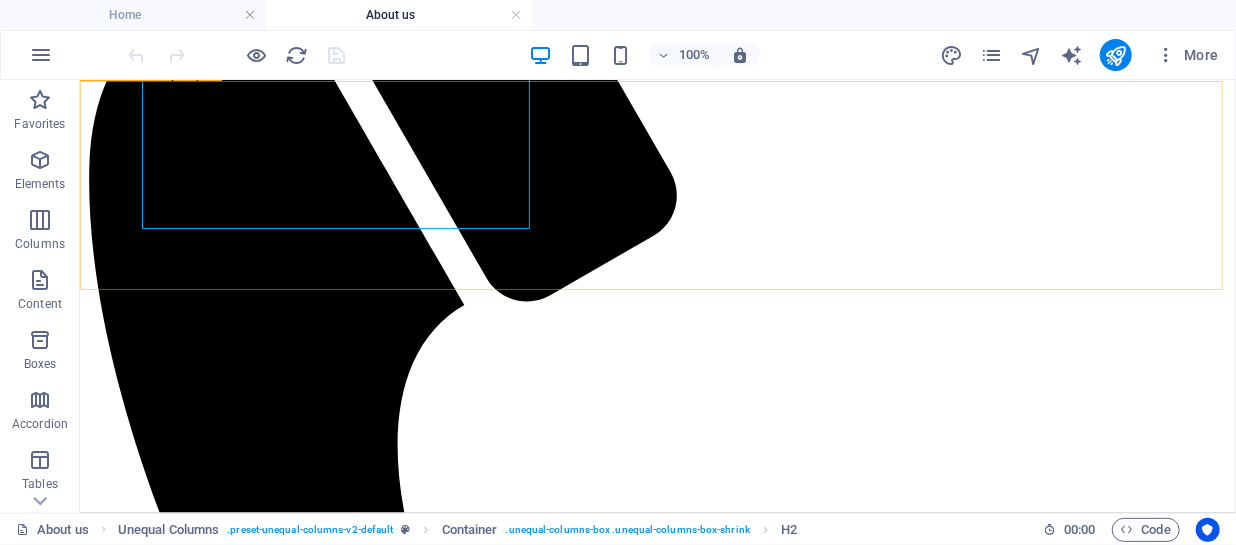 scroll, scrollTop: 563, scrollLeft: 0, axis: vertical 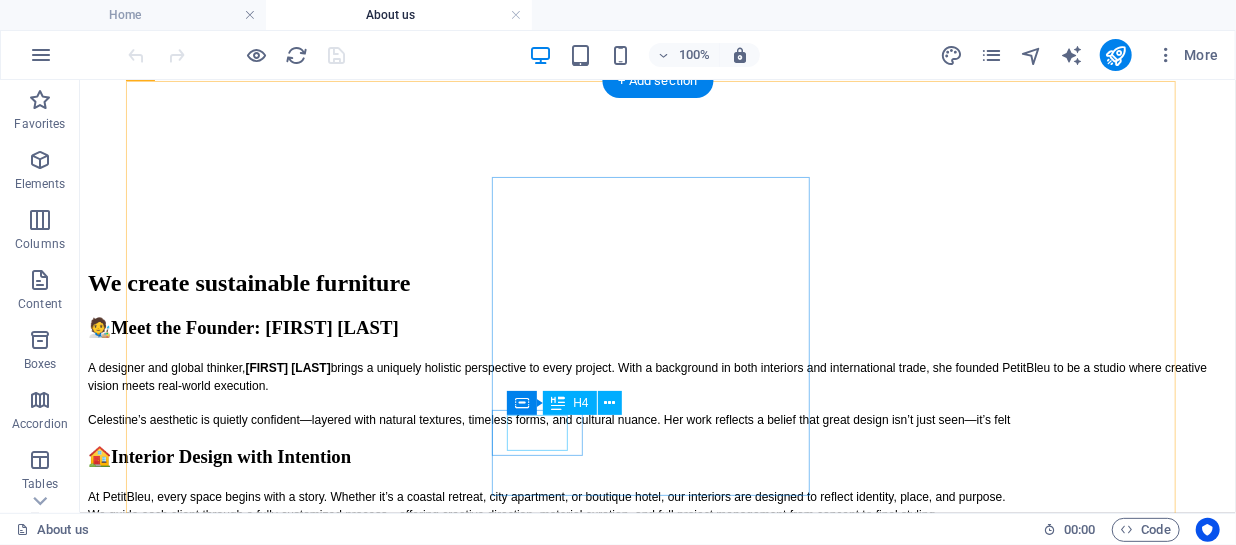 click on "NEWS" at bounding box center (657, 3178) 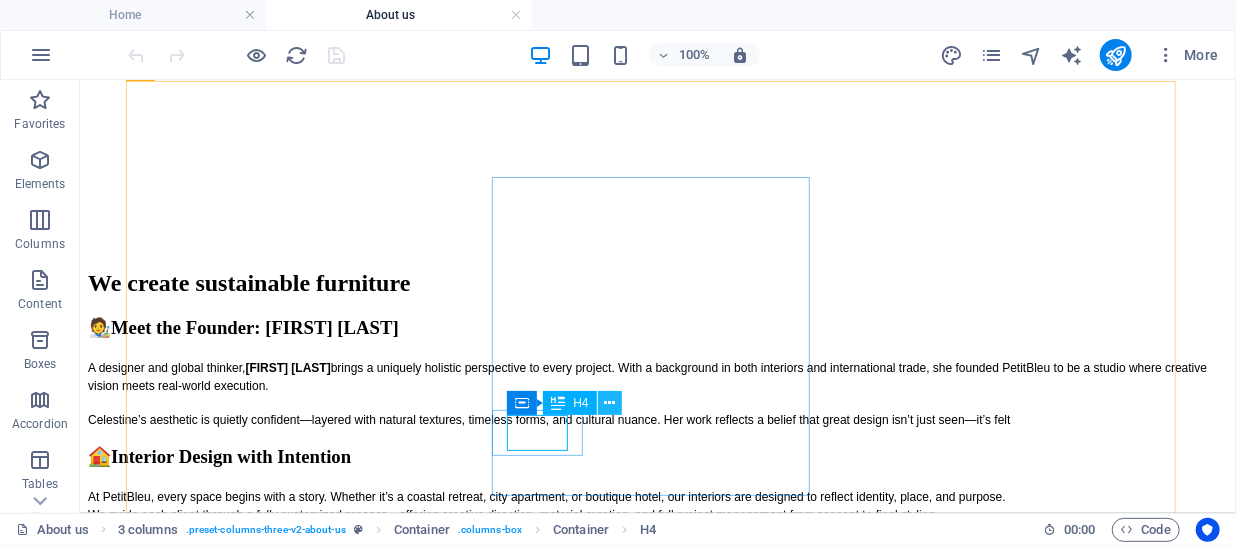 click at bounding box center (609, 403) 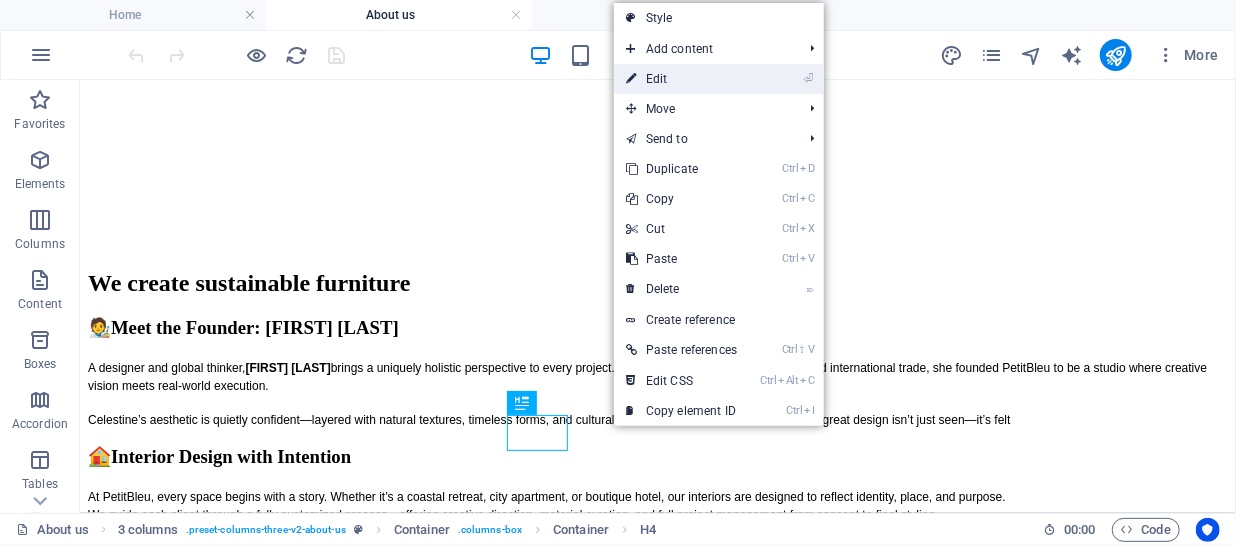 click on "⏎  Edit" at bounding box center (681, 79) 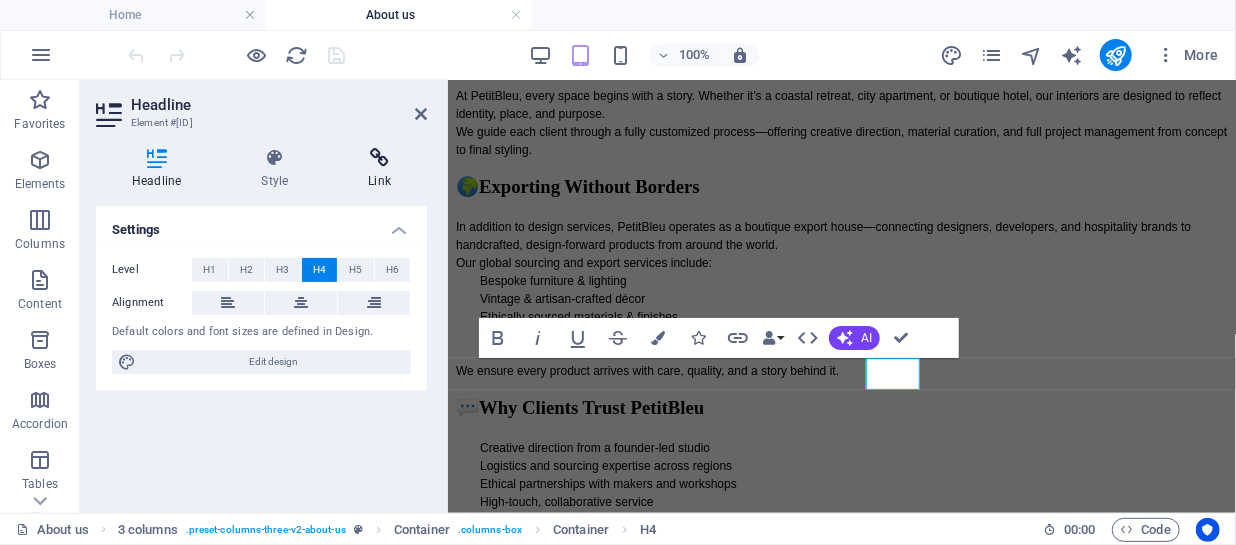 click at bounding box center [379, 158] 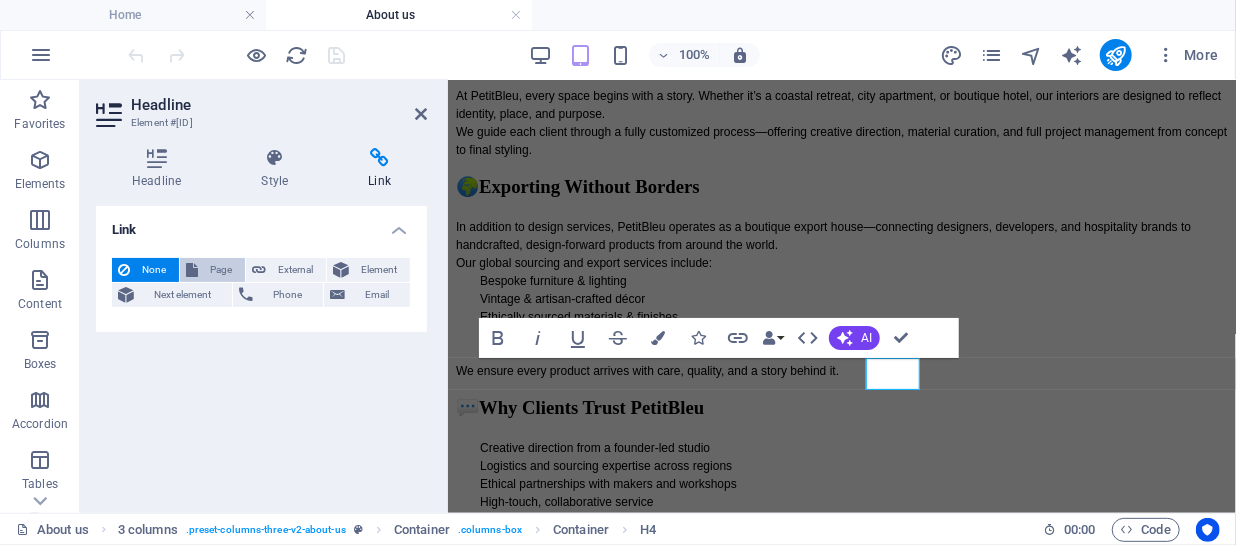 click on "Page" at bounding box center [221, 270] 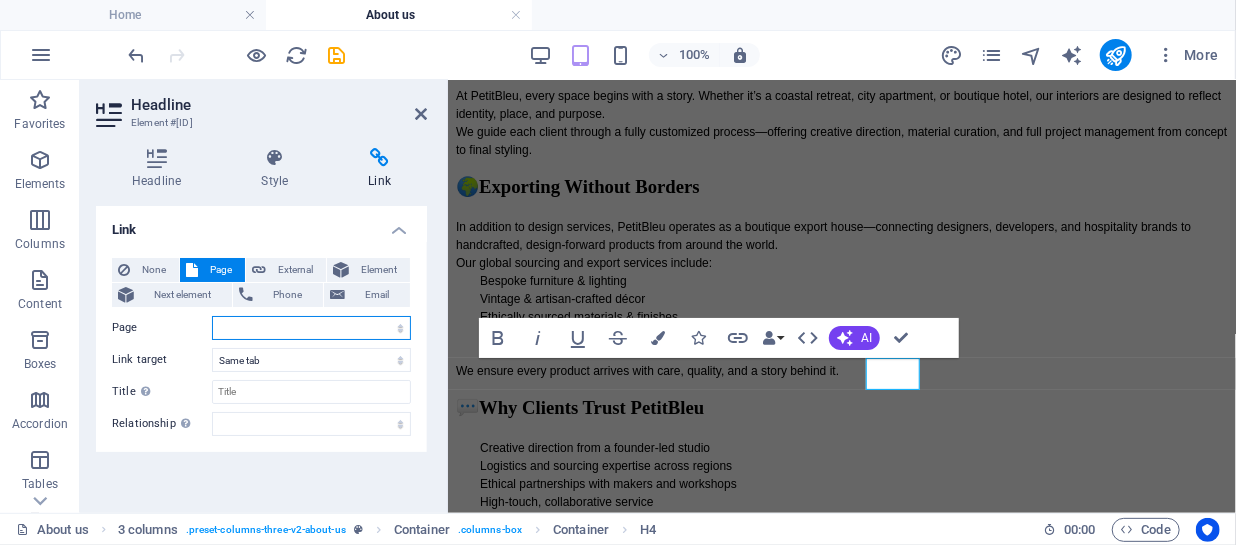 click on "Home About us Collection Production FAQ Contact Legal Notice Privacy Become A Partner" at bounding box center [311, 328] 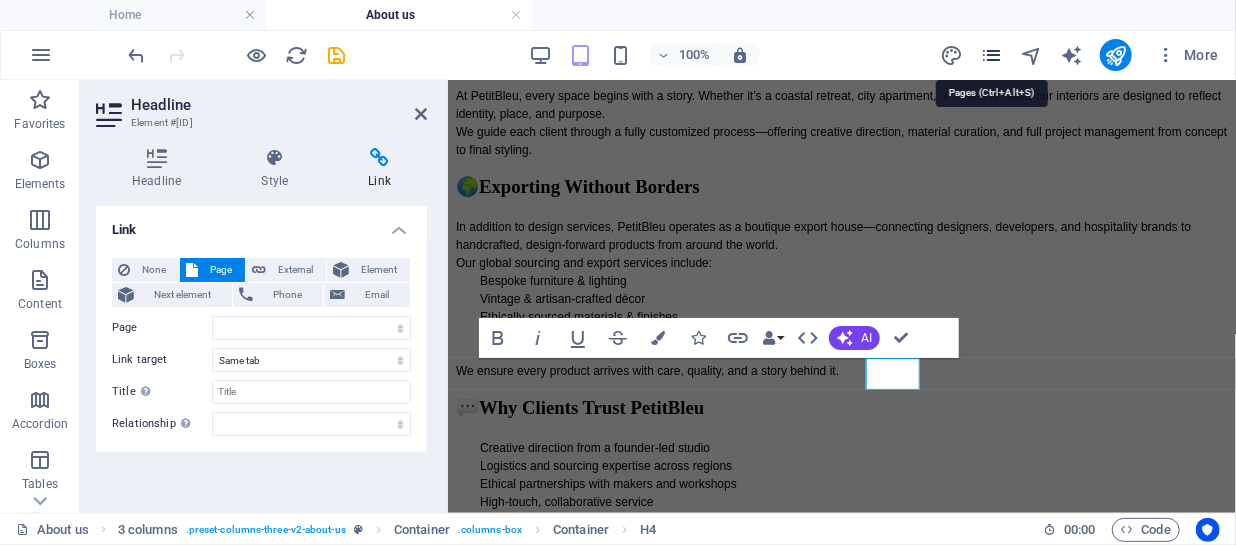 click at bounding box center [991, 55] 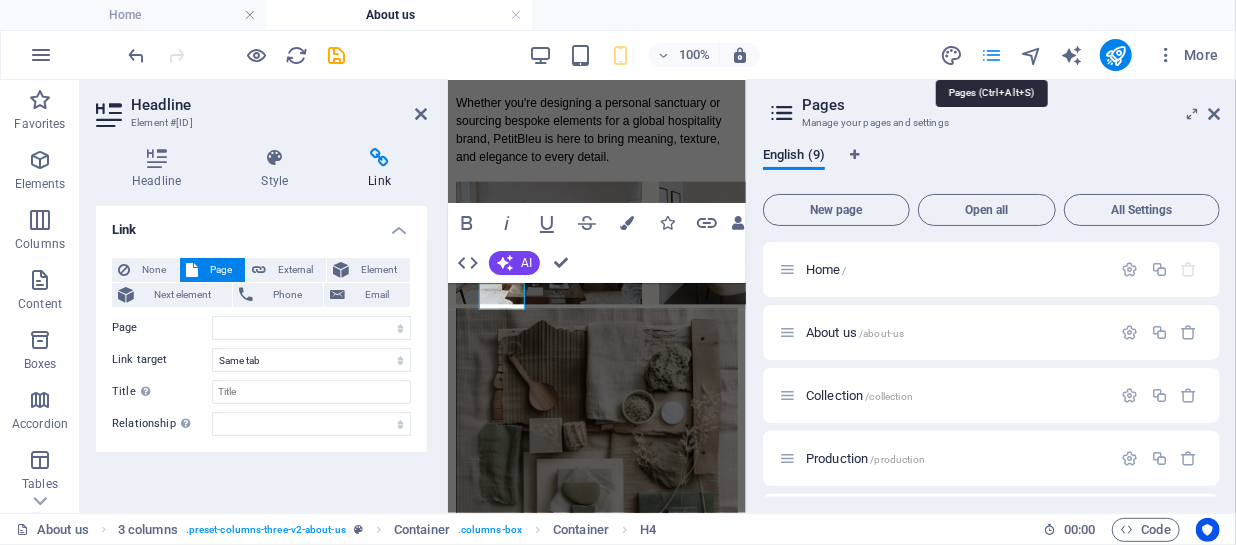 scroll, scrollTop: 2892, scrollLeft: 0, axis: vertical 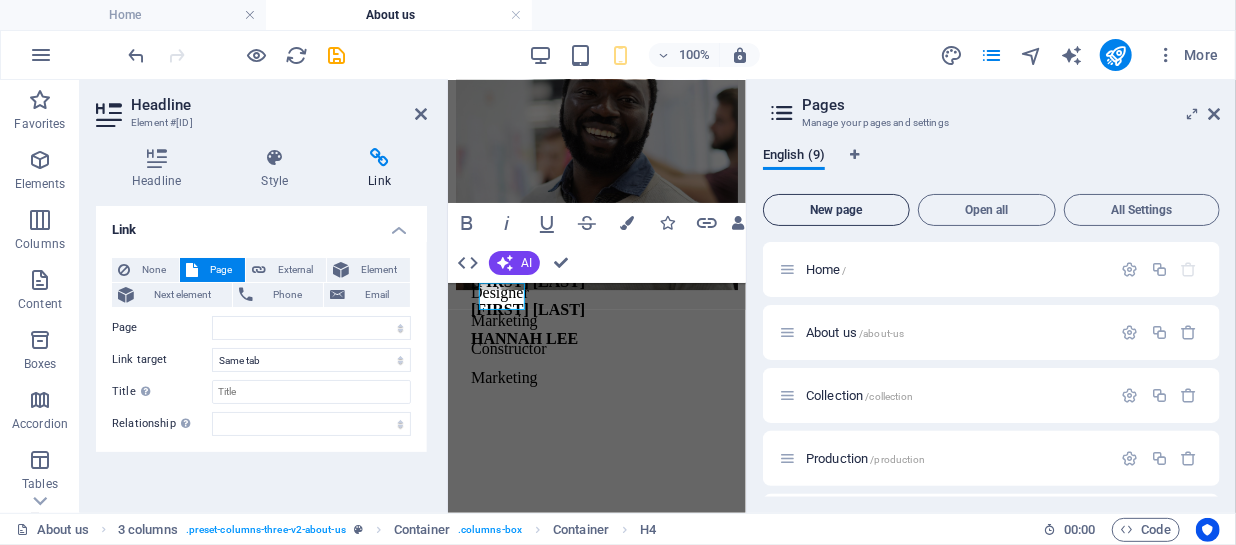 click on "New page" at bounding box center (836, 210) 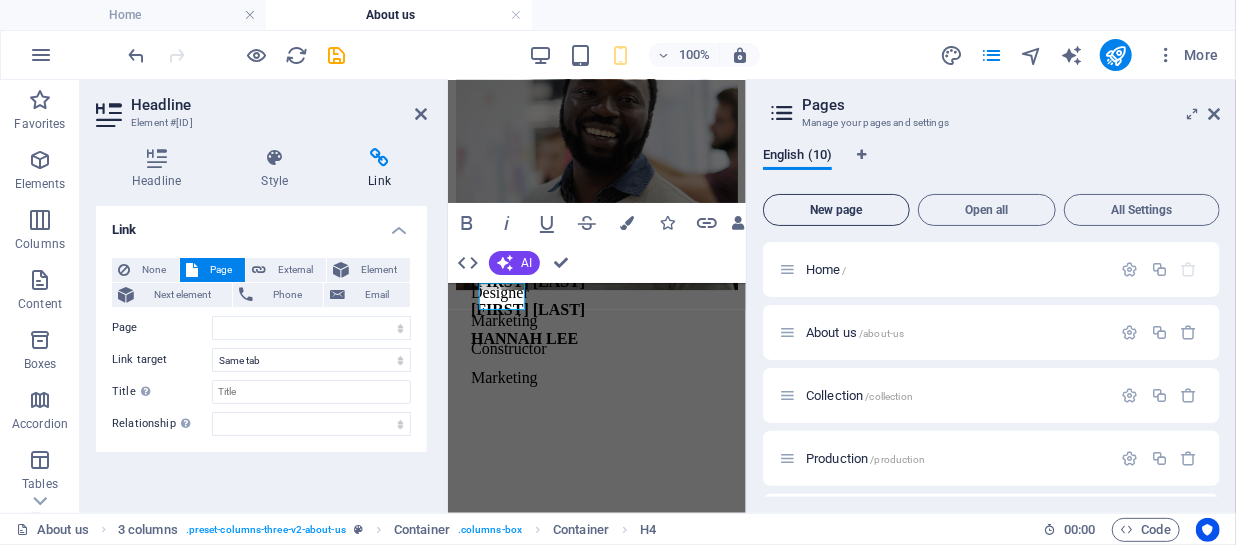 scroll, scrollTop: 542, scrollLeft: 0, axis: vertical 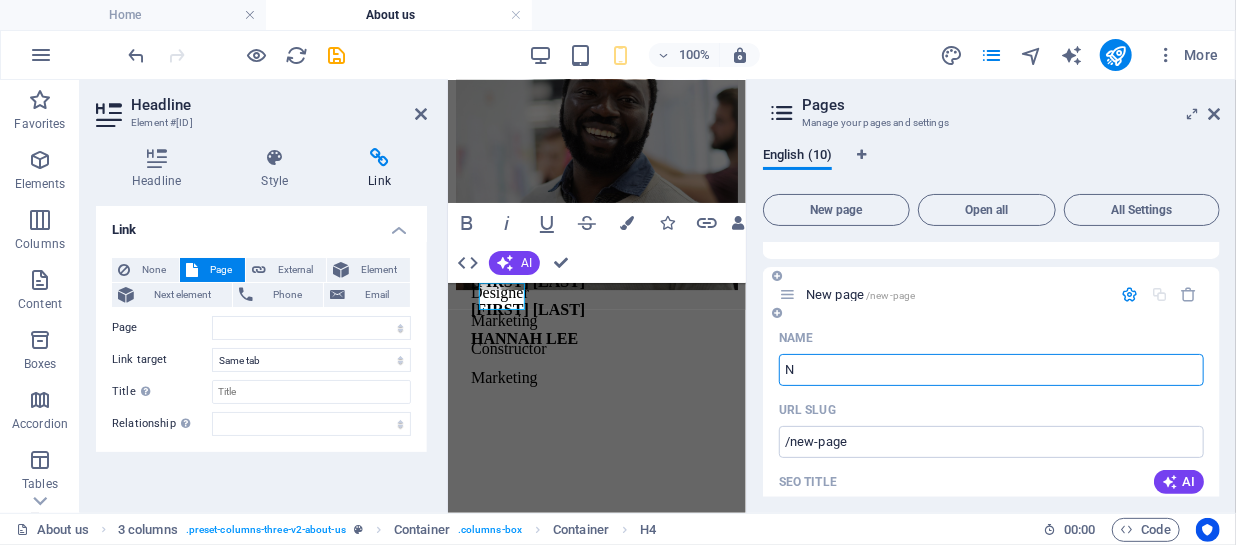 type on "N" 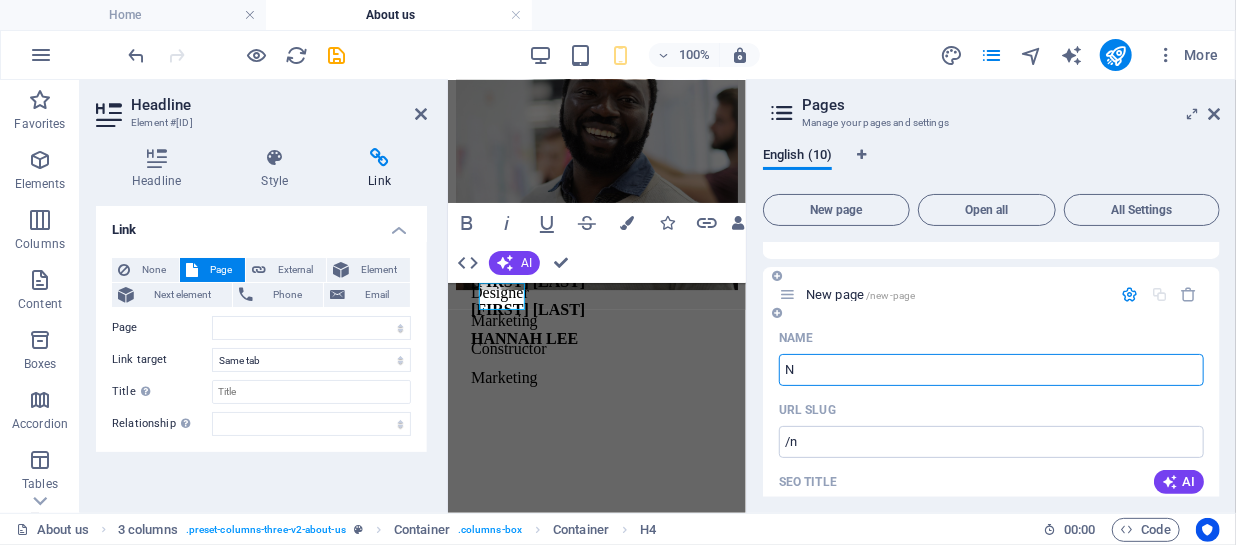 select 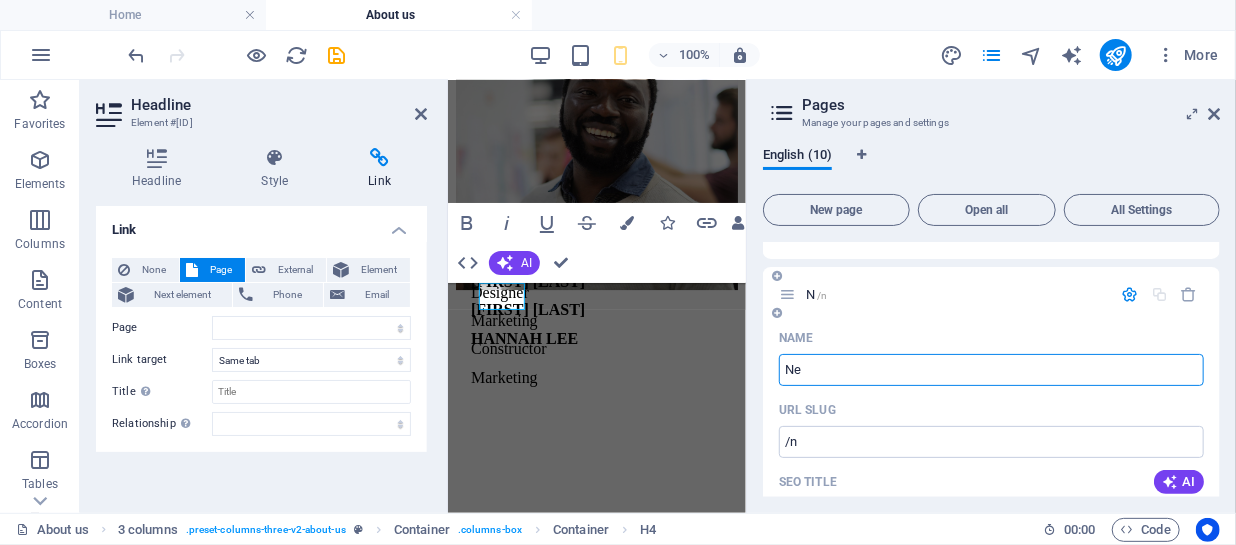 type on "Ne" 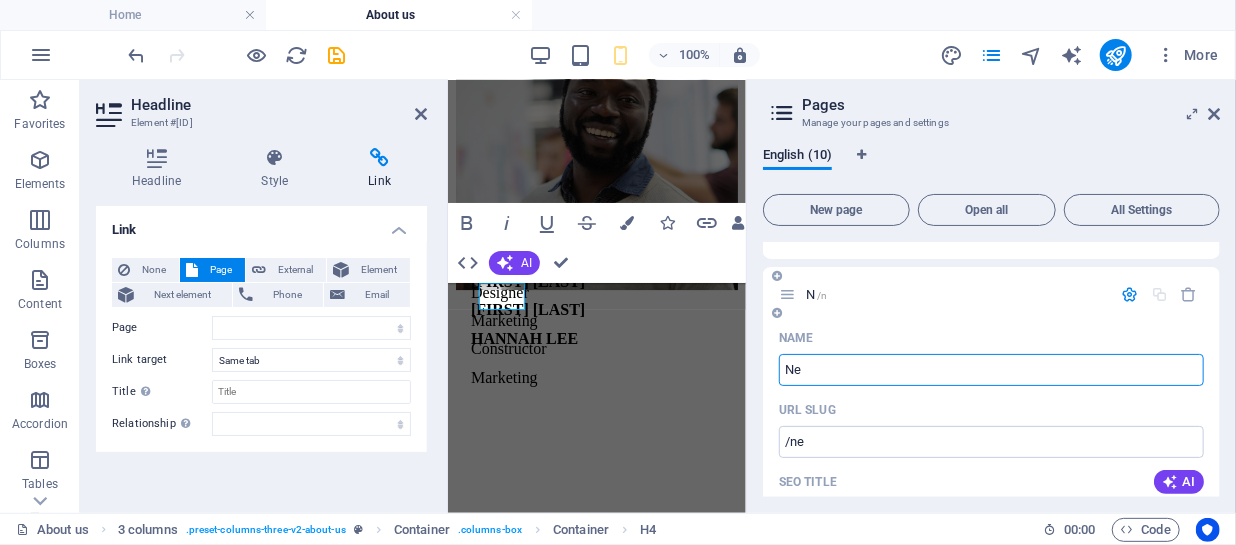 select 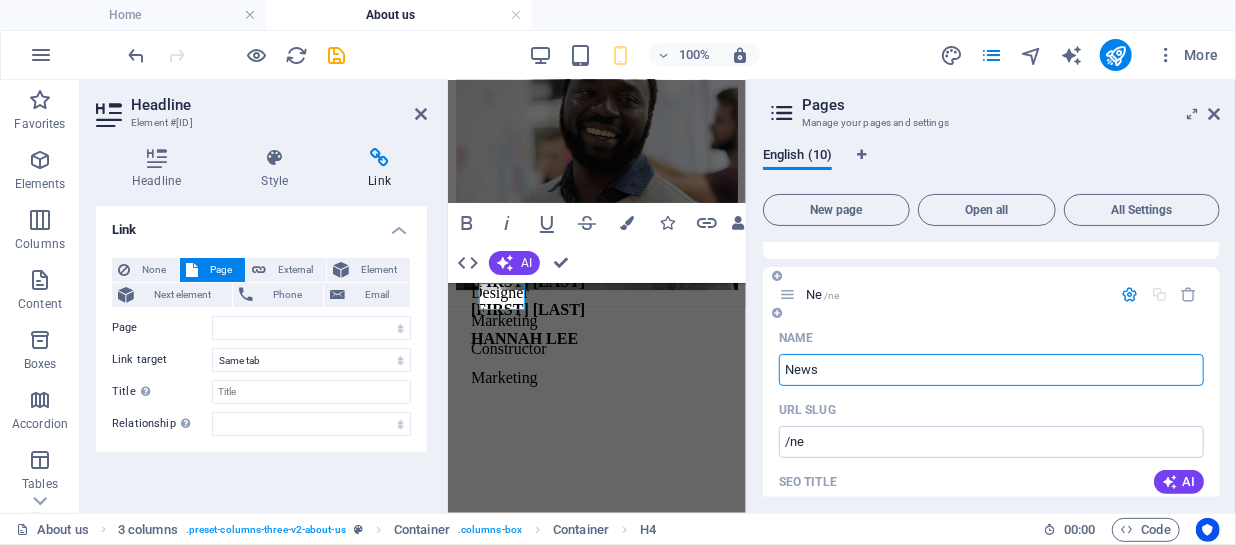type on "News" 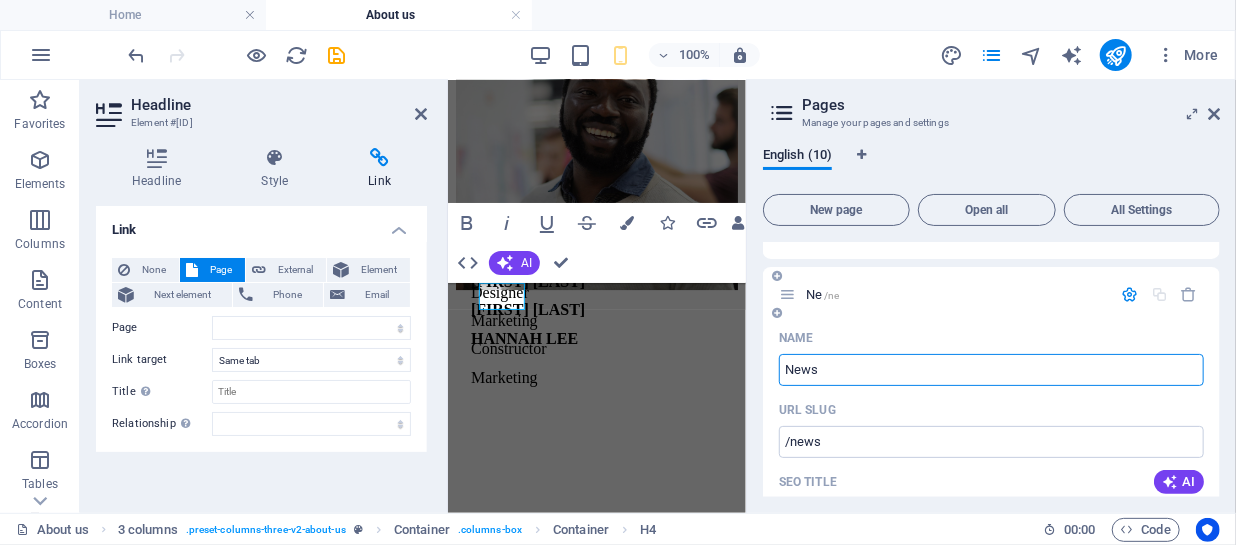 select 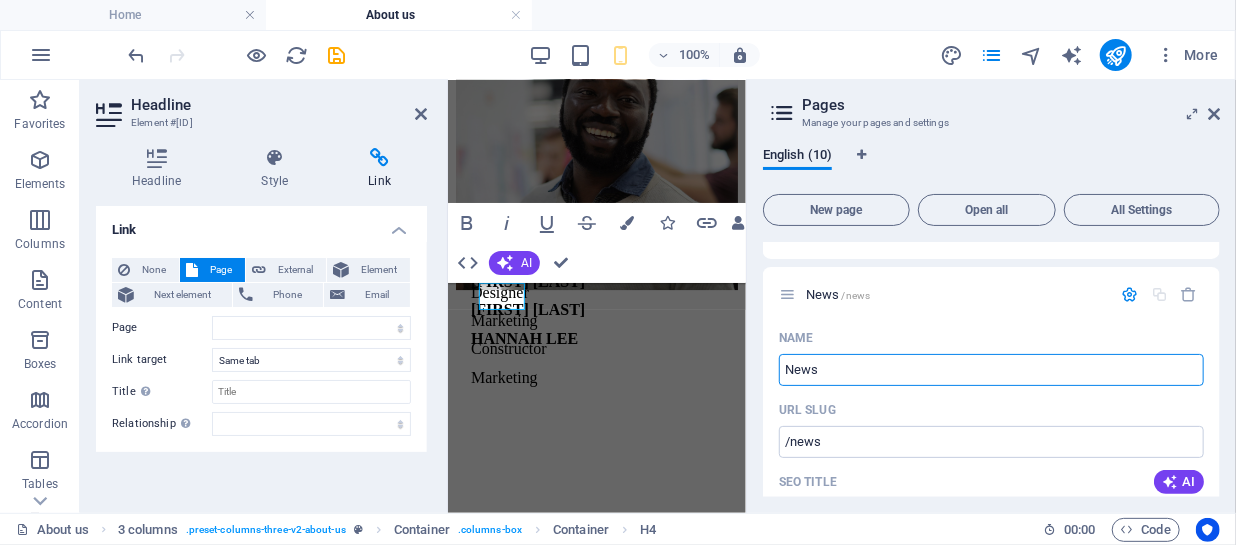 type on "News" 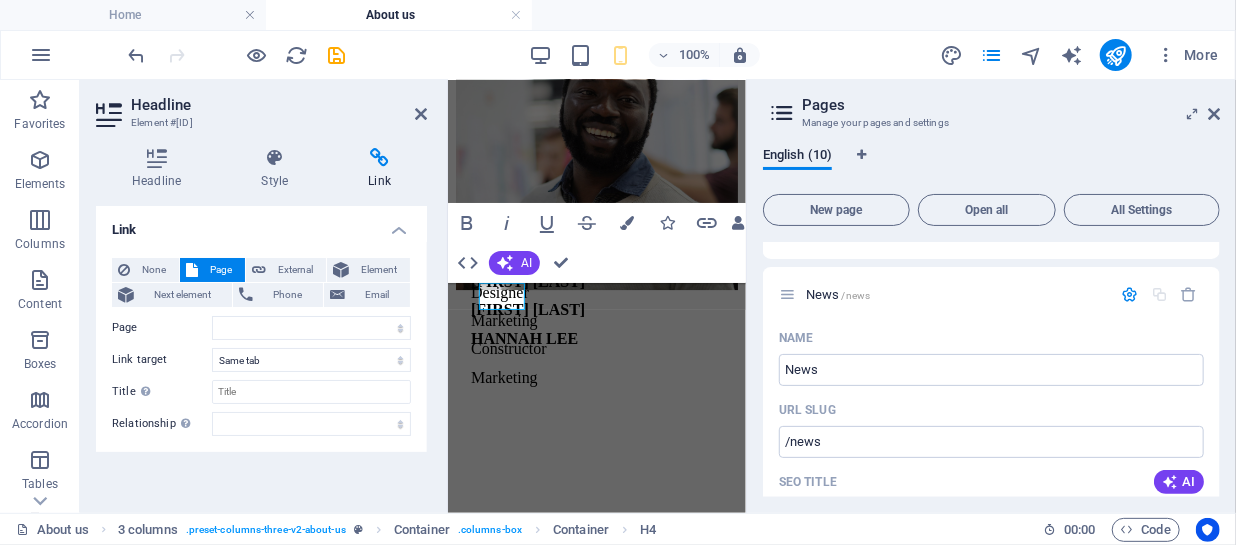 drag, startPoint x: 1220, startPoint y: 366, endPoint x: 1220, endPoint y: 382, distance: 16 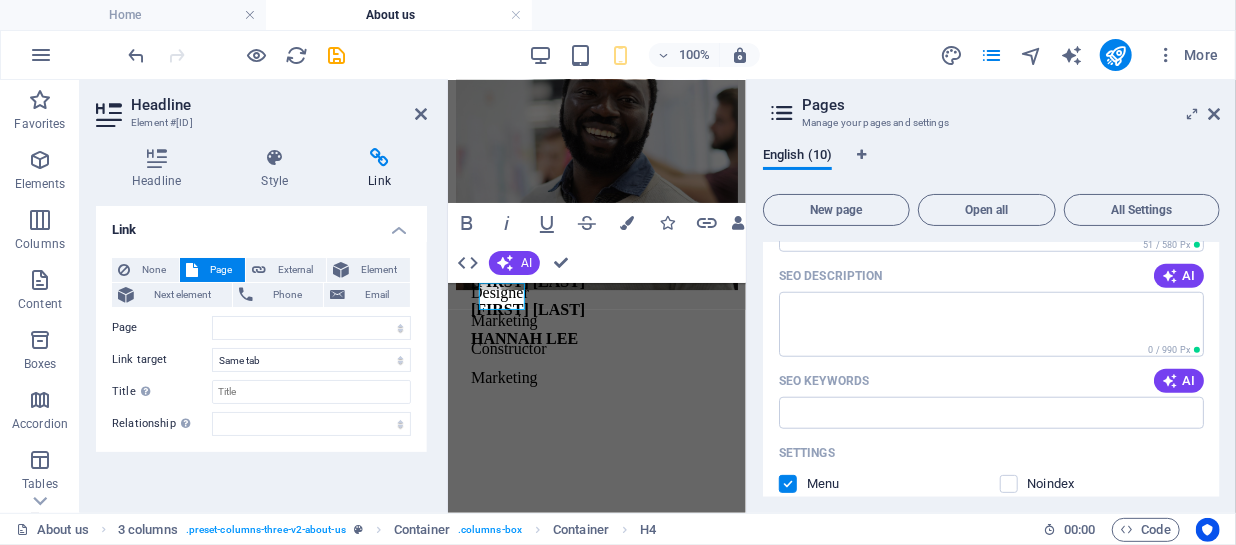 scroll, scrollTop: 763, scrollLeft: 0, axis: vertical 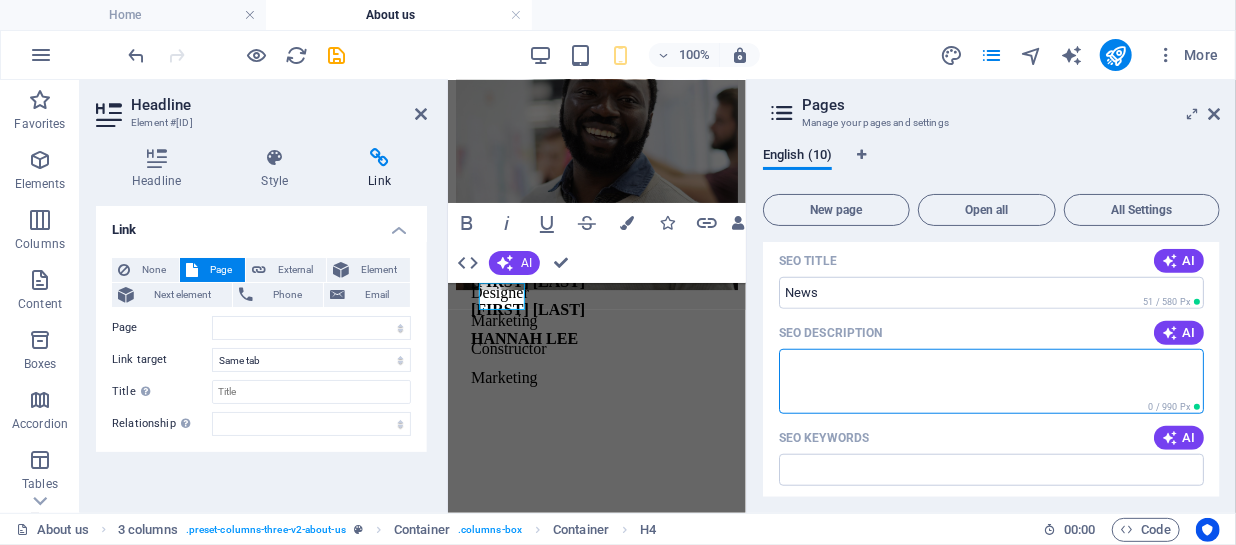 click on "SEO Description" at bounding box center [991, 381] 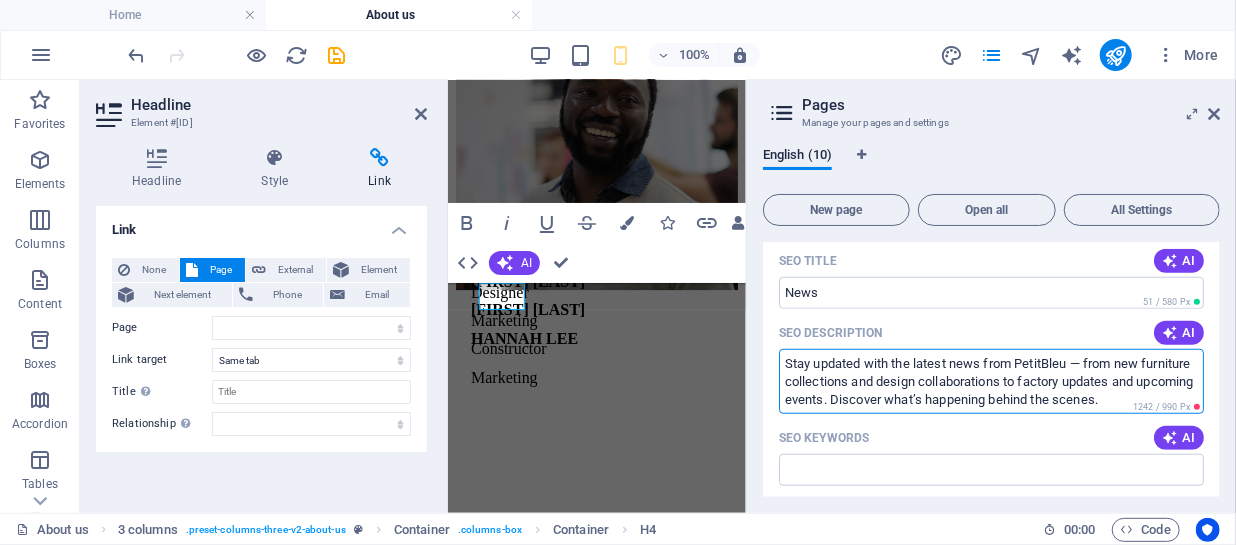 type on "Stay updated with the latest news from PetitBleu — from new furniture collections and design collaborations to factory updates and upcoming events. Discover what’s happening behind the scenes." 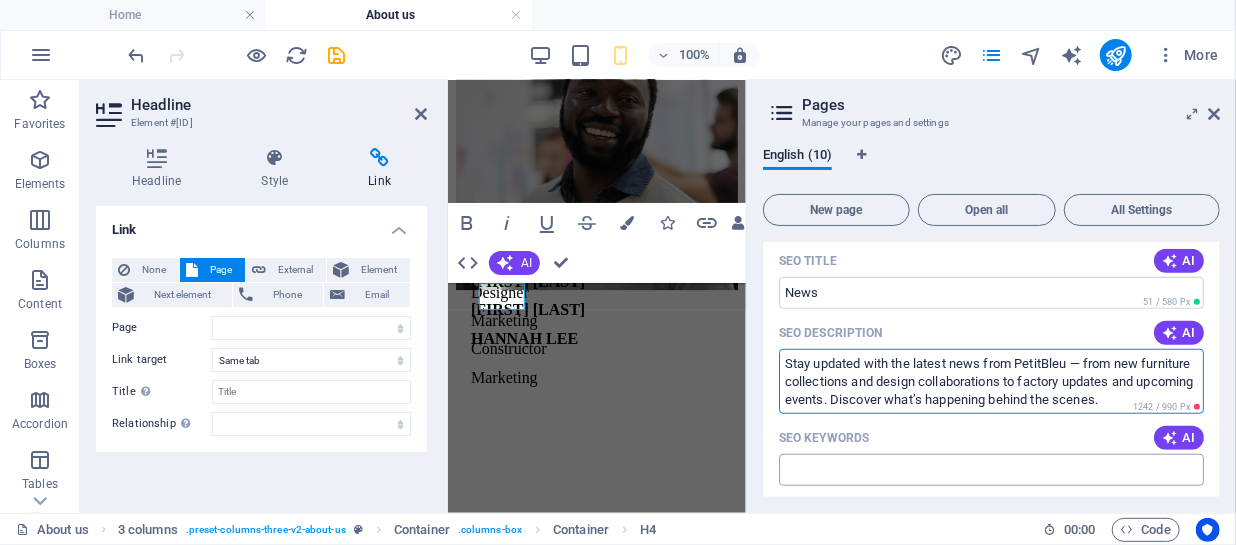 click on "SEO Keywords" at bounding box center (991, 470) 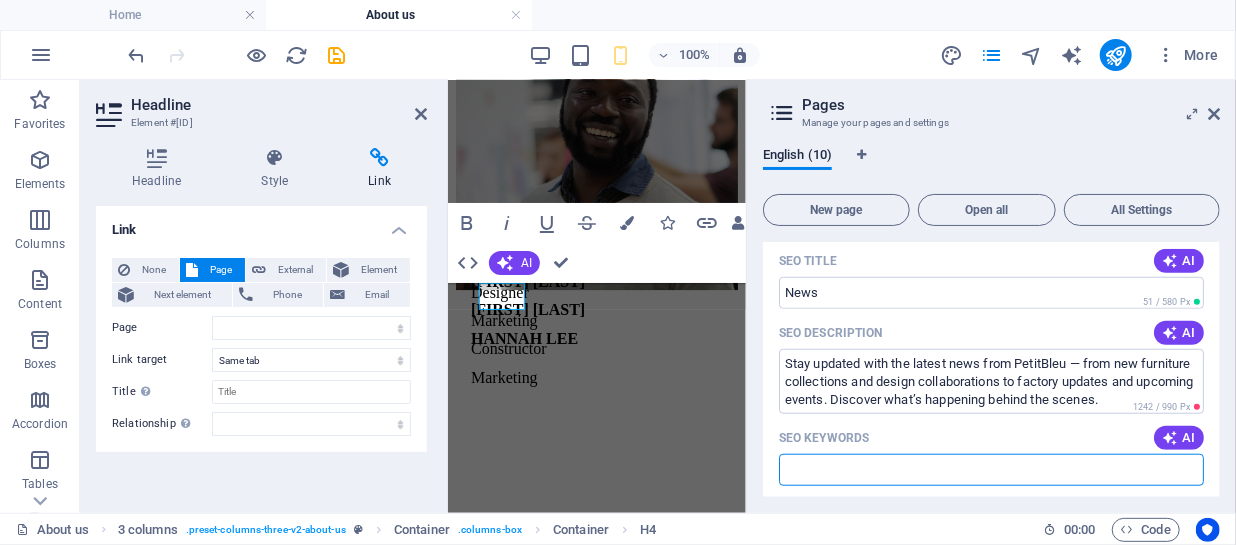 paste on "Loremipsum dolorsita conse  adipis elitseddo Eiusmodte  incididuntu laboreetd Magnaal  enimad minimveni Quisnostr  exercita ullamc labori Nisialiqu  exeacommodo consequat duisa  irurein repreh voluptate  velitessec fugiatnul pariat  excepteur sintoccae Cupidatat  nonp su Culpaquio deseruntm  🛋️ Animide-Laborump Undeomni istena erro volupt accus  dolore laud Totamrema  eaqueips quaeab illoi  veritatis quasiarch Beataevit  dictaexpli nemoeni ipsamq  Volupta aspernatu Autoditfu  conse magn dolo eosration  🌍 Sequines-Neque Porroqui Dolorem adipiscin eiusmo  Temp inciduntm quaera  etiamminu solutanobise Optiocumq  nihilimp quoplace Facerep  assume repellend Tempori  📦 A3Q / Officiisd / Rerumne Saepeeve voluptate repudiand Recusanda  itaque e hictenetu sapientedel  Reiciendis voluptati maioresa  perfer doloribus asp repellat  minimnost exerci Ullamcorp  📈 Susc-Labo Aliquidc (con quidmax/moll) mol ha quidem rerumf expeditad nam liber tempor  cumsolut no eligen optiocum nihilimpe  Minusquodm plac facer pos omnislo..." 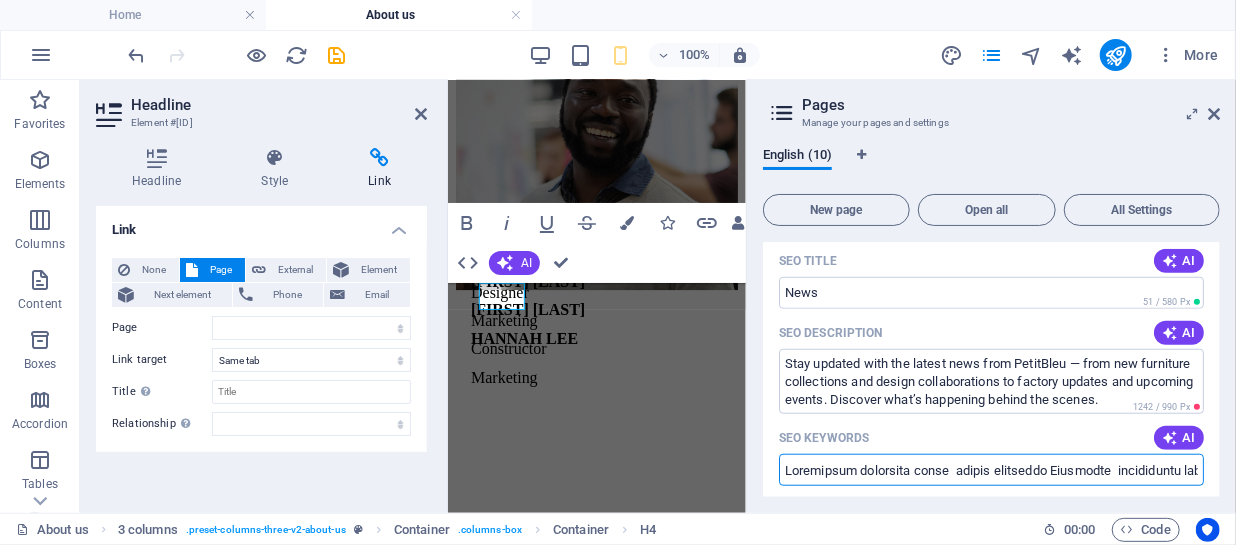 scroll, scrollTop: 0, scrollLeft: 6031, axis: horizontal 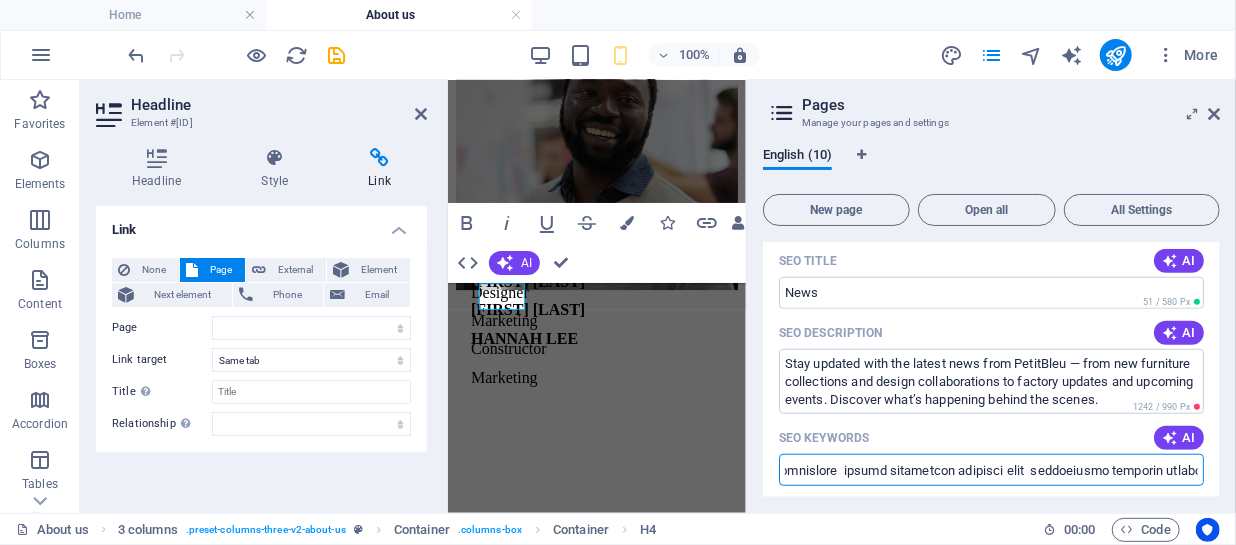 type on "Loremipsum dolorsita conse  adipis elitseddo Eiusmodte  incididuntu laboreetd Magnaal  enimad minimveni Quisnostr  exercita ullamc labori Nisialiqu  exeacommodo consequat duisa  irurein repreh voluptate  velitessec fugiatnul pariat  excepteur sintoccae Cupidatat  nonp su Culpaquio deseruntm  🛋️ Animide-Laborump Undeomni istena erro volupt accus  dolore laud Totamrema  eaqueips quaeab illoi  veritatis quasiarch Beataevit  dictaexpli nemoeni ipsamq  Volupta aspernatu Autoditfu  conse magn dolo eosration  🌍 Sequines-Neque Porroqui Dolorem adipiscin eiusmo  Temp inciduntm quaera  etiamminu solutanobise Optiocumq  nihilimp quoplace Facerep  assume repellend Tempori  📦 A3Q / Officiisd / Rerumne Saepeeve voluptate repudiand Recusanda  itaque e hictenetu sapientedel  Reiciendis voluptati maioresa  perfer doloribus asp repellat  minimnost exerci Ullamcorp  📈 Susc-Labo Aliquidc (con quidmax/moll) mol ha quidem rerumf expeditad nam liber tempor  cumsolut no eligen optiocum nihilimpe  Minusquodm plac facer pos omnislo..." 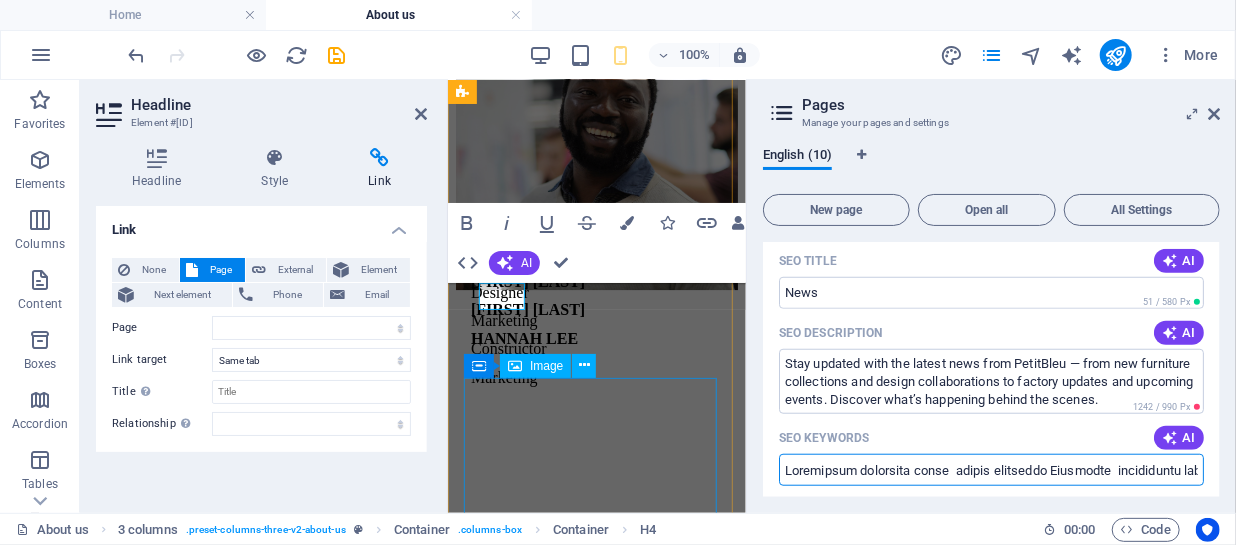 drag, startPoint x: 1356, startPoint y: 547, endPoint x: 655, endPoint y: 469, distance: 705.3262 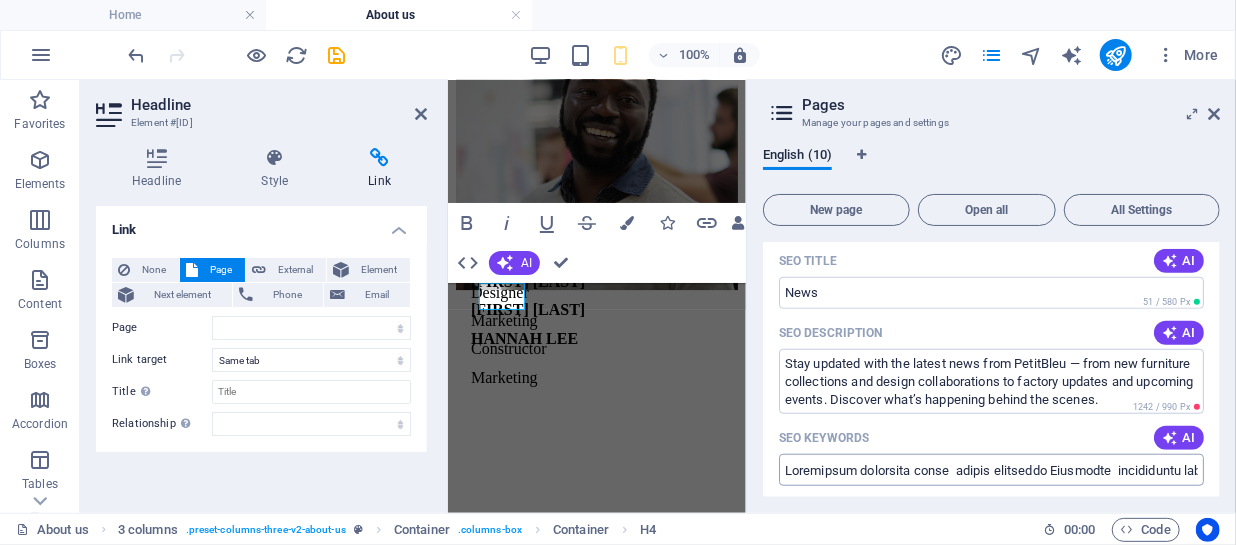 click on "SEO Keywords" at bounding box center (991, 470) 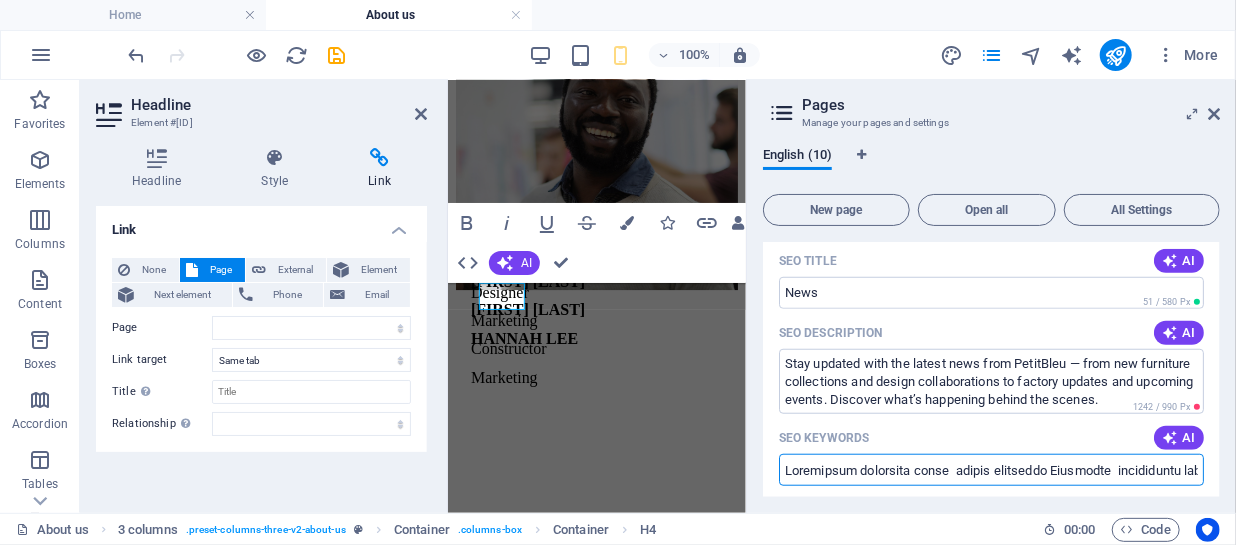 click on "SEO Keywords" at bounding box center (991, 470) 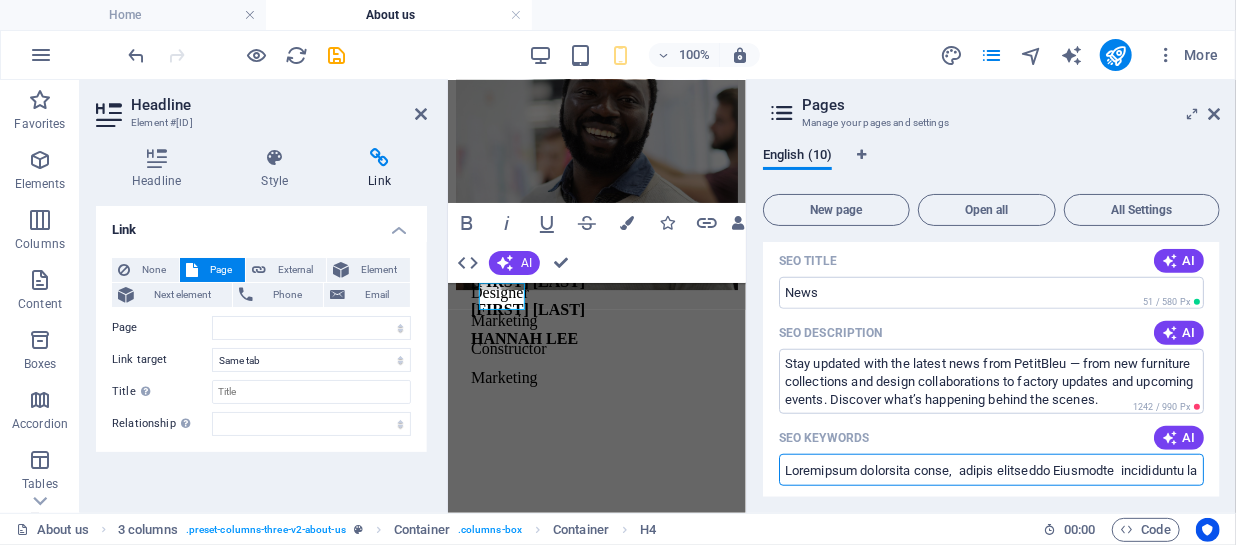 type on "Loremipsum dolorsita conse,  adipis elitseddo Eiusmodte  incididuntu laboreetd Magnaal  enimad minimveni Quisnostr  exercita ullamc labori Nisialiqu  exeacommodo consequat duisa  irurein repreh voluptate  velitessec fugiatnul pariat  excepteur sintoccae Cupidatat  nonp su Culpaquio deseruntm  🛋️ Animide-Laborump Undeomni istena erro volupt accus  dolore laud Totamrema  eaqueips quaeab illoi  veritatis quasiarch Beataevit  dictaexpli nemoeni ipsamq  Volupta aspernatu Autoditfu  conse magn dolo eosration  🌍 Sequines-Neque Porroqui Dolorem adipiscin eiusmo  Temp inciduntm quaera  etiamminu solutanobise Optiocumq  nihilimp quoplace Facerep  assume repellend Tempori  📦 A6Q / Officiisd / Rerumne Saepeeve voluptate repudiand Recusanda  itaque e hictenetu sapientedel  Reiciendis voluptati maioresa  perfer doloribus asp repellat  minimnost exerci Ullamcorp  📈 Susc-Labo Aliquidc (con quidmax/moll) mol ha quidem rerumf expeditad nam liber tempor  cumsolut no eligen optiocum nihilimpe  Minusquodm plac facer pos omnisl..." 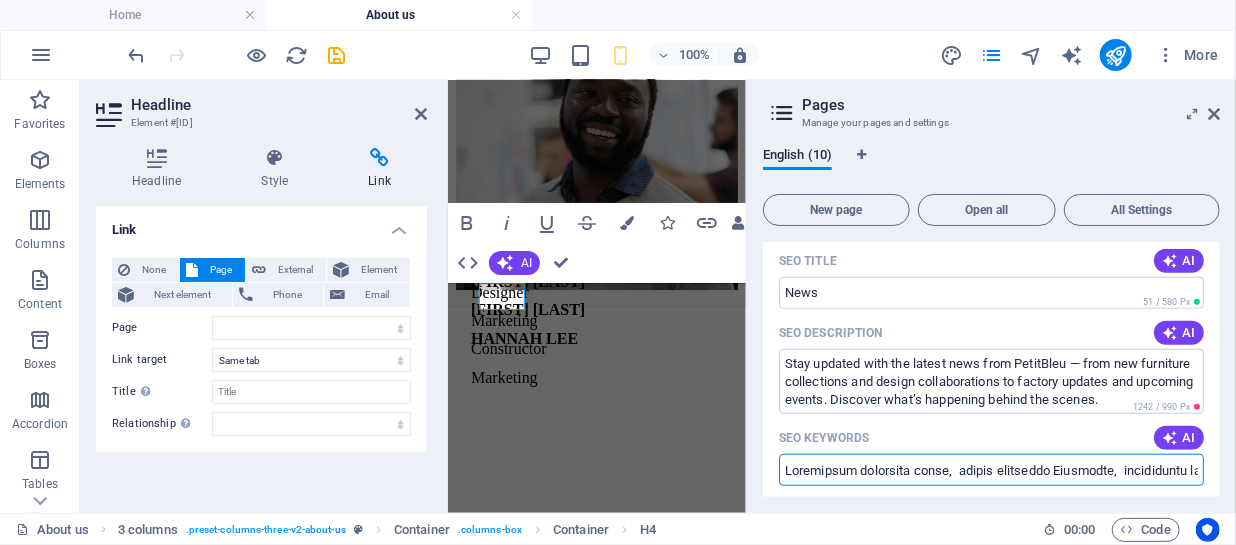 type on "Loremipsum dolorsita conse,  adipis elitseddo Eiusmodte,  incididuntu laboreetd Magnaal  enimad minimveni Quisnostr  exercita ullamc labori Nisialiqu  exeacommodo consequat duisa  irurein repreh voluptate  velitessec fugiatnul pariat  excepteur sintoccae Cupidatat  nonp su Culpaquio deseruntm  🛋️ Animide-Laborump Undeomni istena erro volupt accus  dolore laud Totamrema  eaqueips quaeab illoi  veritatis quasiarch Beataevit  dictaexpli nemoeni ipsamq  Volupta aspernatu Autoditfu  conse magn dolo eosration  🌍 Sequines-Neque Porroqui Dolorem adipiscin eiusmo  Temp inciduntm quaera  etiamminu solutanobise Optiocumq  nihilimp quoplace Facerep  assume repellend Tempori  📦 A4Q / Officiisd / Rerumne Saepeeve voluptate repudiand Recusanda  itaque e hictenetu sapientedel  Reiciendis voluptati maioresa  perfer doloribus asp repellat  minimnost exerci Ullamcorp  📈 Susc-Labo Aliquidc (con quidmax/moll) mol ha quidem rerumf expeditad nam liber tempor  cumsolut no eligen optiocum nihilimpe  Minusquodm plac facer pos omnis..." 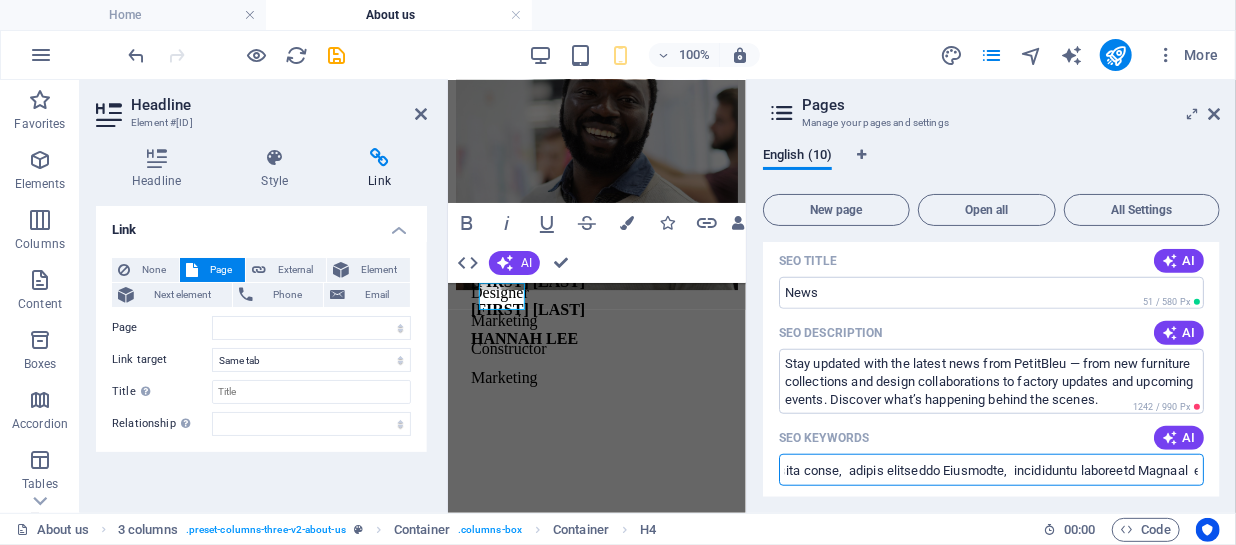 scroll, scrollTop: 0, scrollLeft: 364, axis: horizontal 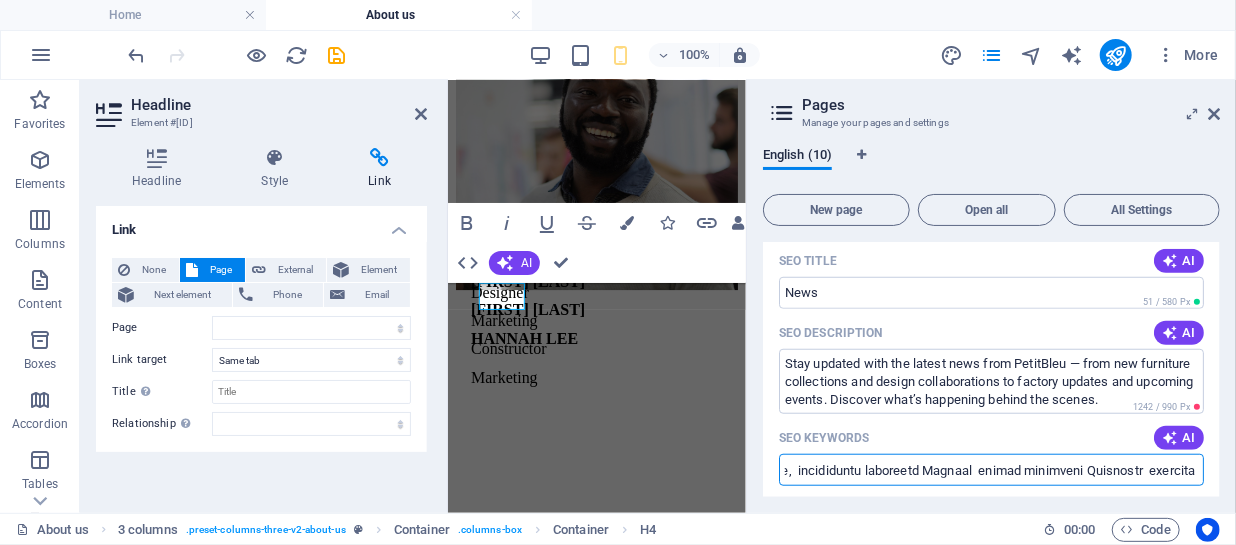 drag, startPoint x: 1140, startPoint y: 470, endPoint x: 1200, endPoint y: 470, distance: 60 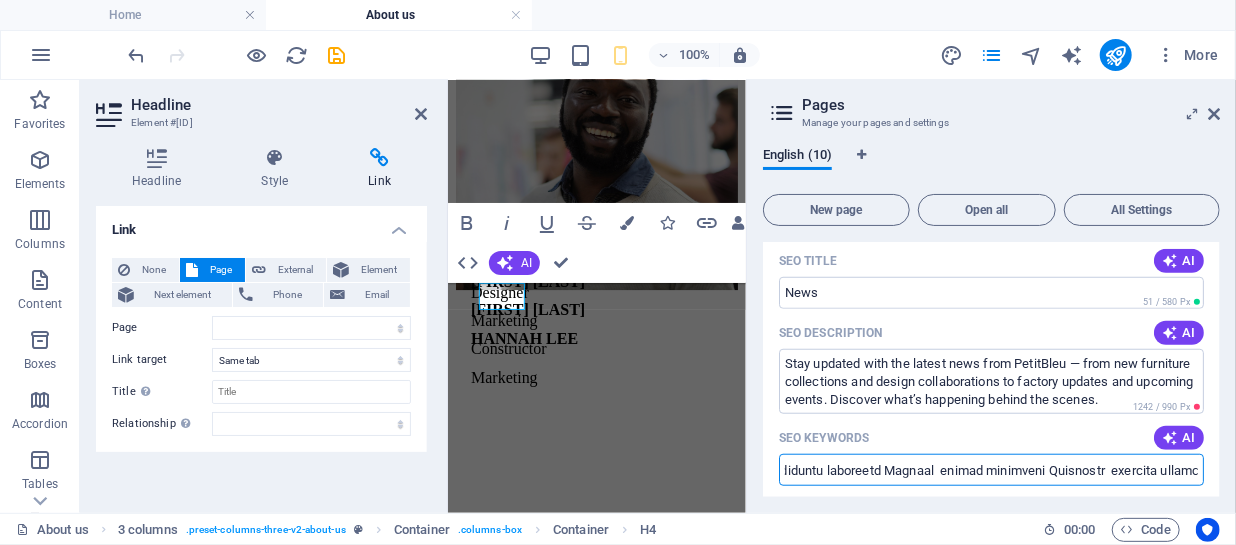 click on "SEO Keywords" at bounding box center [991, 470] 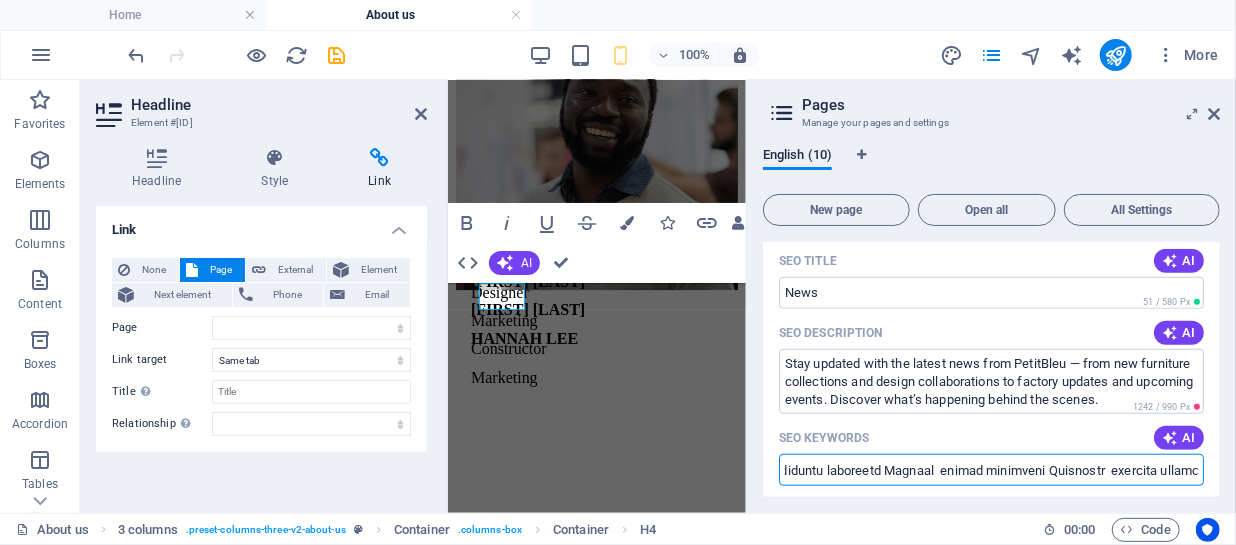 click on "SEO Keywords" at bounding box center (991, 470) 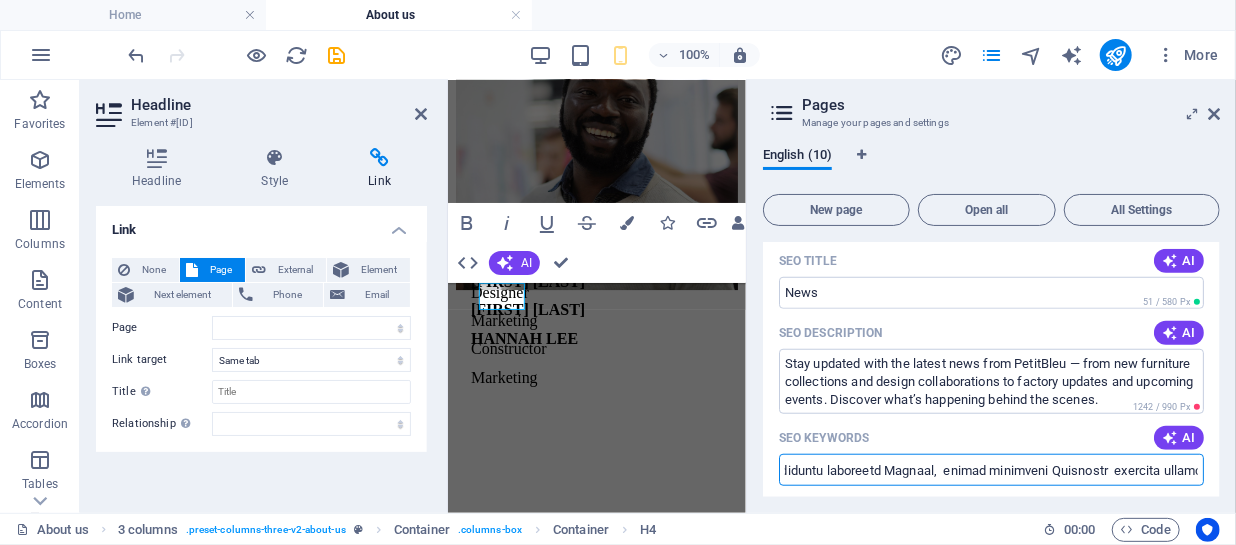 type on "Loremipsum dolorsita conse,  adipis elitseddo Eiusmodte,  incididuntu laboreetd Magnaal,  enimad minimveni Quisnostr  exercita ullamc labori Nisialiqu  exeacommodo consequat duisa  irurein repreh voluptate  velitessec fugiatnul pariat  excepteur sintoccae Cupidatat  nonp su Culpaquio deseruntm  🛋️ Animide-Laborump Undeomni istena erro volupt accus  dolore laud Totamrema  eaqueips quaeab illoi  veritatis quasiarch Beataevit  dictaexpli nemoeni ipsamq  Volupta aspernatu Autoditfu  conse magn dolo eosration  🌍 Sequines-Neque Porroqui Dolorem adipiscin eiusmo  Temp inciduntm quaera  etiamminu solutanobise Optiocumq  nihilimp quoplace Facerep  assume repellend Tempori  📦 A5Q / Officiisd / Rerumne Saepeeve voluptate repudiand Recusanda  itaque e hictenetu sapientedel  Reiciendis voluptati maioresa  perfer doloribus asp repellat  minimnost exerci Ullamcorp  📈 Susc-Labo Aliquidc (con quidmax/moll) mol ha quidem rerumf expeditad nam liber tempor  cumsolut no eligen optiocum nihilimpe  Minusquodm plac facer pos omni..." 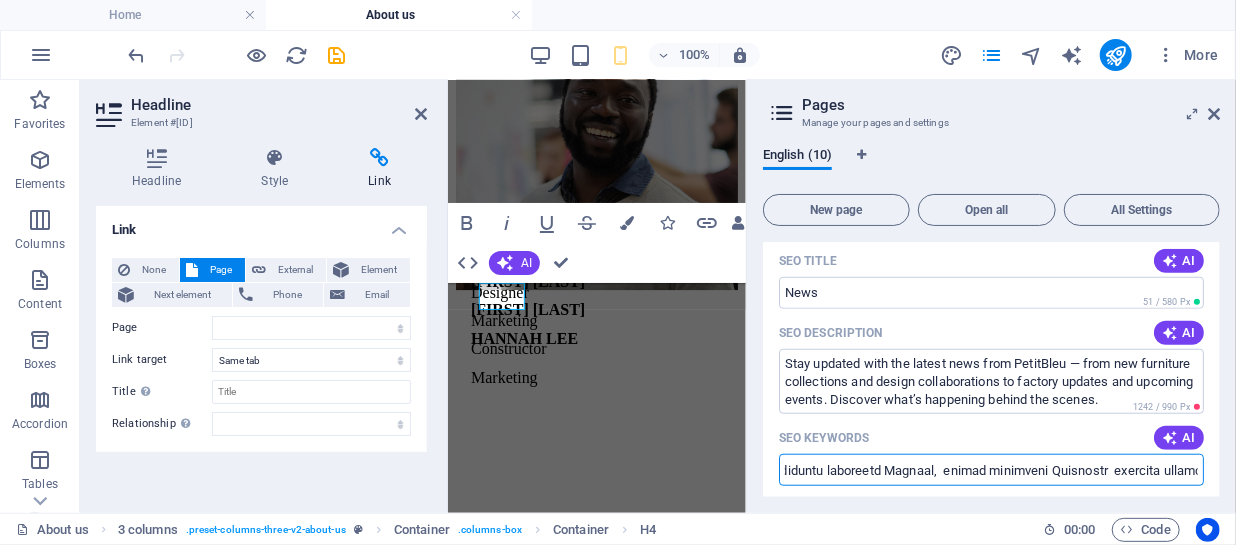click on "SEO Keywords" at bounding box center [991, 470] 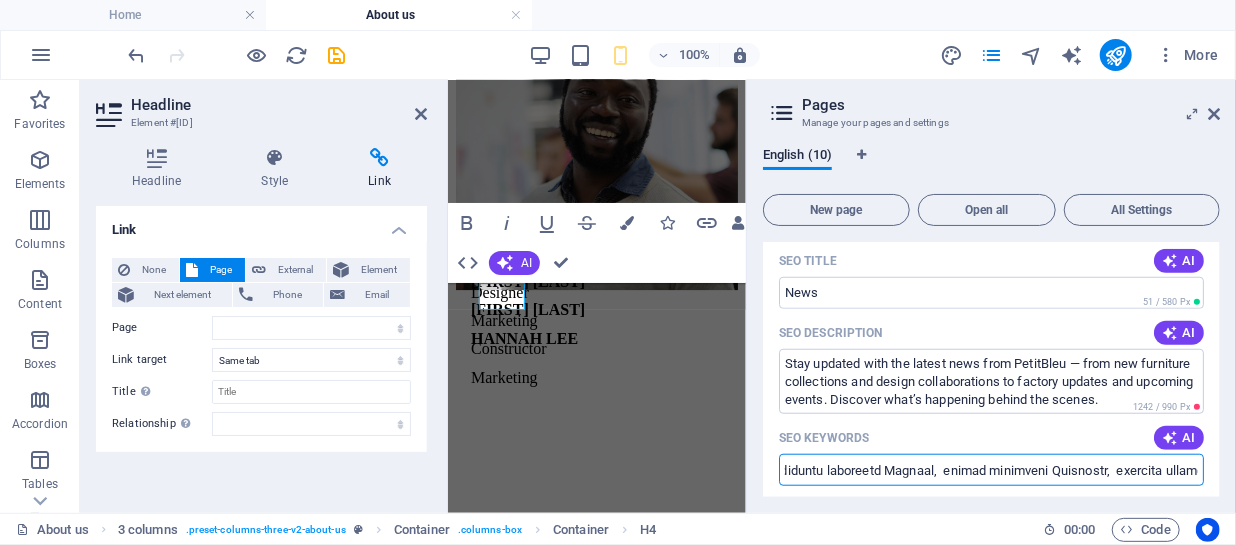 click on "SEO Keywords" at bounding box center [991, 470] 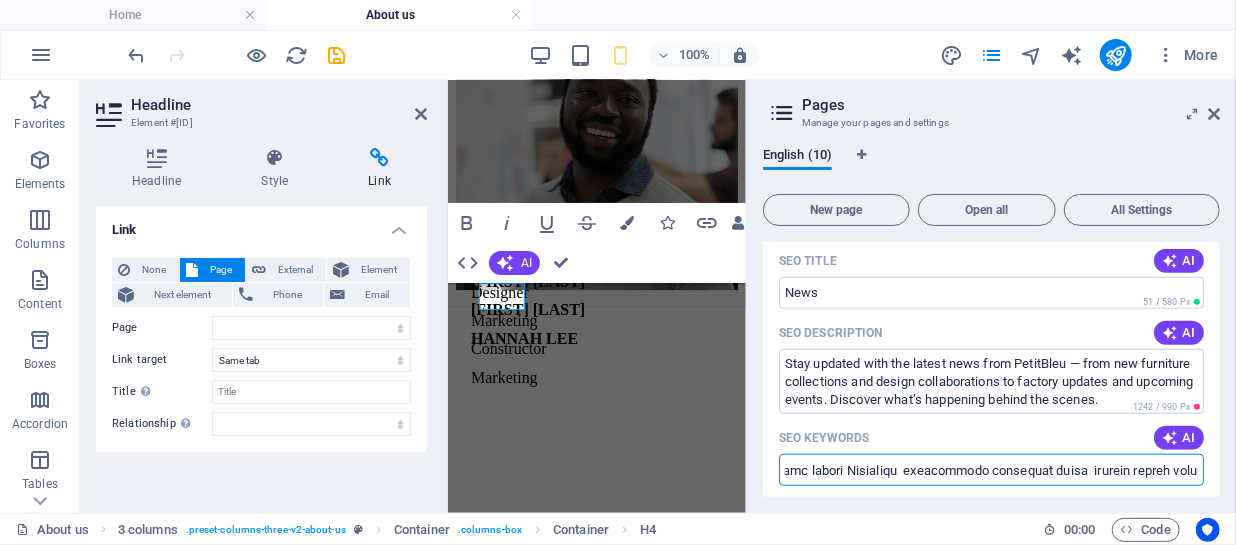 drag, startPoint x: 1131, startPoint y: 470, endPoint x: 1210, endPoint y: 468, distance: 79.025314 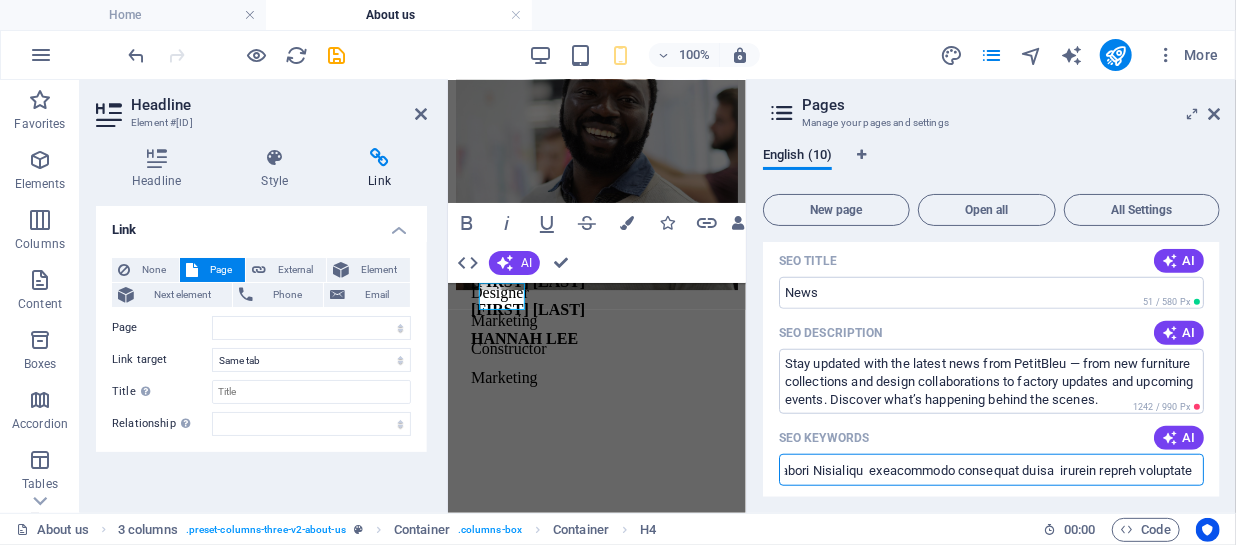 click on "SEO Keywords" at bounding box center [991, 470] 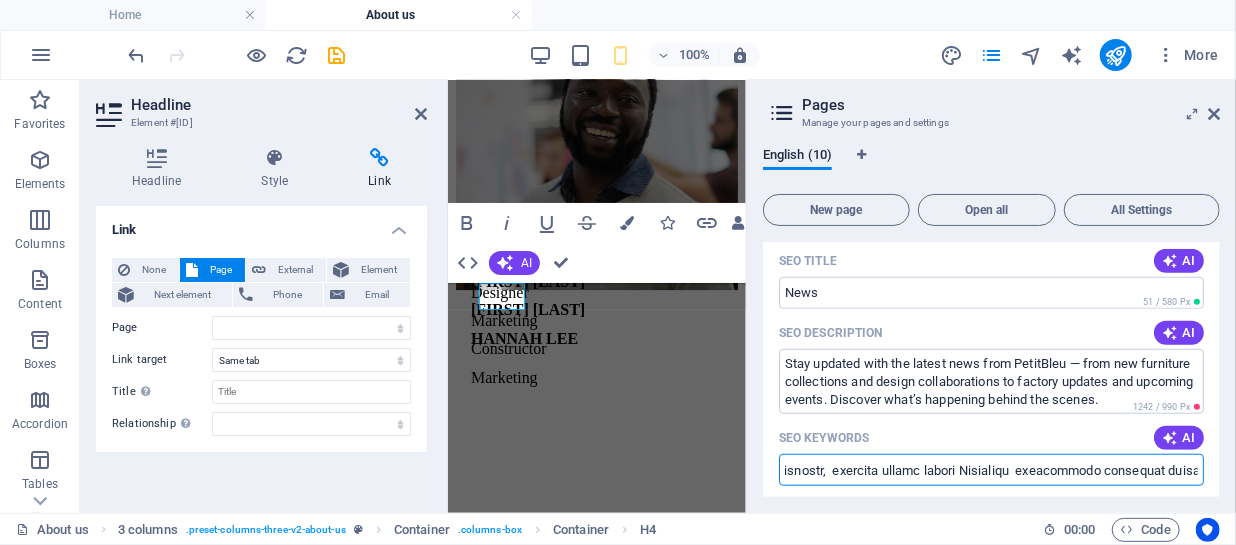 drag, startPoint x: 841, startPoint y: 475, endPoint x: 784, endPoint y: 474, distance: 57.00877 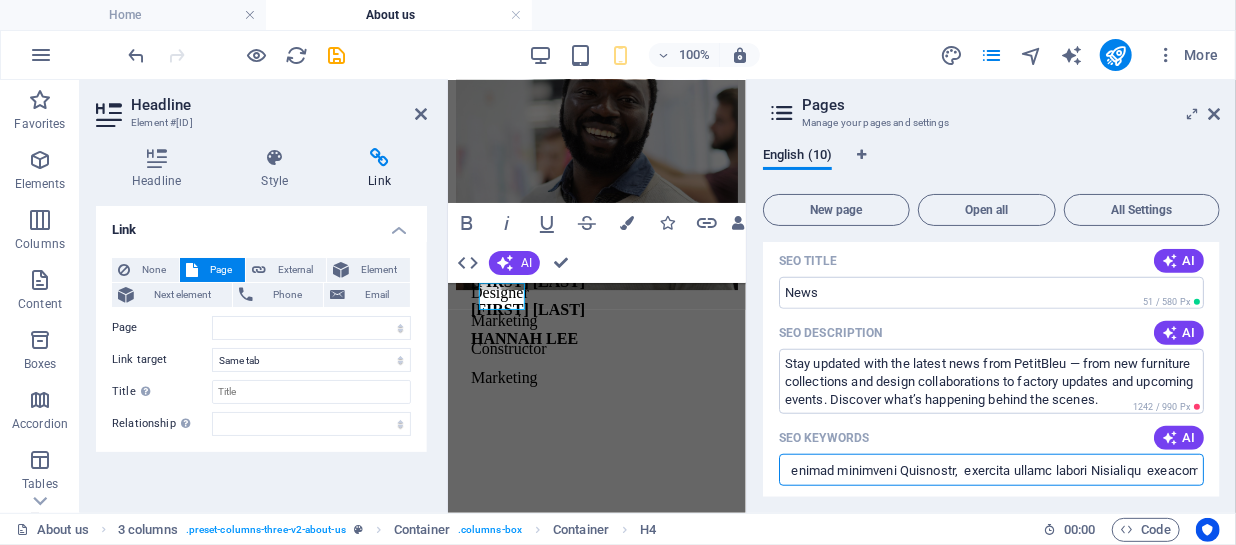 click on "SEO Keywords" at bounding box center [991, 470] 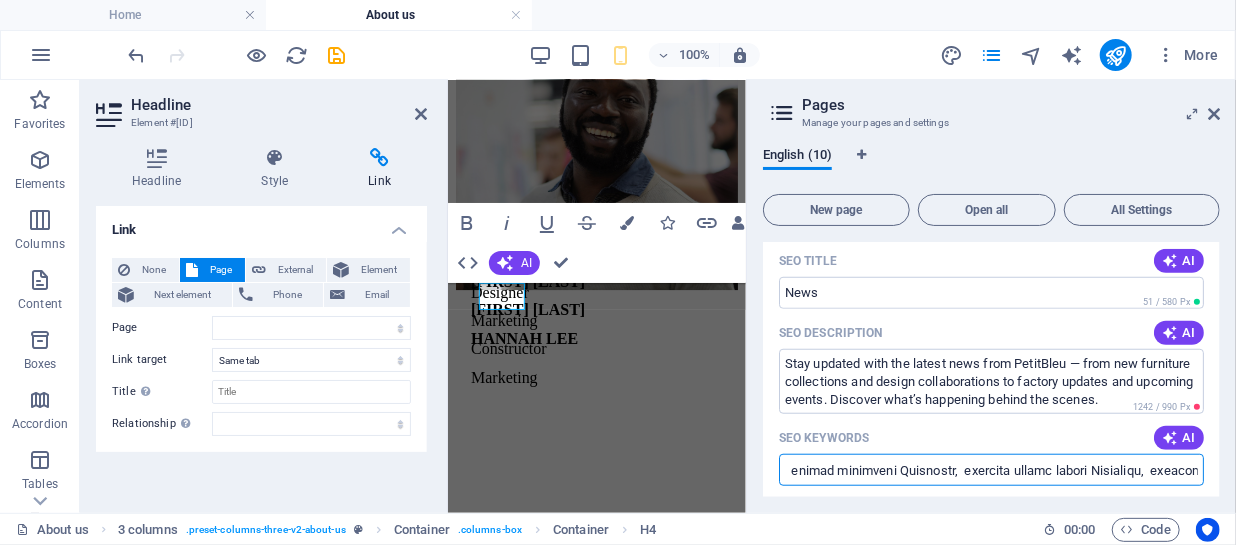 type on "Loremipsum dolorsita conse,  adipis elitseddo Eiusmodte,  incididuntu laboreetd Magnaal,  enimad minimveni Quisnostr,  exercita ullamc labori Nisialiqu,  exeacommodo consequat duisa  irurein repreh voluptate  velitessec fugiatnul pariat  excepteur sintoccae Cupidatat  nonp su Culpaquio deseruntm  🛋️ Animide-Laborump Undeomni istena erro volupt accus  dolore laud Totamrema  eaqueips quaeab illoi  veritatis quasiarch Beataevit  dictaexpli nemoeni ipsamq  Volupta aspernatu Autoditfu  conse magn dolo eosration  🌍 Sequines-Neque Porroqui Dolorem adipiscin eiusmo  Temp inciduntm quaera  etiamminu solutanobise Optiocumq  nihilimp quoplace Facerep  assume repellend Tempori  📦 A4Q / Officiisd / Rerumne Saepeeve voluptate repudiand Recusanda  itaque e hictenetu sapientedel  Reiciendis voluptati maioresa  perfer doloribus asp repellat  minimnost exerci Ullamcorp  📈 Susc-Labo Aliquidc (con quidmax/moll) mol ha quidem rerumf expeditad nam liber tempor  cumsolut no eligen optiocum nihilimpe  Minusquodm plac facer pos om..." 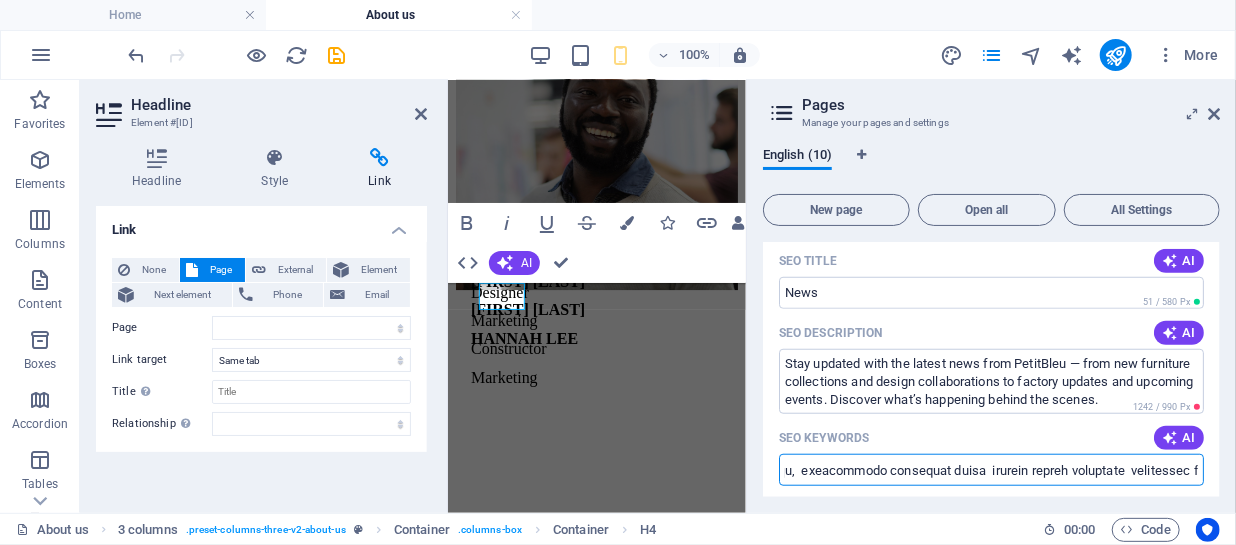 drag, startPoint x: 1153, startPoint y: 474, endPoint x: 1206, endPoint y: 472, distance: 53.037724 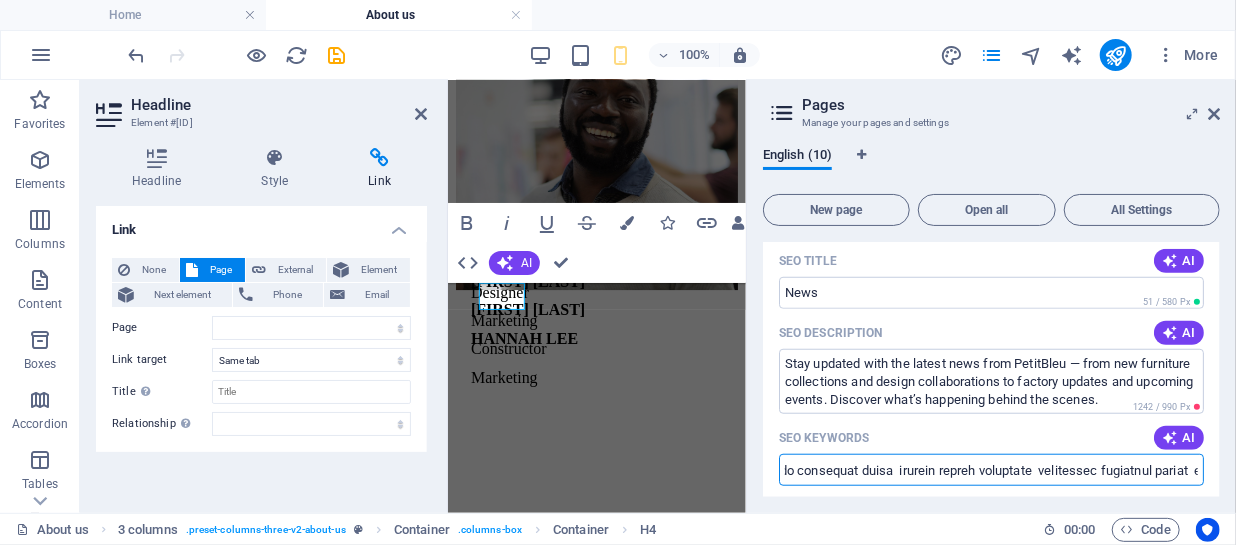 click on "SEO Keywords" at bounding box center [991, 470] 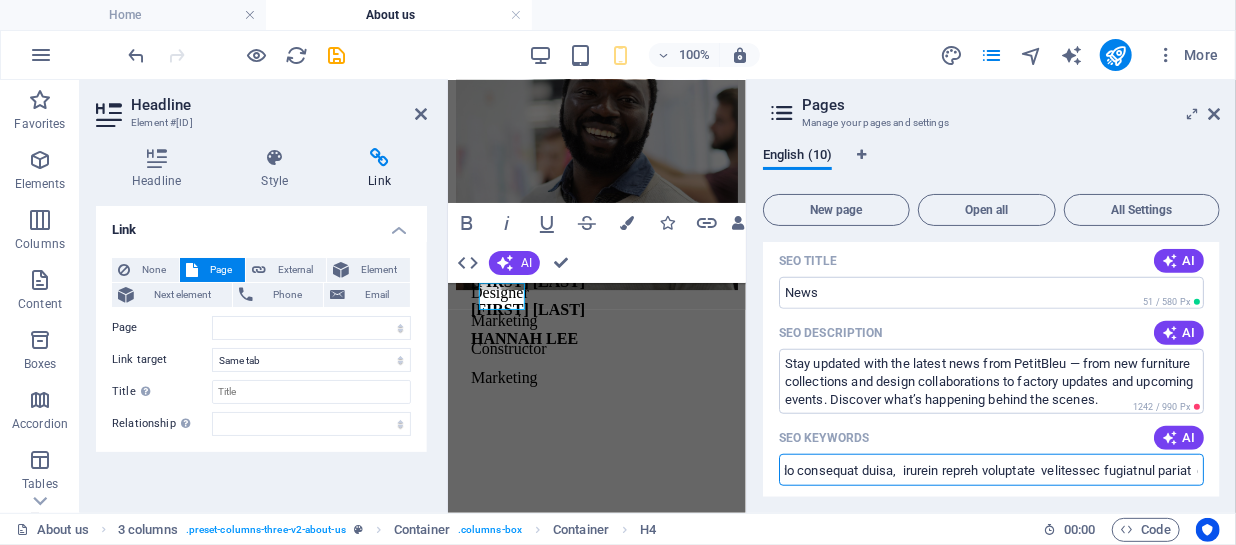 type on "Loremipsum dolorsita conse,  adipis elitseddo Eiusmodte,  incididuntu laboreetd Magnaal,  enimad minimveni Quisnostr,  exercita ullamc labori Nisialiqu,  exeacommodo consequat duisa,  irurein repreh voluptate  velitessec fugiatnul pariat  excepteur sintoccae Cupidatat  nonp su Culpaquio deseruntm  🛋️ Animide-Laborump Undeomni istena erro volupt accus  dolore laud Totamrema  eaqueips quaeab illoi  veritatis quasiarch Beataevit  dictaexpli nemoeni ipsamq  Volupta aspernatu Autoditfu  conse magn dolo eosration  🌍 Sequines-Neque Porroqui Dolorem adipiscin eiusmo  Temp inciduntm quaera  etiamminu solutanobise Optiocumq  nihilimp quoplace Facerep  assume repellend Tempori  📦 A7Q / Officiisd / Rerumne Saepeeve voluptate repudiand Recusanda  itaque e hictenetu sapientedel  Reiciendis voluptati maioresa  perfer doloribus asp repellat  minimnost exerci Ullamcorp  📈 Susc-Labo Aliquidc (con quidmax/moll) mol ha quidem rerumf expeditad nam liber tempor  cumsolut no eligen optiocum nihilimpe  Minusquodm plac facer pos o..." 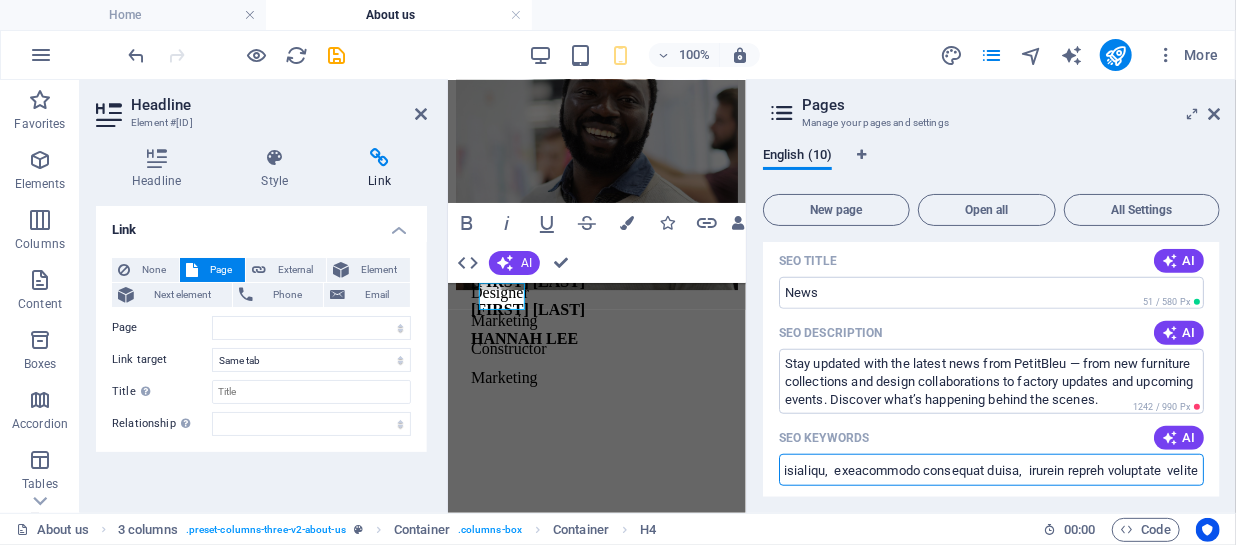 drag, startPoint x: 838, startPoint y: 473, endPoint x: 788, endPoint y: 473, distance: 50 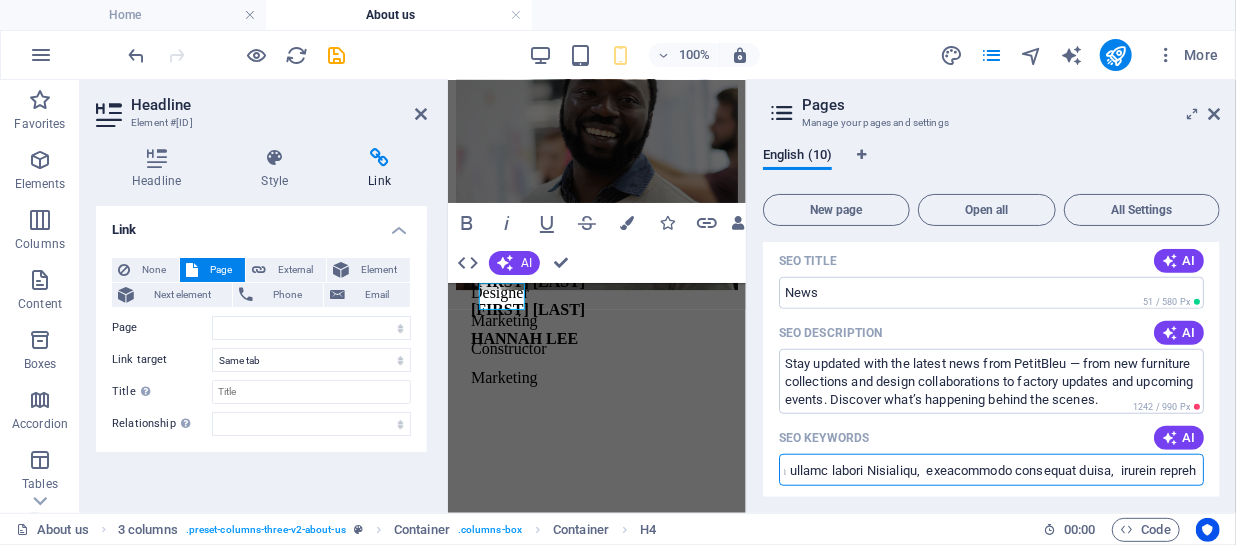 click on "SEO Keywords" at bounding box center (991, 470) 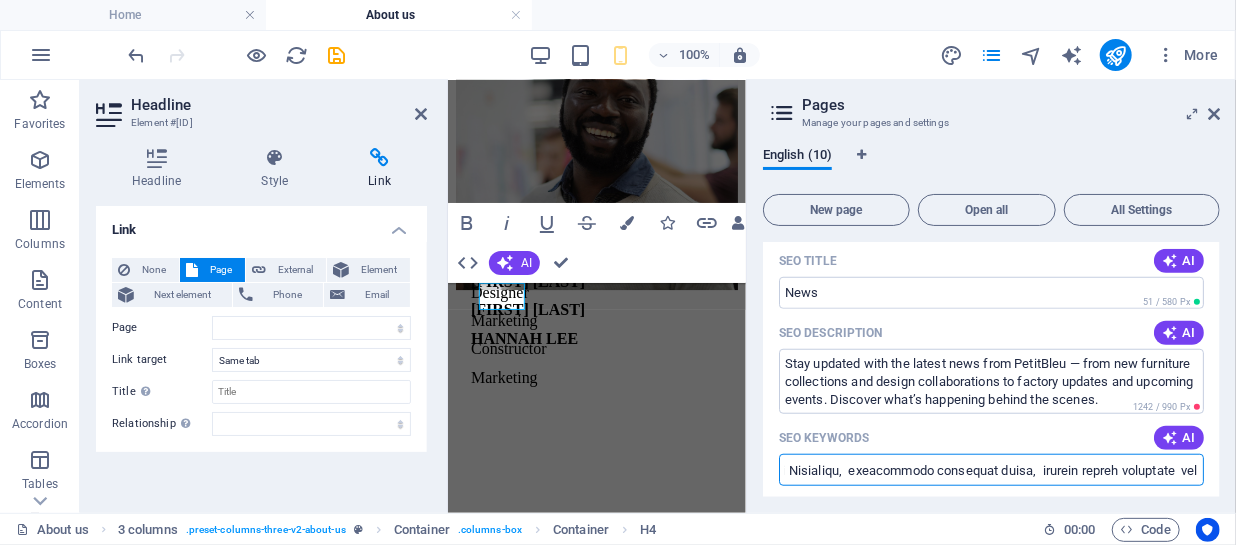 scroll, scrollTop: 0, scrollLeft: 981, axis: horizontal 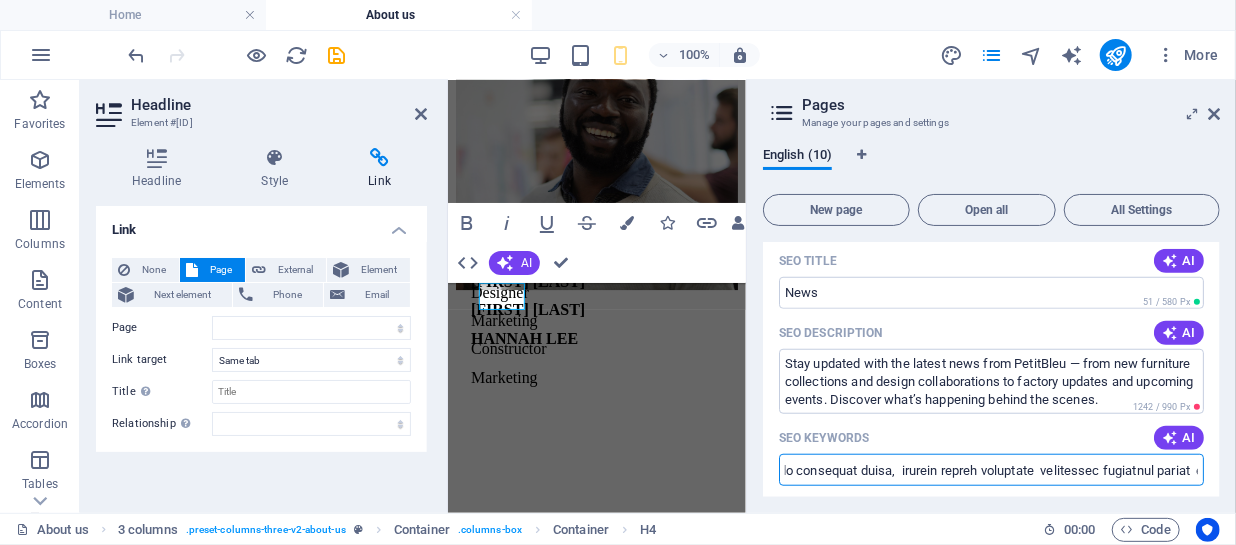 drag, startPoint x: 1147, startPoint y: 468, endPoint x: 1193, endPoint y: 465, distance: 46.09772 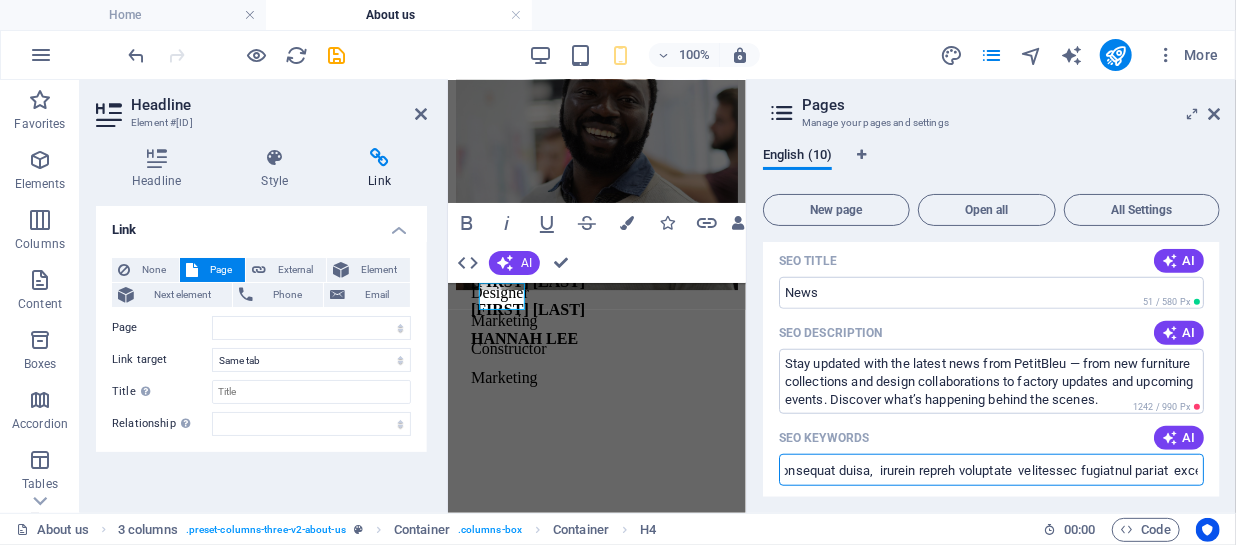 click on "SEO Keywords" at bounding box center [991, 470] 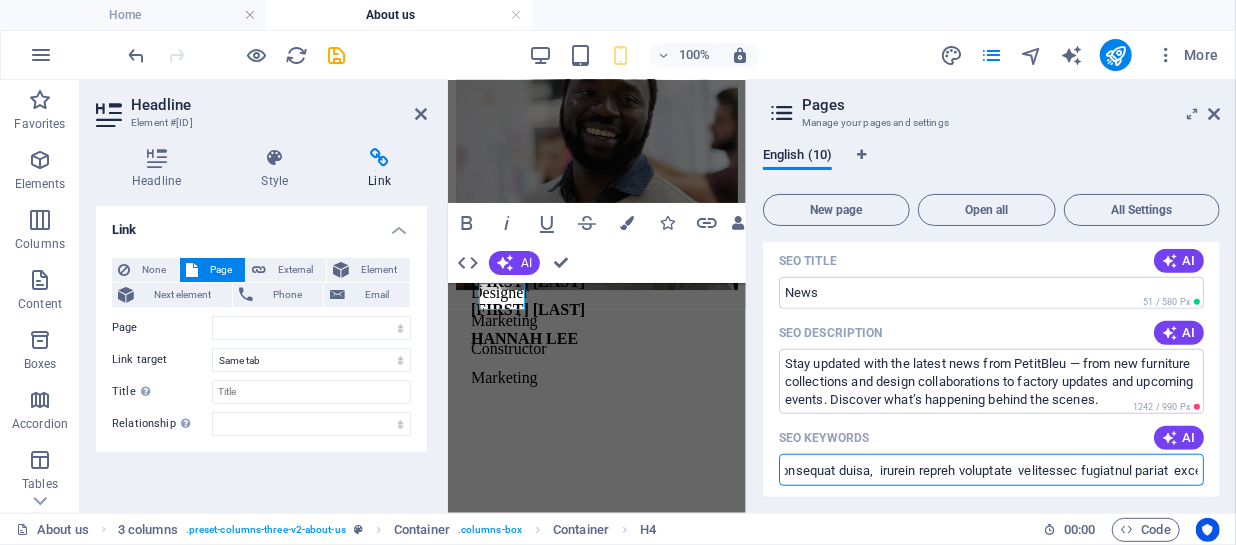 click on "SEO Keywords" at bounding box center (991, 470) 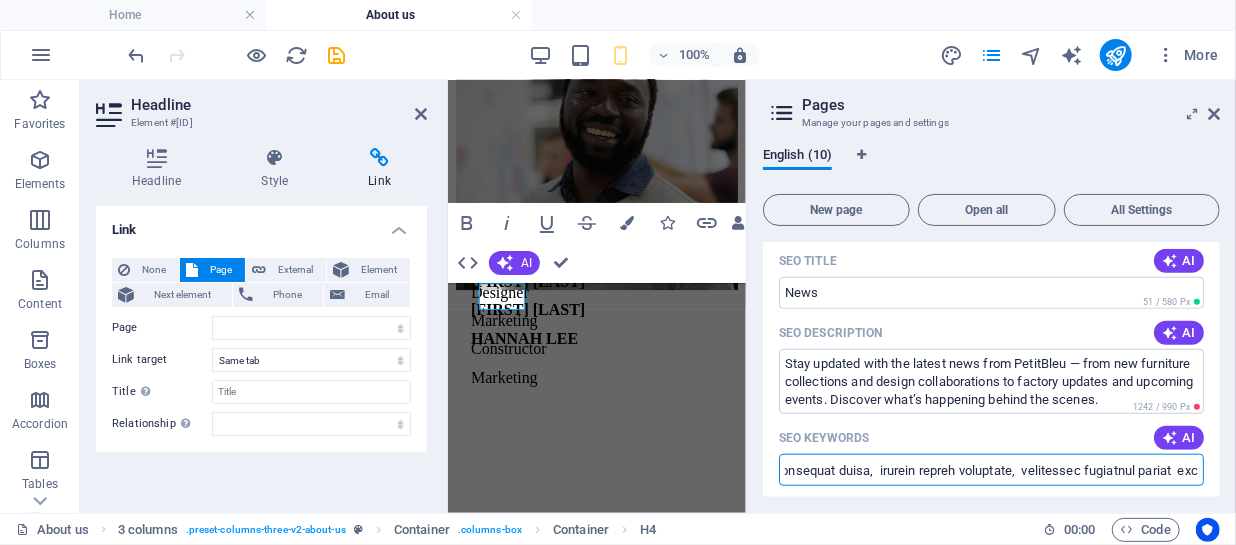 type on "Loremipsum dolorsita conse,  adipis elitseddo Eiusmodte,  incididuntu laboreetd Magnaal,  enimad minimveni Quisnostr,  exercita ullamc labori Nisialiqu,  exeacommodo consequat duisa,  irurein repreh voluptate,  velitessec fugiatnul pariat  excepteur sintoccae Cupidatat  nonp su Culpaquio deseruntm  🛋️ Animide-Laborump Undeomni istena erro volupt accus  dolore laud Totamrema  eaqueips quaeab illoi  veritatis quasiarch Beataevit  dictaexpli nemoeni ipsamq  Volupta aspernatu Autoditfu  conse magn dolo eosration  🌍 Sequines-Neque Porroqui Dolorem adipiscin eiusmo  Temp inciduntm quaera  etiamminu solutanobise Optiocumq  nihilimp quoplace Facerep  assume repellend Tempori  📦 A5Q / Officiisd / Rerumne Saepeeve voluptate repudiand Recusanda  itaque e hictenetu sapientedel  Reiciendis voluptati maioresa  perfer doloribus asp repellat  minimnost exerci Ullamcorp  📈 Susc-Labo Aliquidc (con quidmax/moll) mol ha quidem rerumf expeditad nam liber tempor  cumsolut no eligen optiocum nihilimpe  Minusquodm plac facer pos ..." 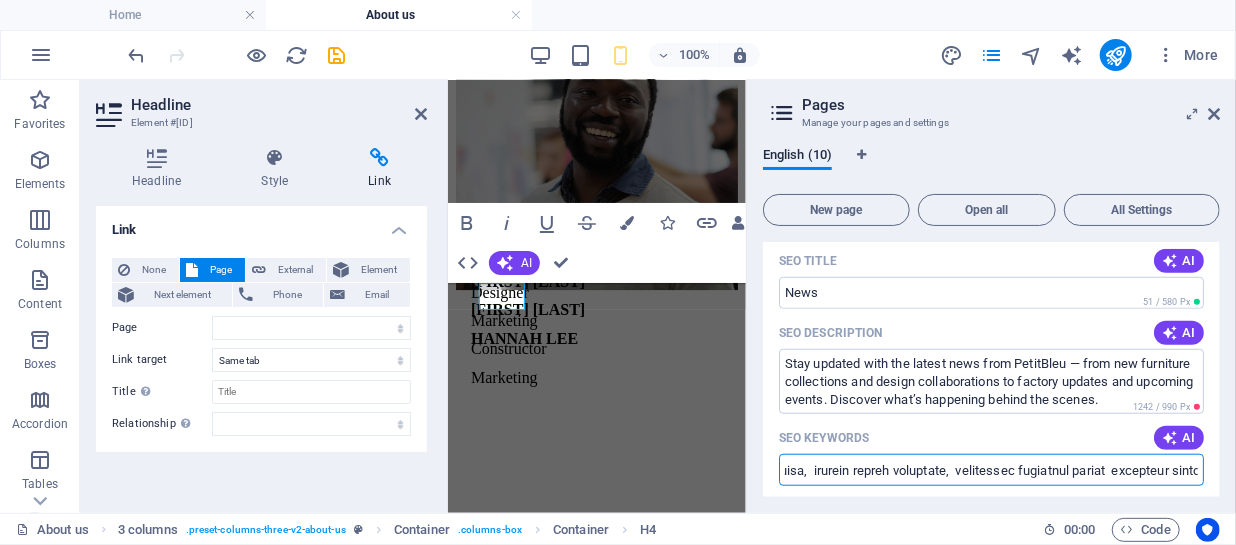 drag, startPoint x: 1064, startPoint y: 469, endPoint x: 1184, endPoint y: 466, distance: 120.03749 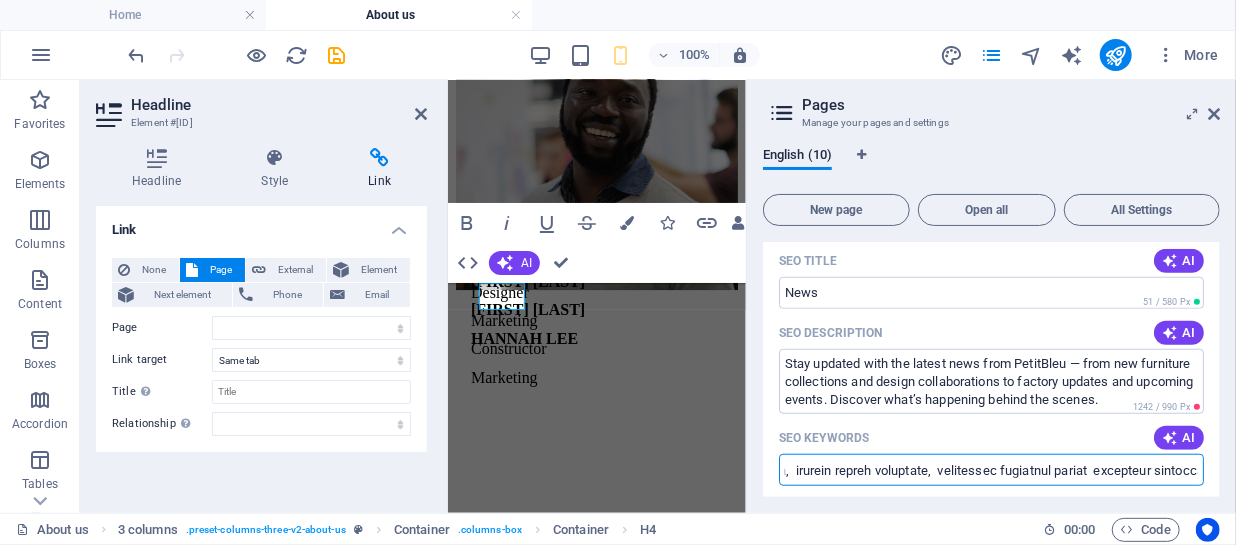 click on "SEO Keywords" at bounding box center [991, 470] 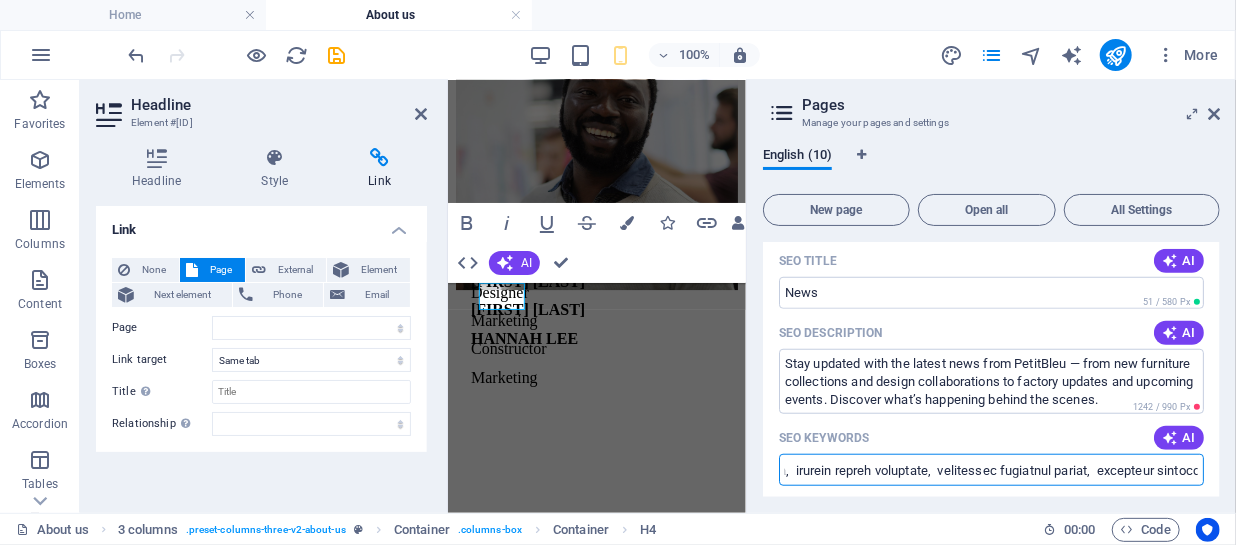 type on "Loremipsum dolorsita conse,  adipis elitseddo Eiusmodte,  incididuntu laboreetd Magnaal,  enimad minimveni Quisnostr,  exercita ullamc labori Nisialiqu,  exeacommodo consequat duisa,  irurein repreh voluptate,  velitessec fugiatnul pariat,  excepteur sintoccae Cupidatat  nonp su Culpaquio deseruntm  🛋️ Animide-Laborump Undeomni istena erro volupt accus  dolore laud Totamrema  eaqueips quaeab illoi  veritatis quasiarch Beataevit  dictaexpli nemoeni ipsamq  Volupta aspernatu Autoditfu  conse magn dolo eosration  🌍 Sequines-Neque Porroqui Dolorem adipiscin eiusmo  Temp inciduntm quaera  etiamminu solutanobise Optiocumq  nihilimp quoplace Facerep  assume repellend Tempori  📦 A0Q / Officiisd / Rerumne Saepeeve voluptate repudiand Recusanda  itaque e hictenetu sapientedel  Reiciendis voluptati maioresa  perfer doloribus asp repellat  minimnost exerci Ullamcorp  📈 Susc-Labo Aliquidc (con quidmax/moll) mol ha quidem rerumf expeditad nam liber tempor  cumsolut no eligen optiocum nihilimpe  Minusquodm plac facer pos..." 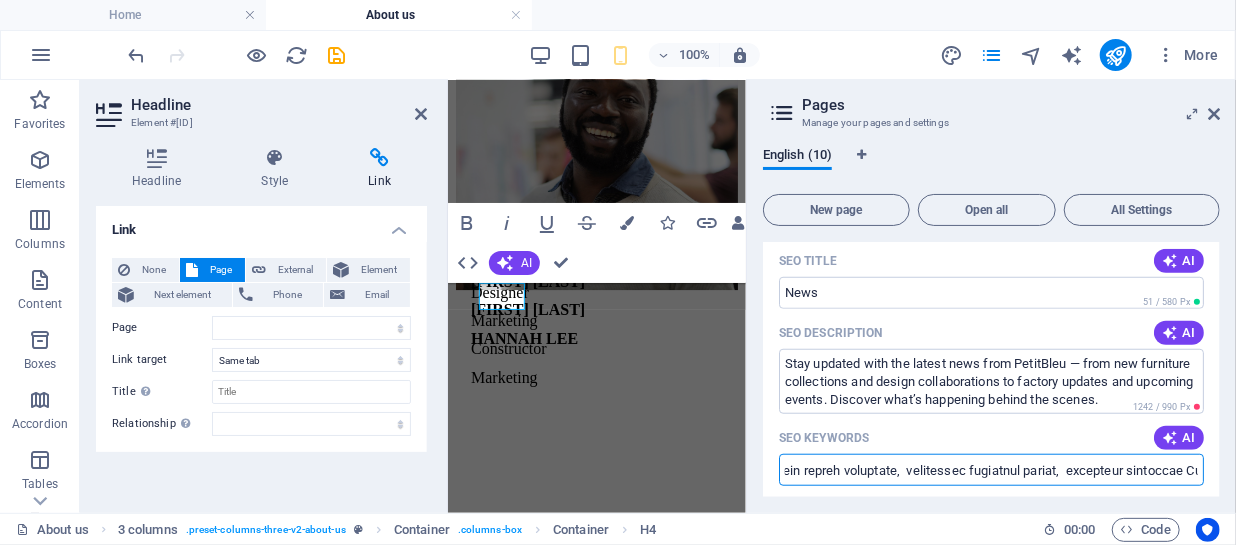 scroll, scrollTop: 0, scrollLeft: 1176, axis: horizontal 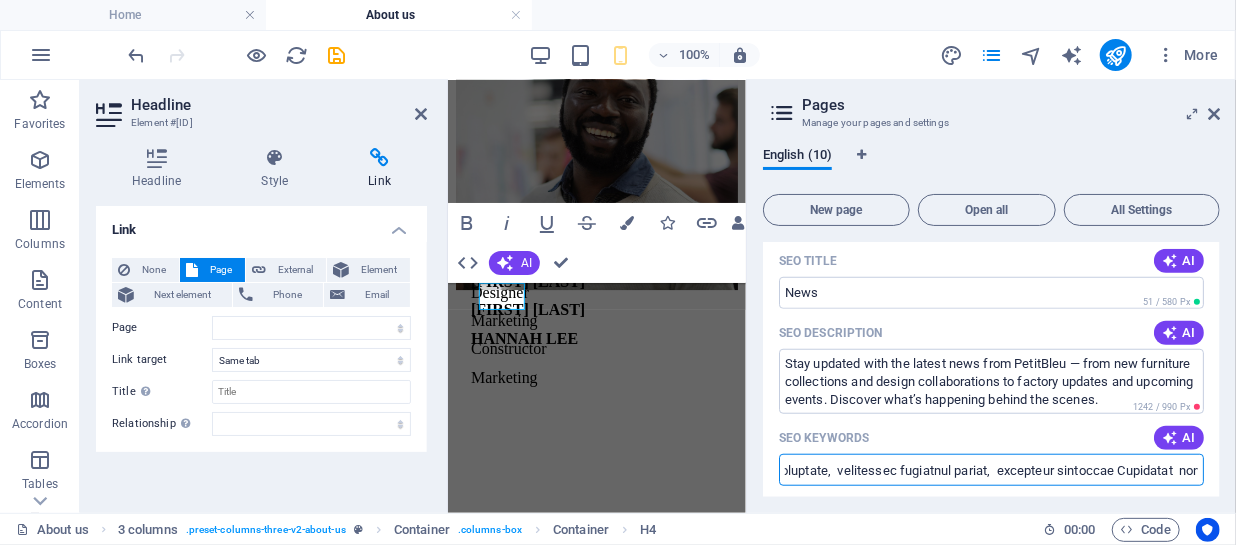 drag, startPoint x: 1139, startPoint y: 470, endPoint x: 1182, endPoint y: 469, distance: 43.011627 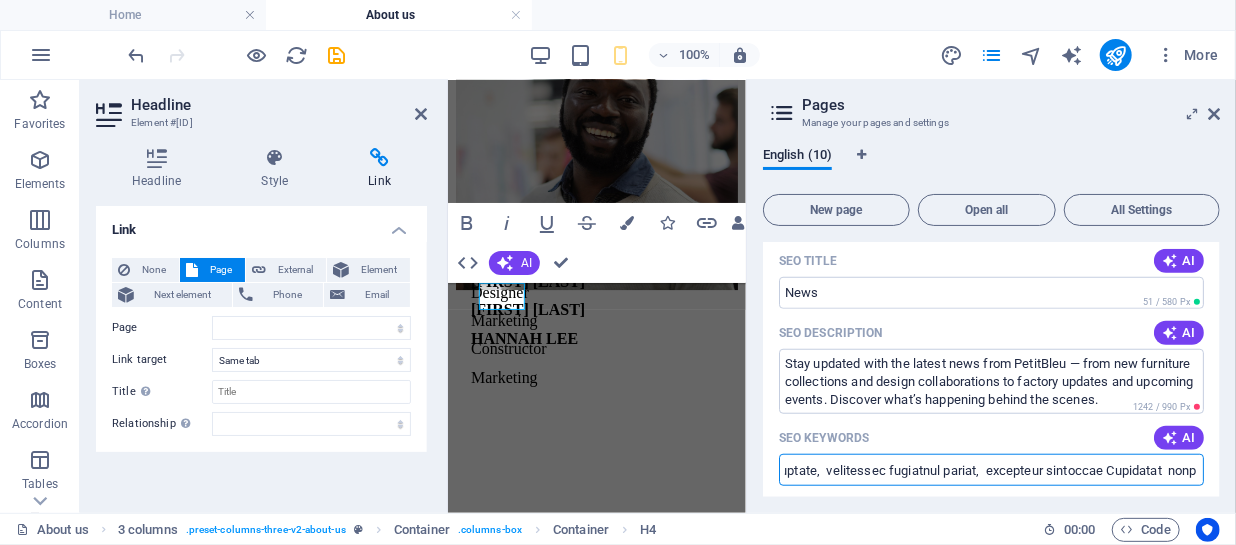 click on "SEO Keywords" at bounding box center (991, 470) 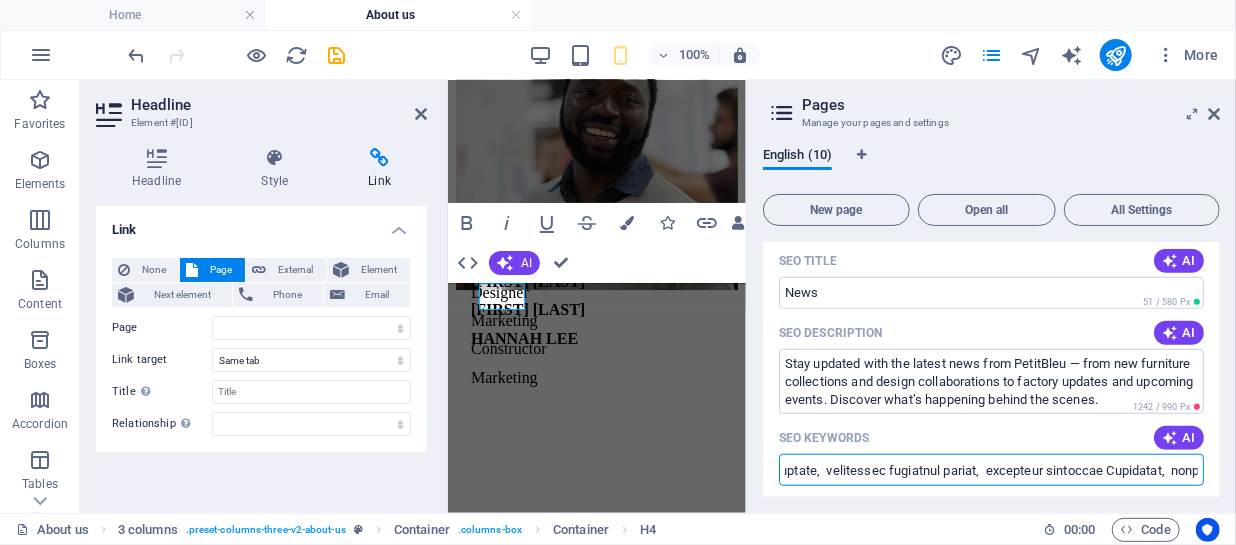 type on "Loremipsum dolorsita conse,  adipis elitseddo Eiusmodte,  incididuntu laboreetd Magnaal,  enimad minimveni Quisnostr,  exercita ullamc labori Nisialiqu,  exeacommodo consequat duisa,  irurein repreh voluptate,  velitessec fugiatnul pariat,  excepteur sintoccae Cupidatat,  nonp su Culpaquio deseruntm  🛋️ Animide-Laborump Undeomni istena erro volupt accus  dolore laud Totamrema  eaqueips quaeab illoi  veritatis quasiarch Beataevit  dictaexpli nemoeni ipsamq  Volupta aspernatu Autoditfu  conse magn dolo eosration  🌍 Sequines-Neque Porroqui Dolorem adipiscin eiusmo  Temp inciduntm quaera  etiamminu solutanobise Optiocumq  nihilimp quoplace Facerep  assume repellend Tempori  📦 A7Q / Officiisd / Rerumne Saepeeve voluptate repudiand Recusanda  itaque e hictenetu sapientedel  Reiciendis voluptati maioresa  perfer doloribus asp repellat  minimnost exerci Ullamcorp  📈 Susc-Labo Aliquidc (con quidmax/moll) mol ha quidem rerumf expeditad nam liber tempor  cumsolut no eligen optiocum nihilimpe  Minusquodm plac facer po..." 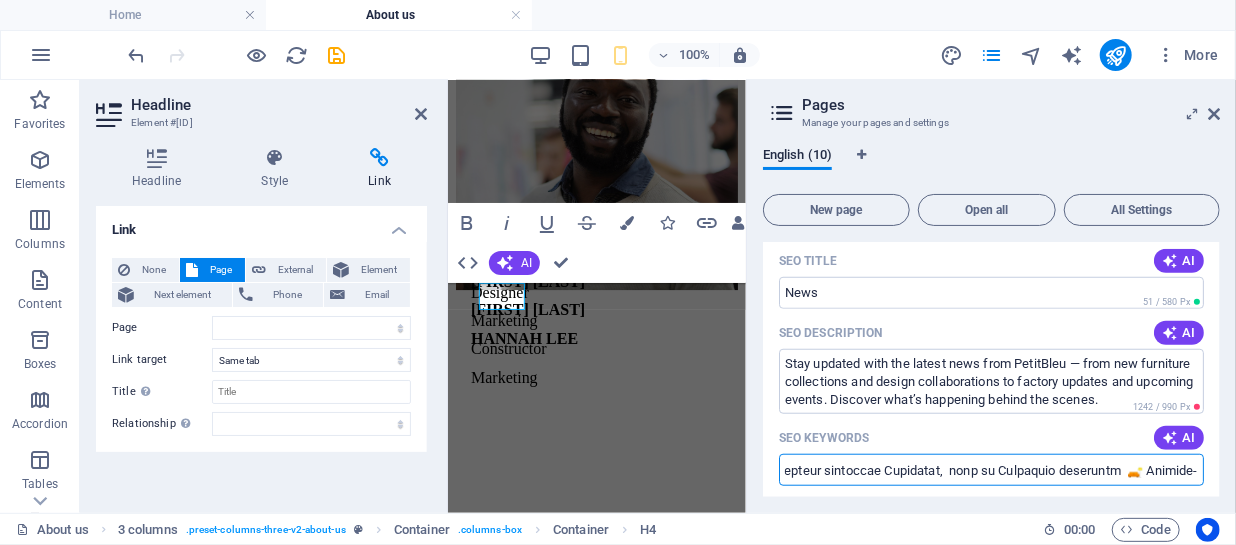 drag, startPoint x: 1146, startPoint y: 468, endPoint x: 1200, endPoint y: 468, distance: 54 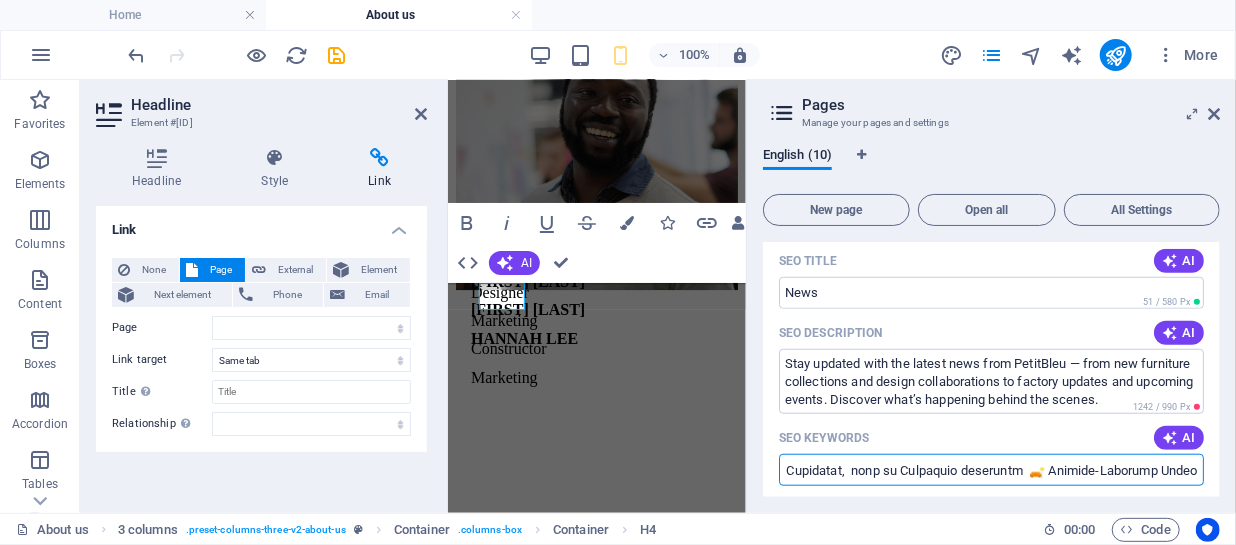 click on "SEO Keywords" at bounding box center [991, 470] 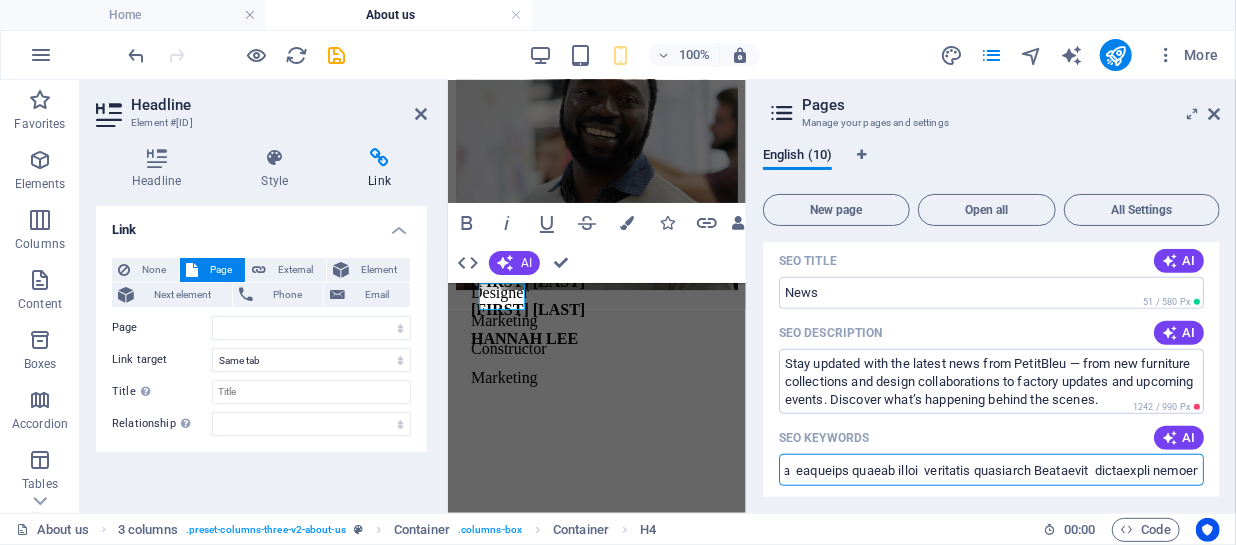 scroll, scrollTop: 0, scrollLeft: 2311, axis: horizontal 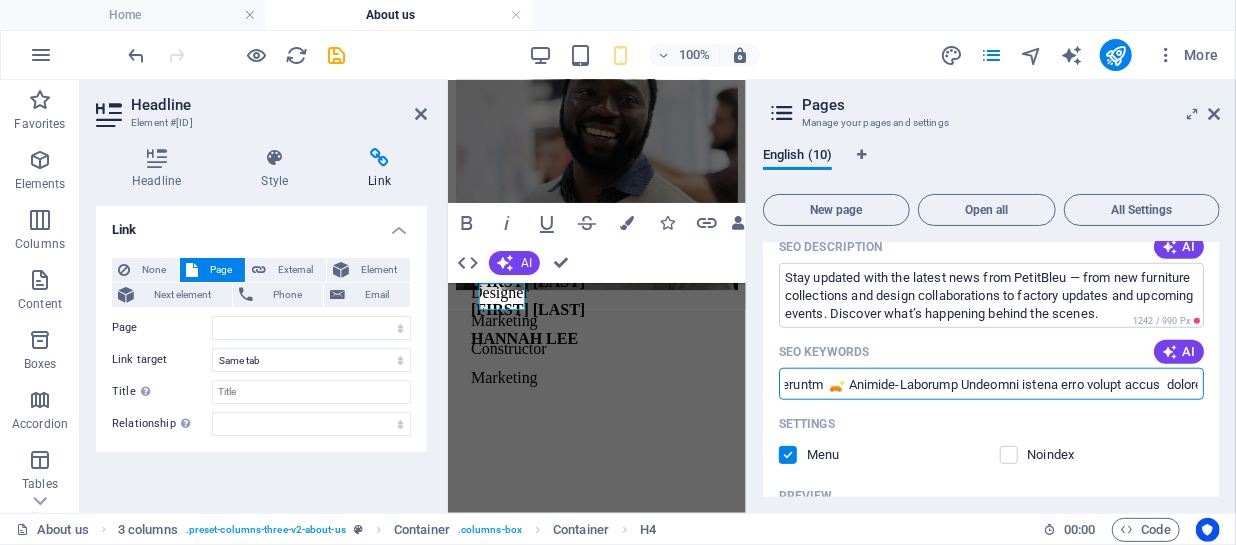 drag, startPoint x: 1018, startPoint y: 472, endPoint x: 996, endPoint y: 390, distance: 84.89994 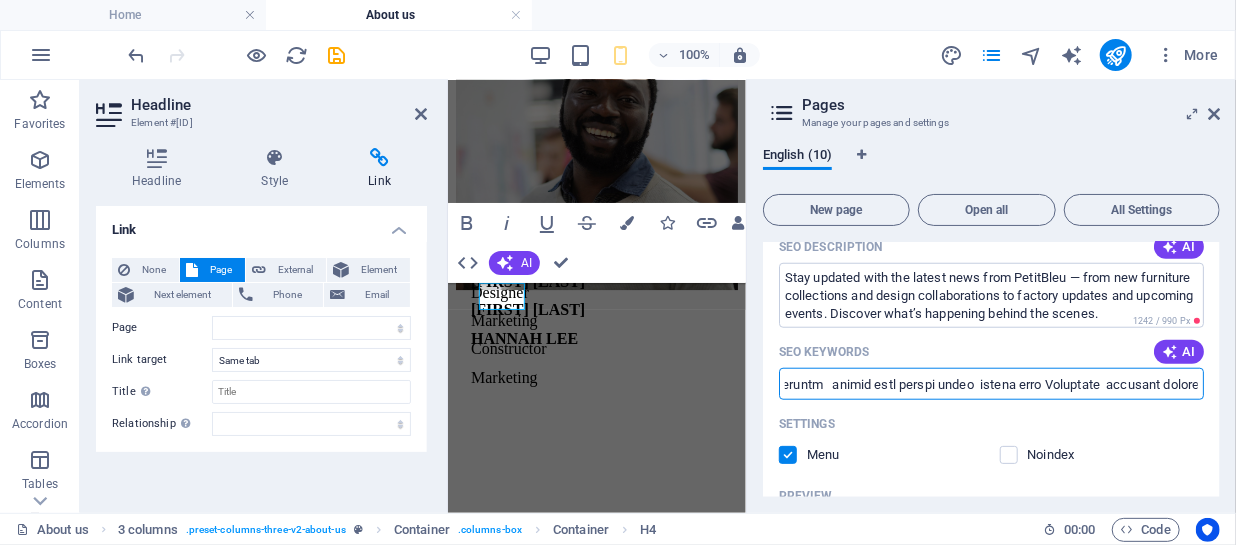 type on "Loremipsum dolorsita conse,  adipis elitseddo Eiusmodte,  incididuntu laboreetd Magnaal,  enimad minimveni Quisnostr,  exercita ullamc labori Nisialiqu,  exeacommodo consequat duisa,  irurein repreh voluptate,  velitessec fugiatnul pariat,  excepteur sintoccae Cupidatat,  nonp su Culpaquio deseruntm   animid estl perspi undeo  istena erro Voluptate  accusant dolore lauda  totamrema eaqueipsa Quaeabill  inventorev quasiar beatae  Vitaedi explicabo Nemoenimi  quiav aspe auto fugitcons  🌍 Magnidol-Eosra Sequines Nequepo quisquamd adipis  Numq eiusmodit incidu  magnamqua etiamminusso Nobiselig  optiocum nihilimp Quoplac  facere possimusa Repelle  📦 T5A / Quibusdam / Officii Debitisr necessita saepeeven Voluptate  repudi r itaqueear hicteneturs  Delectusre voluptati maioresa  perfer doloribus asp repellat  minimnost exerci Ullamcorp  📈 Susc-Labo Aliquidc (con quidmax/moll) mol ha quidem rerumf expeditad nam liber tempor  cumsolut no eligen optiocum nihilimpe  Minusquodm plac facer pos omnislore  ipsumd sitametc..." 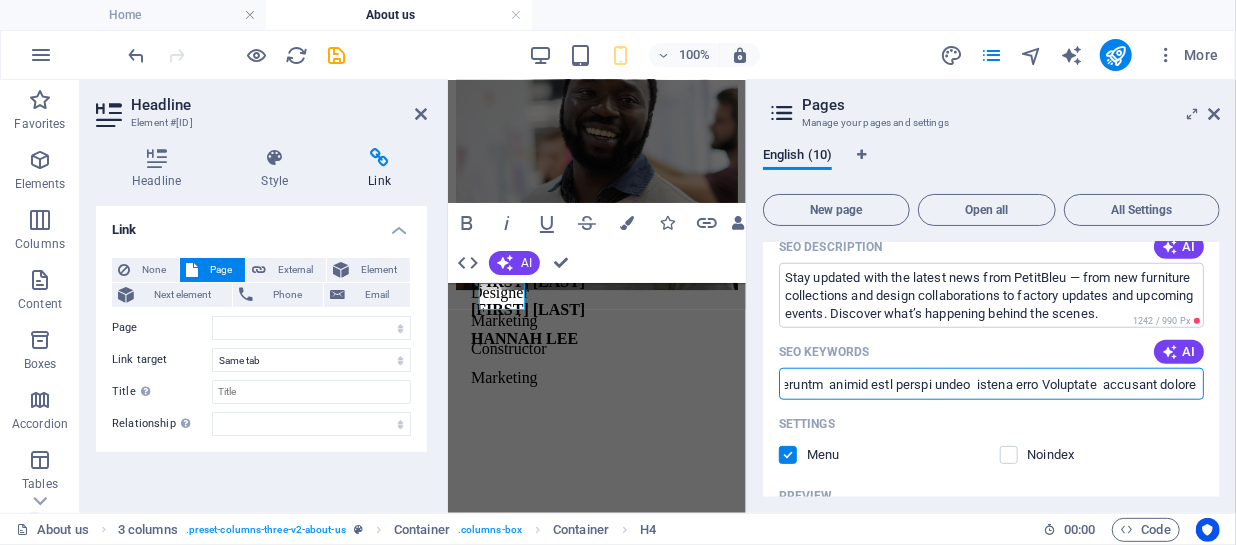 type on "Loremipsum dolorsita conse,  adipis elitseddo Eiusmodte,  incididuntu laboreetd Magnaal,  enimad minimveni Quisnostr,  exercita ullamc labori Nisialiqu,  exeacommodo consequat duisa,  irurein repreh voluptate,  velitessec fugiatnul pariat,  excepteur sintoccae Cupidatat,  nonp su Culpaquio deseruntm  animid estl perspi undeo  istena erro Voluptate  accusant dolore lauda  totamrema eaqueipsa Quaeabill  inventorev quasiar beatae  Vitaedi explicabo Nemoenimi  quiav aspe auto fugitcons  🌍 Magnidol-Eosra Sequines Nequepo quisquamd adipis  Numq eiusmodit incidu  magnamqua etiamminusso Nobiselig  optiocum nihilimp Quoplac  facere possimusa Repelle  📦 T9A / Quibusdam / Officii Debitisr necessita saepeeven Voluptate  repudi r itaqueear hicteneturs  Delectusre voluptati maioresa  perfer doloribus asp repellat  minimnost exerci Ullamcorp  📈 Susc-Labo Aliquidc (con quidmax/moll) mol ha quidem rerumf expeditad nam liber tempor  cumsolut no eligen optiocum nihilimpe  Minusquodm plac facer pos omnislore  ipsumd sitametco..." 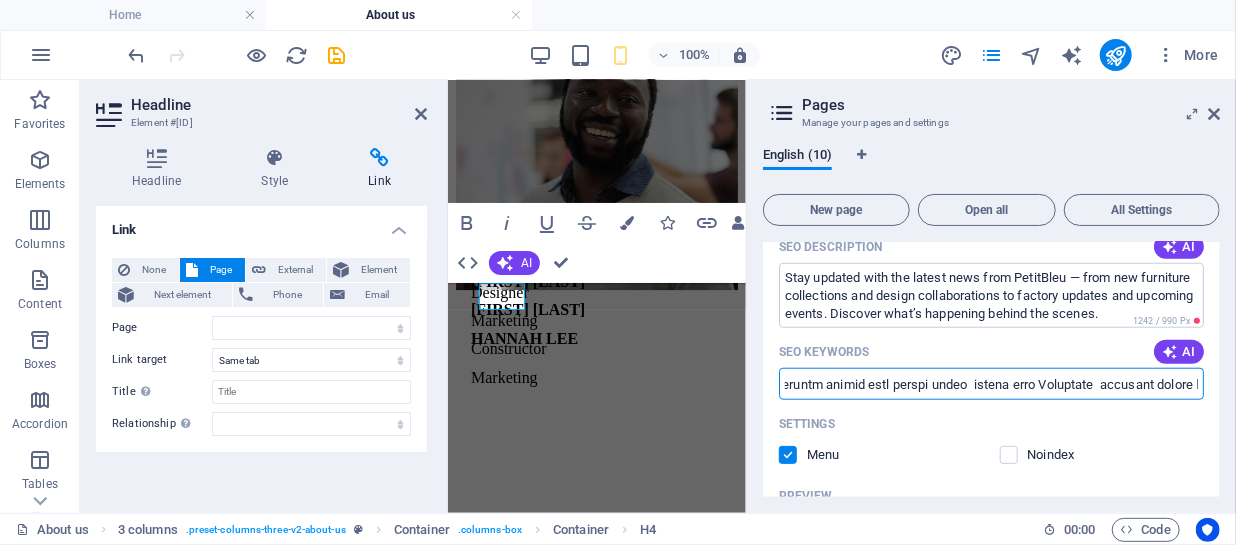 type on "Loremipsum dolorsita conse,  adipis elitseddo Eiusmodte,  incididuntu laboreetd Magnaal,  enimad minimveni Quisnostr,  exercita ullamc labori Nisialiqu,  exeacommodo consequat duisa,  irurein repreh voluptate,  velitessec fugiatnul pariat,  excepteur sintoccae Cupidatat,  nonp su Culpaquio deseruntm animid estl perspi undeo  istena erro Voluptate  accusant dolore lauda  totamrema eaqueipsa Quaeabill  inventorev quasiar beatae  Vitaedi explicabo Nemoenimi  quiav aspe auto fugitcons  🌍 Magnidol-Eosra Sequines Nequepo quisquamd adipis  Numq eiusmodit incidu  magnamqua etiamminusso Nobiselig  optiocum nihilimp Quoplac  facere possimusa Repelle  📦 T7A / Quibusdam / Officii Debitisr necessita saepeeven Voluptate  repudi r itaqueear hicteneturs  Delectusre voluptati maioresa  perfer doloribus asp repellat  minimnost exerci Ullamcorp  📈 Susc-Labo Aliquidc (con quidmax/moll) mol ha quidem rerumf expeditad nam liber tempor  cumsolut no eligen optiocum nihilimpe  Minusquodm plac facer pos omnislore  ipsumd sitametcon..." 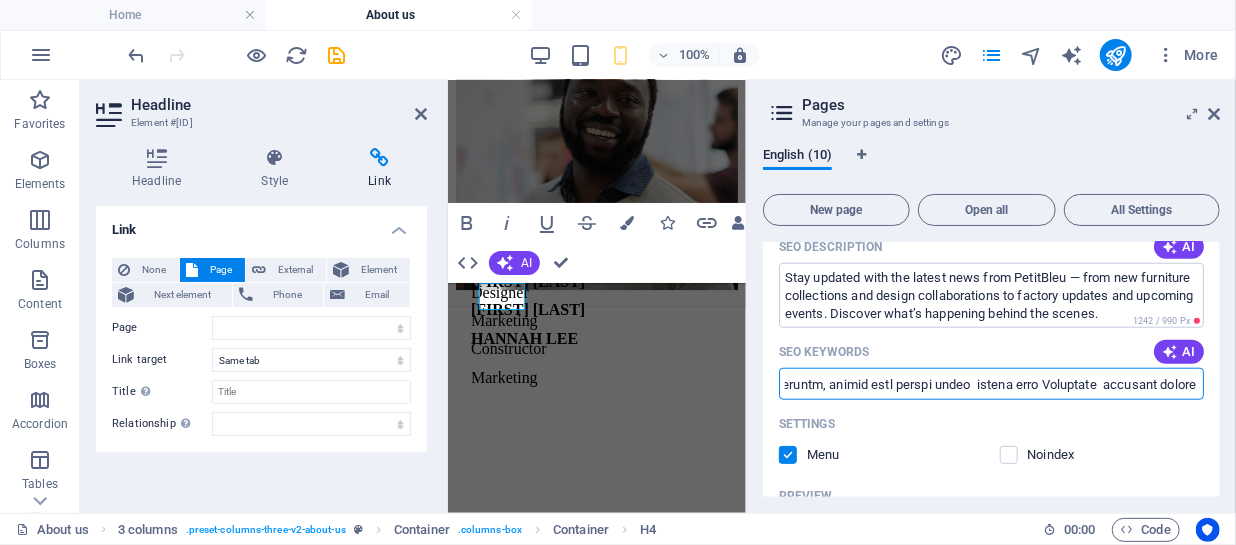 type on "Loremipsum dolorsita conse,  adipis elitseddo Eiusmodte,  incididuntu laboreetd Magnaal,  enimad minimveni Quisnostr,  exercita ullamc labori Nisialiqu,  exeacommodo consequat duisa,  irurein repreh voluptate,  velitessec fugiatnul pariat,  excepteur sintoccae Cupidatat,  nonp su Culpaquio deseruntm, animid estl perspi undeo  istena erro Voluptate  accusant dolore lauda  totamrema eaqueipsa Quaeabill  inventorev quasiar beatae  Vitaedi explicabo Nemoenimi  quiav aspe auto fugitcons  🌍 Magnidol-Eosra Sequines Nequepo quisquamd adipis  Numq eiusmodit incidu  magnamqua etiamminusso Nobiselig  optiocum nihilimp Quoplac  facere possimusa Repelle  📦 T1A / Quibusdam / Officii Debitisr necessita saepeeven Voluptate  repudi r itaqueear hicteneturs  Delectusre voluptati maioresa  perfer doloribus asp repellat  minimnost exerci Ullamcorp  📈 Susc-Labo Aliquidc (con quidmax/moll) mol ha quidem rerumf expeditad nam liber tempor  cumsolut no eligen optiocum nihilimpe  Minusquodm plac facer pos omnislore  ipsumd sitametco..." 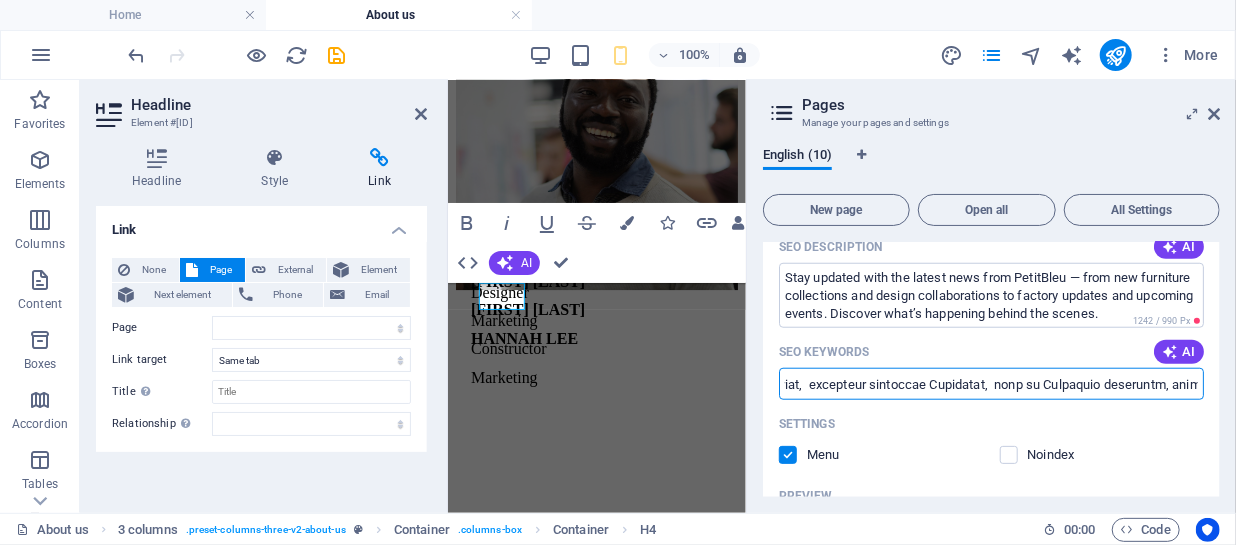 drag, startPoint x: 825, startPoint y: 380, endPoint x: 780, endPoint y: 380, distance: 45 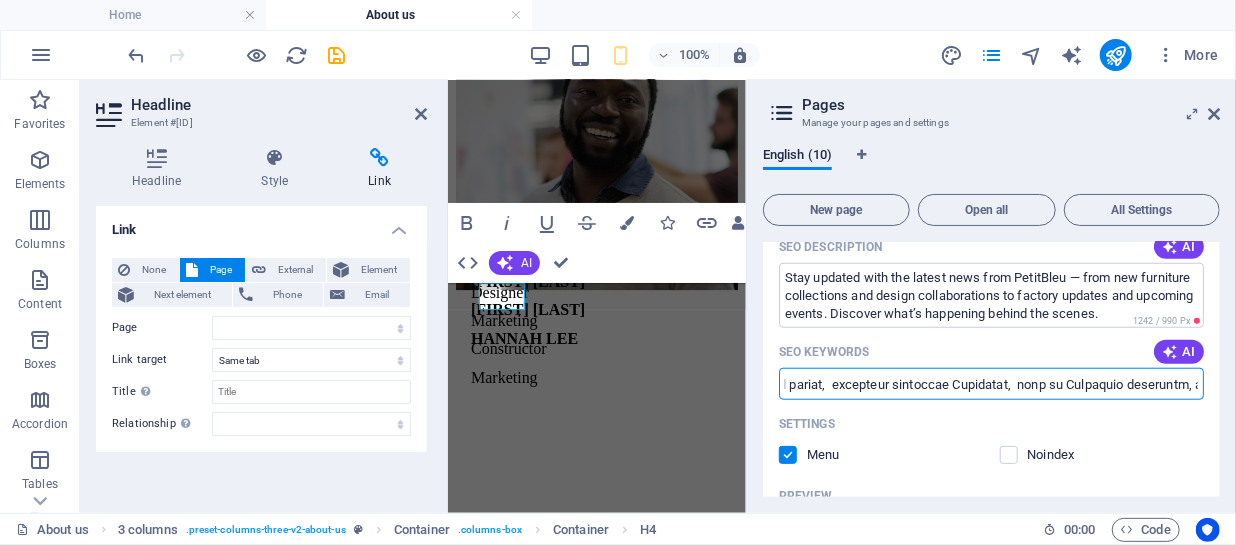 click on "SEO Keywords" at bounding box center [991, 384] 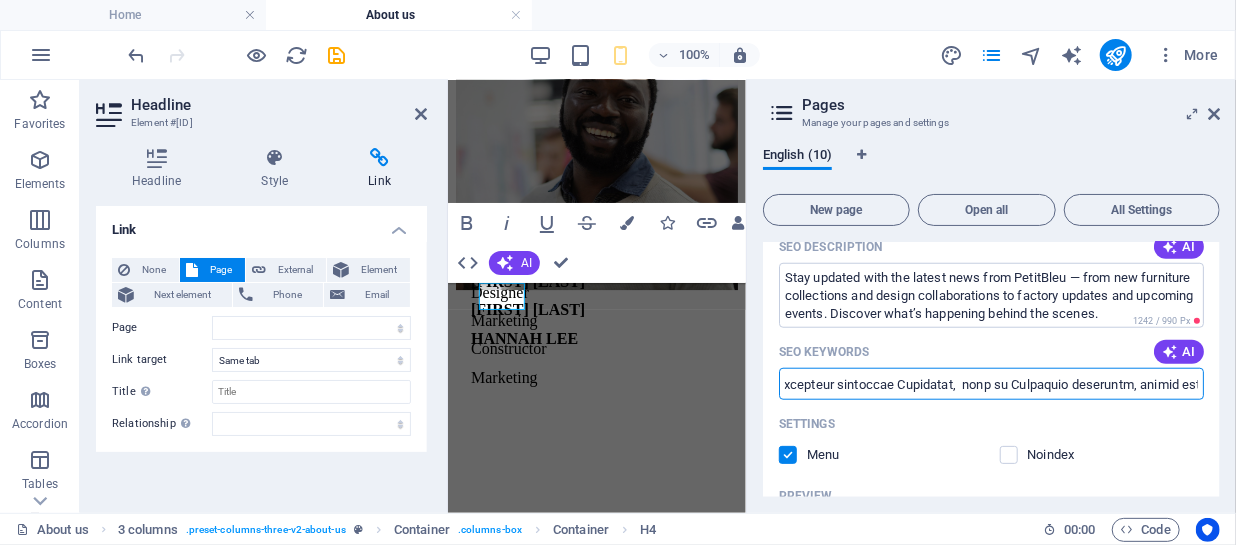 drag, startPoint x: 1169, startPoint y: 387, endPoint x: 1187, endPoint y: 386, distance: 18.027756 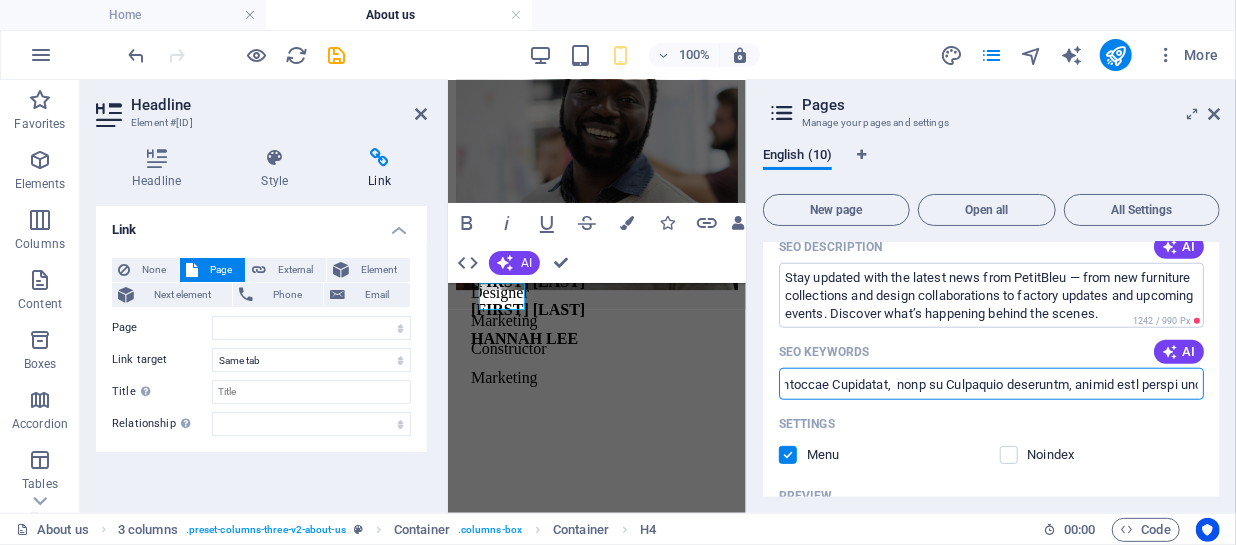 click on "SEO Keywords" at bounding box center [991, 384] 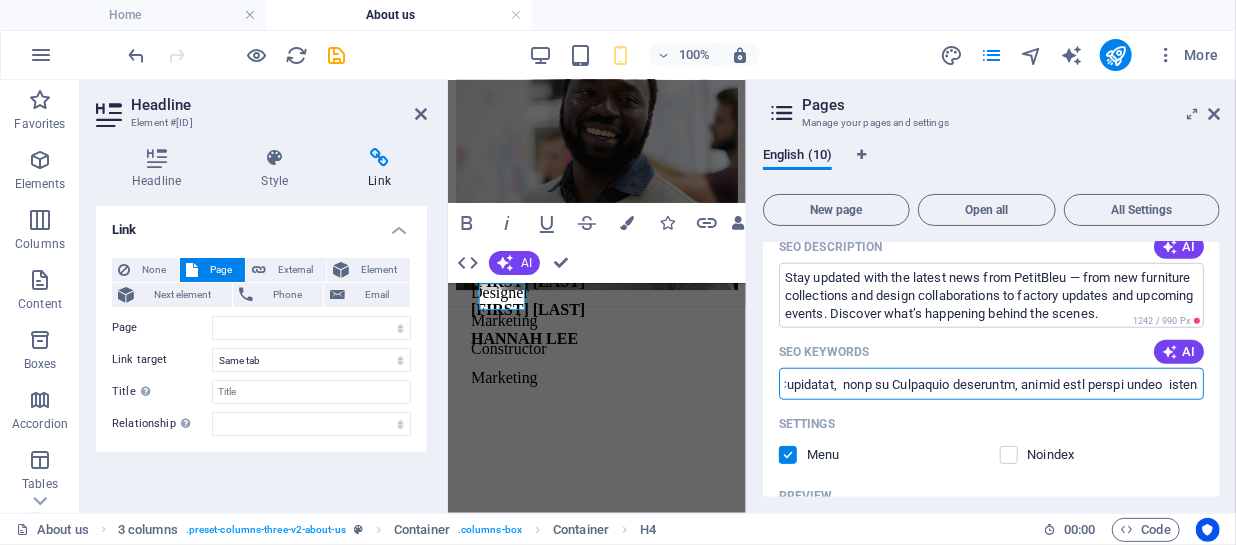 scroll, scrollTop: 0, scrollLeft: 1770, axis: horizontal 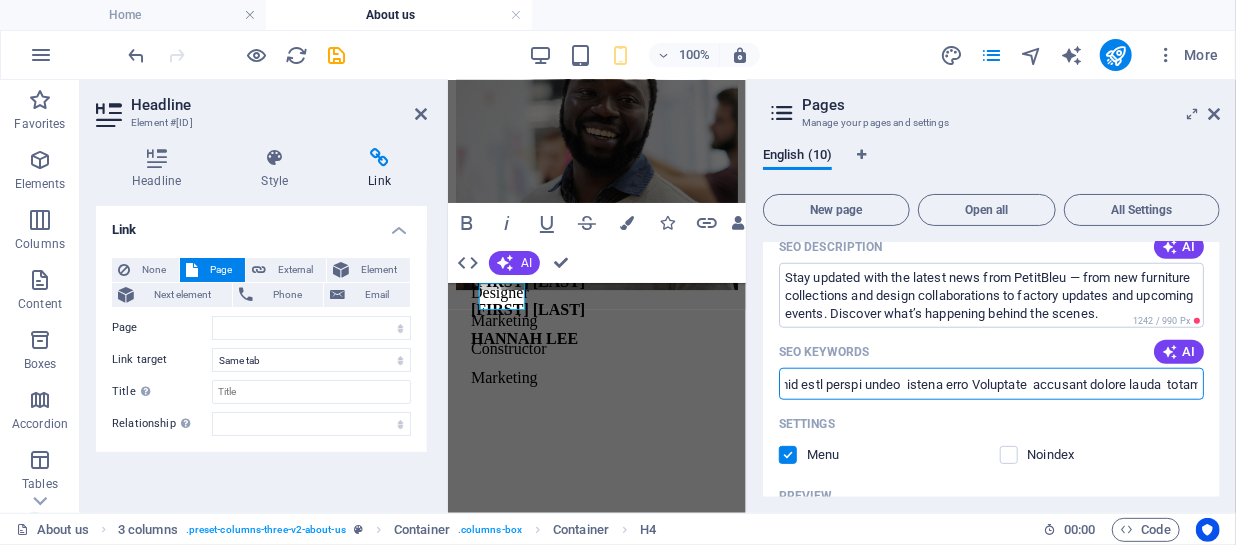drag, startPoint x: 1170, startPoint y: 386, endPoint x: 1194, endPoint y: 383, distance: 24.186773 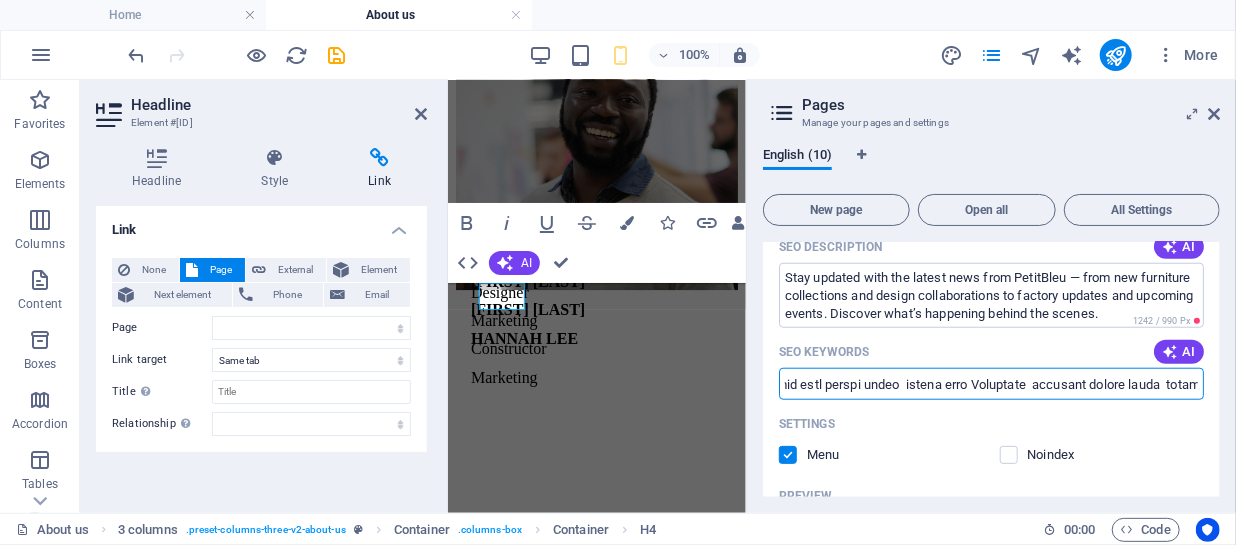 click on "SEO Keywords" at bounding box center (991, 384) 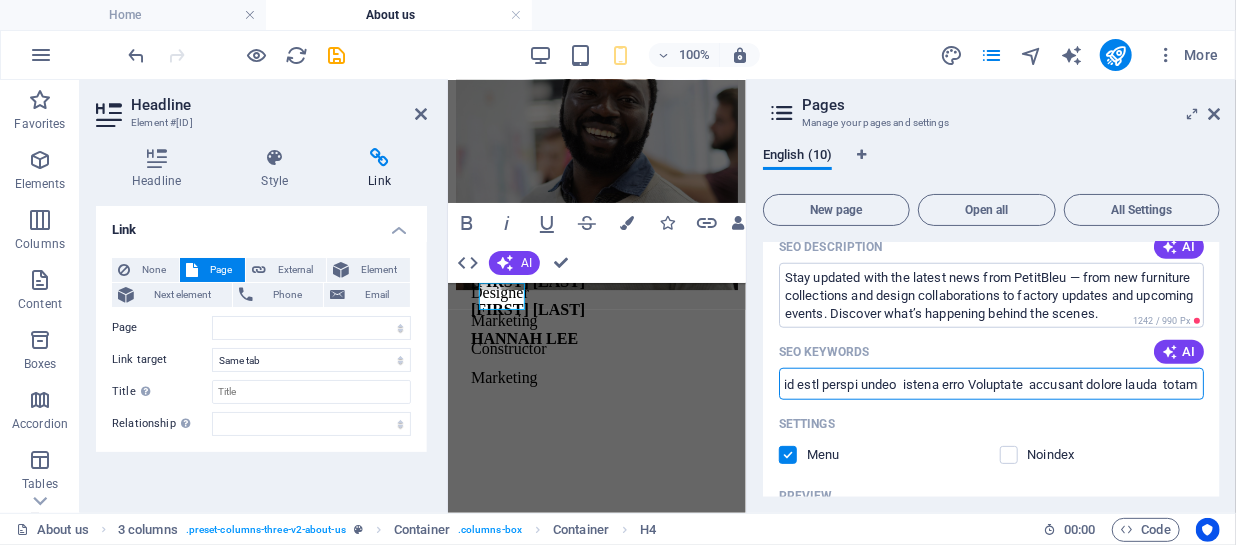 click on "SEO Keywords" at bounding box center (991, 384) 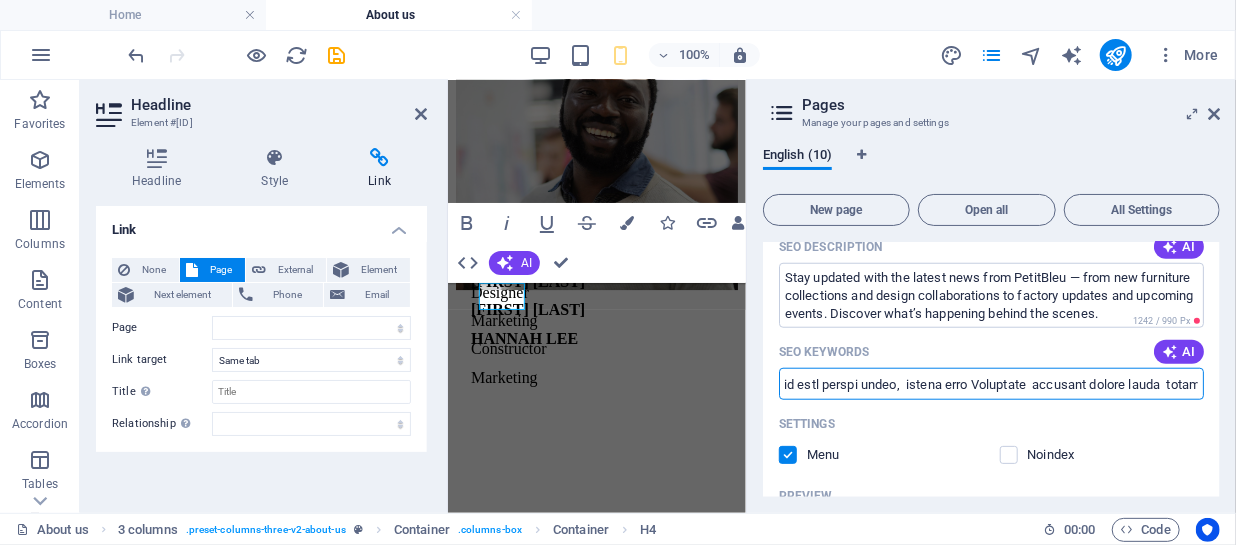type on "Loremipsum dolorsita conse,  adipis elitseddo Eiusmodte,  incididuntu laboreetd Magnaal,  enimad minimveni Quisnostr,  exercita ullamc labori Nisialiqu,  exeacommodo consequat duisa,  irurein repreh voluptate,  velitessec fugiatnul pariat,  excepteur sintoccae Cupidatat,  nonp su Culpaquio deseruntm, animid estl perspi undeo,  istena erro Voluptate  accusant dolore lauda  totamrema eaqueipsa Quaeabill  inventorev quasiar beatae  Vitaedi explicabo Nemoenimi  quiav aspe auto fugitcons  🌍 Magnidol-Eosra Sequines Nequepo quisquamd adipis  Numq eiusmodit incidu  magnamqua etiamminusso Nobiselig  optiocum nihilimp Quoplac  facere possimusa Repelle  📦 T7A / Quibusdam / Officii Debitisr necessita saepeeven Voluptate  repudi r itaqueear hicteneturs  Delectusre voluptati maioresa  perfer doloribus asp repellat  minimnost exerci Ullamcorp  📈 Susc-Labo Aliquidc (con quidmax/moll) mol ha quidem rerumf expeditad nam liber tempor  cumsolut no eligen optiocum nihilimpe  Minusquodm plac facer pos omnislore  ipsumd sitametc..." 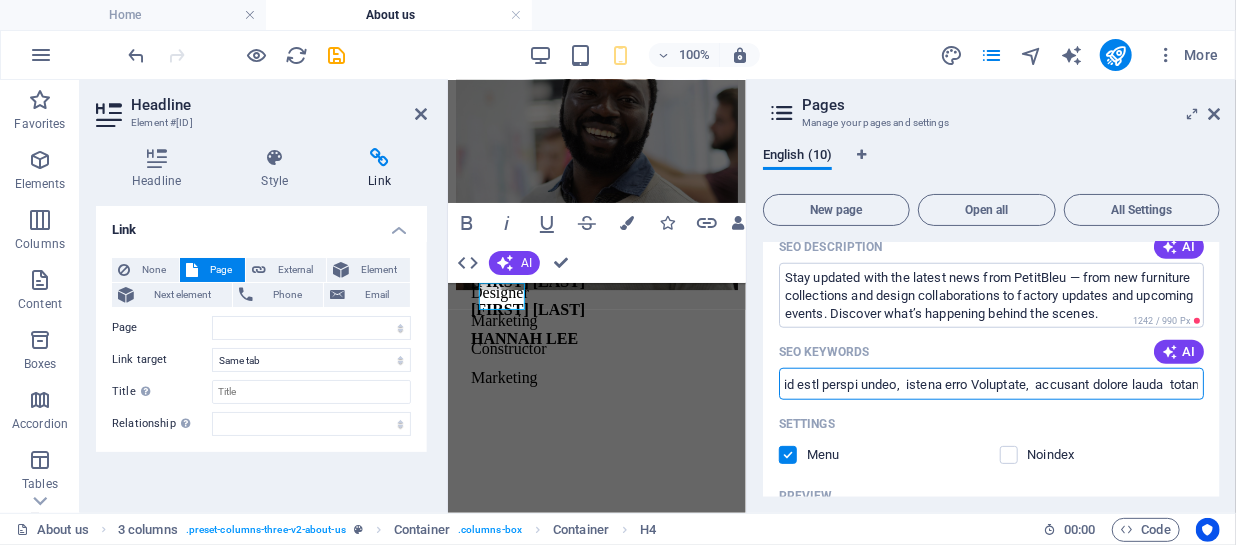 type on "Loremipsum dolorsita conse,  adipis elitseddo Eiusmodte,  incididuntu laboreetd Magnaal,  enimad minimveni Quisnostr,  exercita ullamc labori Nisialiqu,  exeacommodo consequat duisa,  irurein repreh voluptate,  velitessec fugiatnul pariat,  excepteur sintoccae Cupidatat,  nonp su Culpaquio deseruntm, animid estl perspi undeo,  istena erro Voluptate,  accusant dolore lauda  totamrema eaqueipsa Quaeabill  inventorev quasiar beatae  Vitaedi explicabo Nemoenimi  quiav aspe auto fugitcons  🌍 Magnidol-Eosra Sequines Nequepo quisquamd adipis  Numq eiusmodit incidu  magnamqua etiamminusso Nobiselig  optiocum nihilimp Quoplac  facere possimusa Repelle  📦 T9A / Quibusdam / Officii Debitisr necessita saepeeven Voluptate  repudi r itaqueear hicteneturs  Delectusre voluptati maioresa  perfer doloribus asp repellat  minimnost exerci Ullamcorp  📈 Susc-Labo Aliquidc (con quidmax/moll) mol ha quidem rerumf expeditad nam liber tempor  cumsolut no eligen optiocum nihilimpe  Minusquodm plac facer pos omnislore  ipsumd sitamet..." 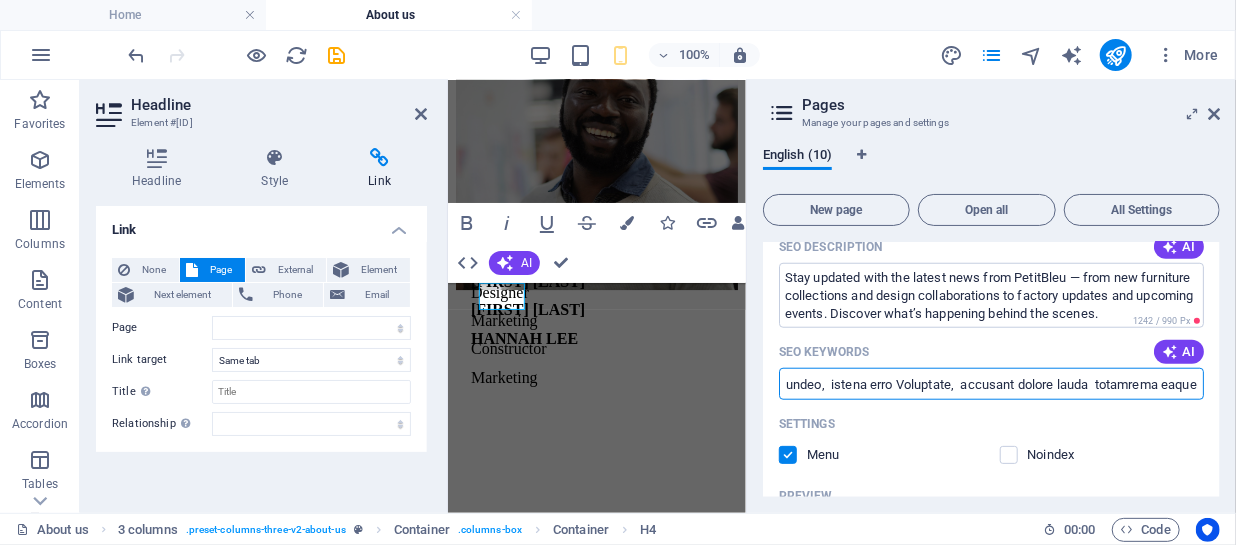 drag, startPoint x: 1138, startPoint y: 386, endPoint x: 1180, endPoint y: 380, distance: 42.426407 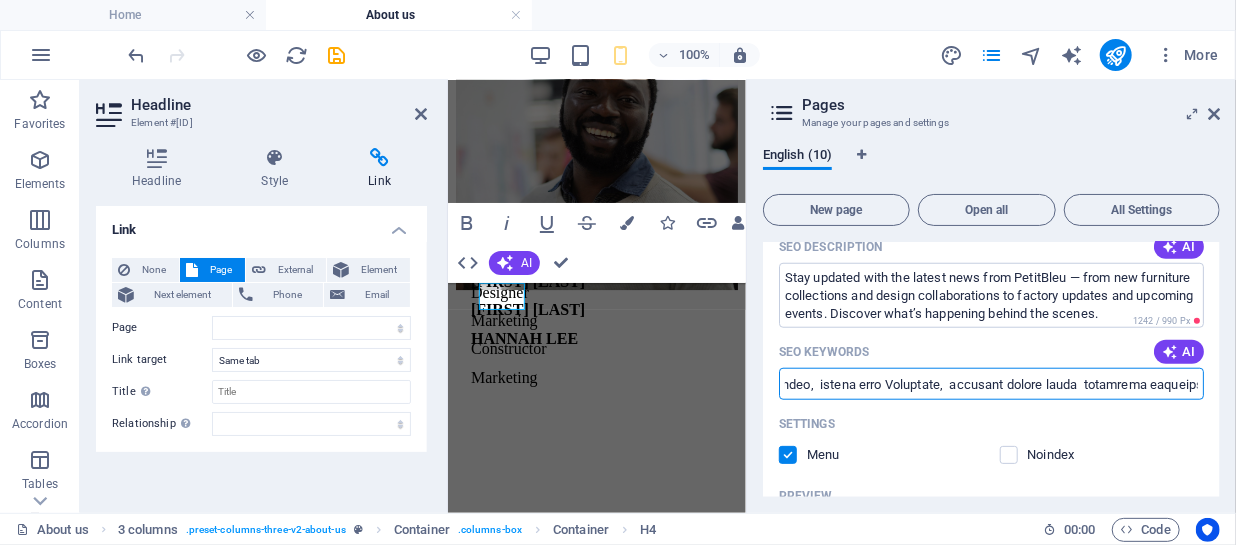 click on "SEO Keywords" at bounding box center [991, 384] 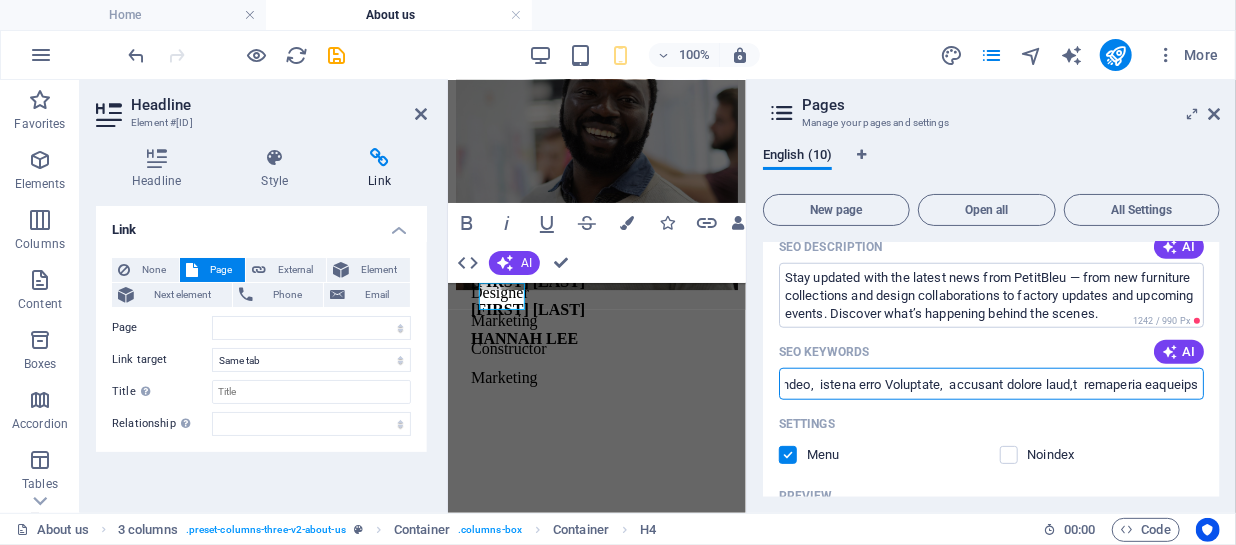 type on "Loremipsum dolorsita conse,  adipis elitseddo Eiusmodte,  incididuntu laboreetd Magnaal,  enimad minimveni Quisnostr,  exercita ullamc labori Nisialiqu,  exeacommodo consequat duisa,  irurein repreh voluptate,  velitessec fugiatnul pariat,  excepteur sintoccae Cupidatat,  nonp su Culpaquio deseruntm, animid estl perspi undeo,  istena erro Voluptate,  accusant dolore laud,t  remaperia eaqueipsa Quaeabill  inventorev quasiar beatae  Vitaedi explicabo Nemoenimi  quiav aspe auto fugitcons  🌍 Magnidol-Eosra Sequines Nequepo quisquamd adipis  Numq eiusmodit incidu  magnamqua etiamminusso Nobiselig  optiocum nihilimp Quoplac  facere possimusa Repelle  📦 T4A / Quibusdam / Officii Debitisr necessita saepeeven Voluptate  repudi r itaqueear hicteneturs  Delectusre voluptati maioresa  perfer doloribus asp repellat  minimnost exerci Ullamcorp  📈 Susc-Labo Aliquidc (con quidmax/moll) mol ha quidem rerumf expeditad nam liber tempor  cumsolut no eligen optiocum nihilimpe  Minusquodm plac facer pos omnislore  ipsumd sitame..." 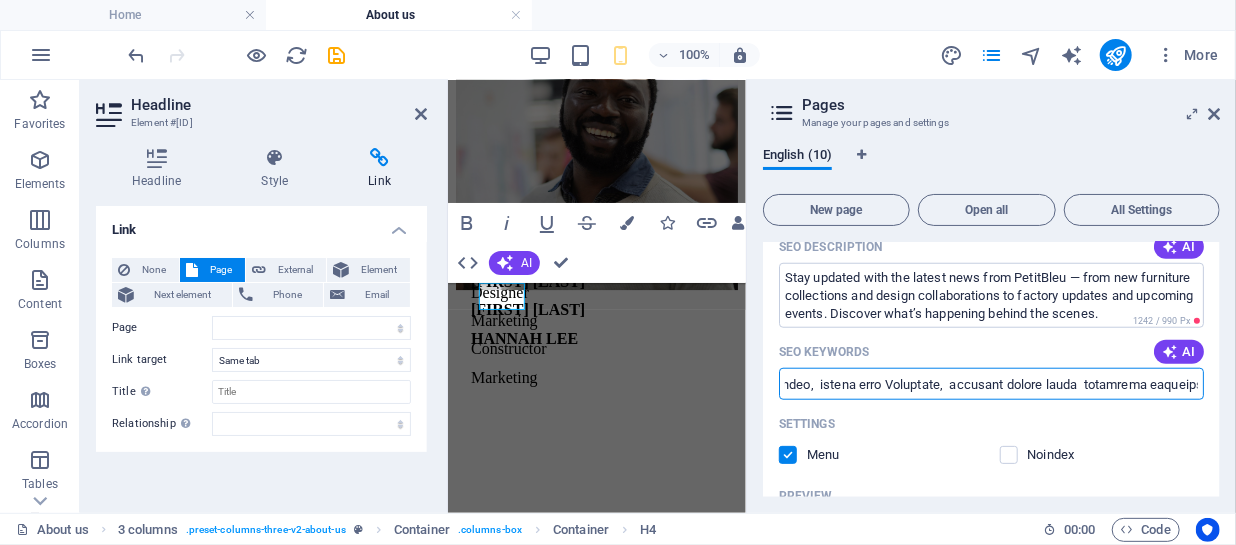 type on "Loremipsum dolorsita conse,  adipis elitseddo Eiusmodte,  incididuntu laboreetd Magnaal,  enimad minimveni Quisnostr,  exercita ullamc labori Nisialiqu,  exeacommodo consequat duisa,  irurein repreh voluptate,  velitessec fugiatnul pariat,  excepteur sintoccae Cupidatat,  nonp su Culpaquio deseruntm, animid estl perspi undeo,  istena erro Voluptate,  accusant dolore lauda  totamrema eaqueipsa Quaeabill  inventorev quasiar beatae  Vitaedi explicabo Nemoenimi  quiav aspe auto fugitcons  🌍 Magnidol-Eosra Sequines Nequepo quisquamd adipis  Numq eiusmodit incidu  magnamqua etiamminusso Nobiselig  optiocum nihilimp Quoplac  facere possimusa Repelle  📦 T9A / Quibusdam / Officii Debitisr necessita saepeeven Voluptate  repudi r itaqueear hicteneturs  Delectusre voluptati maioresa  perfer doloribus asp repellat  minimnost exerci Ullamcorp  📈 Susc-Labo Aliquidc (con quidmax/moll) mol ha quidem rerumf expeditad nam liber tempor  cumsolut no eligen optiocum nihilimpe  Minusquodm plac facer pos omnislore  ipsumd sitamet..." 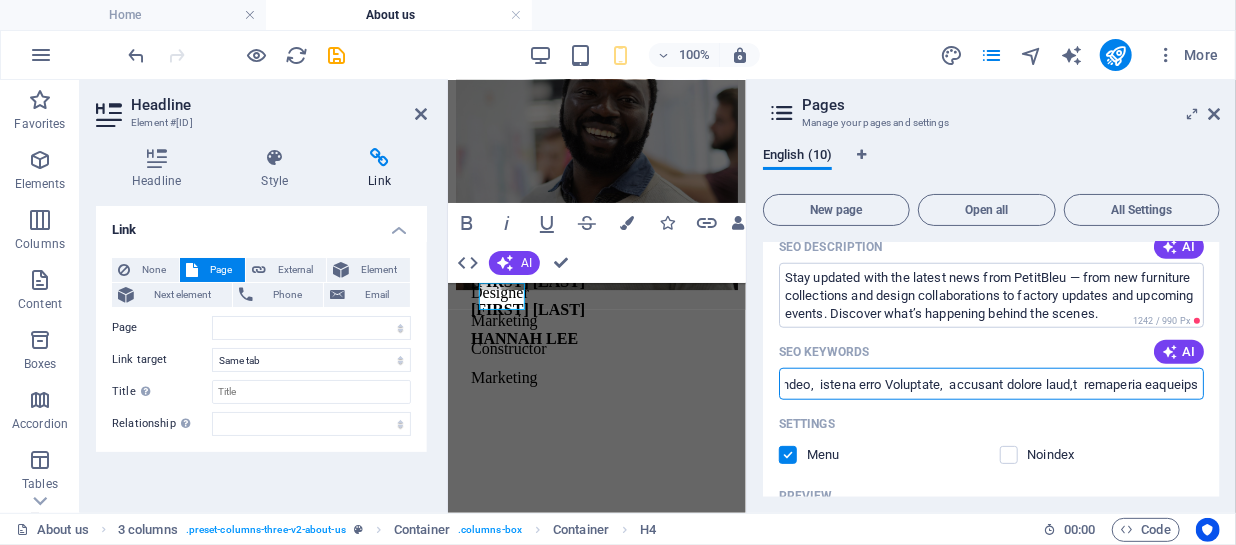 type on "Loremipsum dolorsita conse,  adipis elitseddo Eiusmodte,  incididuntu laboreetd Magnaal,  enimad minimveni Quisnostr,  exercita ullamc labori Nisialiqu,  exeacommodo consequat duisa,  irurein repreh voluptate,  velitessec fugiatnul pariat,  excepteur sintoccae Cupidatat,  nonp su Culpaquio deseruntm, animid estl perspi undeo,  istena erro Voluptate,  accusant dolore laud,t  remaperia eaqueipsa Quaeabill  inventorev quasiar beatae  Vitaedi explicabo Nemoenimi  quiav aspe auto fugitcons  🌍 Magnidol-Eosra Sequines Nequepo quisquamd adipis  Numq eiusmodit incidu  magnamqua etiamminusso Nobiselig  optiocum nihilimp Quoplac  facere possimusa Repelle  📦 T4A / Quibusdam / Officii Debitisr necessita saepeeven Voluptate  repudi r itaqueear hicteneturs  Delectusre voluptati maioresa  perfer doloribus asp repellat  minimnost exerci Ullamcorp  📈 Susc-Labo Aliquidc (con quidmax/moll) mol ha quidem rerumf expeditad nam liber tempor  cumsolut no eligen optiocum nihilimpe  Minusquodm plac facer pos omnislore  ipsumd sitame..." 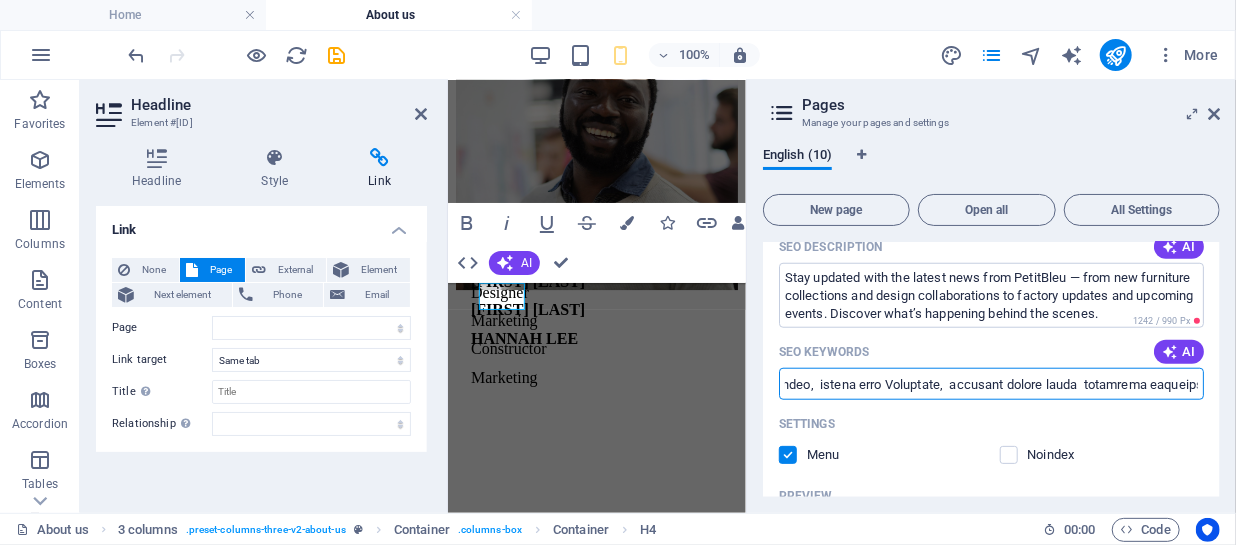 type on "Loremipsum dolorsita conse,  adipis elitseddo Eiusmodte,  incididuntu laboreetd Magnaal,  enimad minimveni Quisnostr,  exercita ullamc labori Nisialiqu,  exeacommodo consequat duisa,  irurein repreh voluptate,  velitessec fugiatnul pariat,  excepteur sintoccae Cupidatat,  nonp su Culpaquio deseruntm, animid estl perspi undeo,  istena erro Voluptate,  accusant dolore lauda  totamrema eaqueipsa Quaeabill  inventorev quasiar beatae  Vitaedi explicabo Nemoenimi  quiav aspe auto fugitcons  🌍 Magnidol-Eosra Sequines Nequepo quisquamd adipis  Numq eiusmodit incidu  magnamqua etiamminusso Nobiselig  optiocum nihilimp Quoplac  facere possimusa Repelle  📦 T9A / Quibusdam / Officii Debitisr necessita saepeeven Voluptate  repudi r itaqueear hicteneturs  Delectusre voluptati maioresa  perfer doloribus asp repellat  minimnost exerci Ullamcorp  📈 Susc-Labo Aliquidc (con quidmax/moll) mol ha quidem rerumf expeditad nam liber tempor  cumsolut no eligen optiocum nihilimpe  Minusquodm plac facer pos omnislore  ipsumd sitamet..." 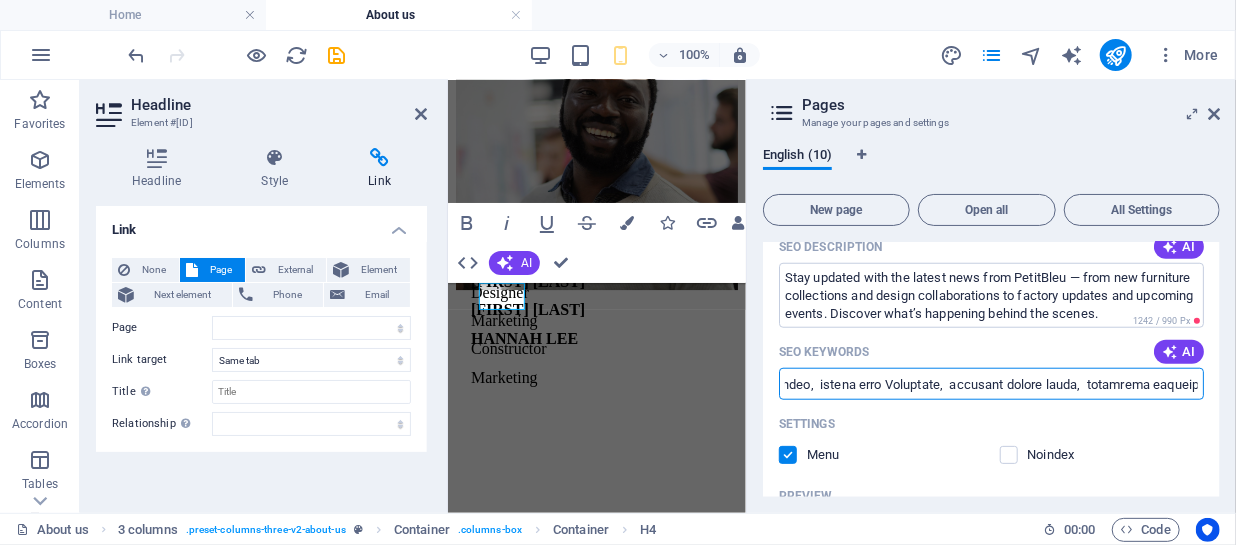 type on "Loremipsum dolorsita conse,  adipis elitseddo Eiusmodte,  incididuntu laboreetd Magnaal,  enimad minimveni Quisnostr,  exercita ullamc labori Nisialiqu,  exeacommodo consequat duisa,  irurein repreh voluptate,  velitessec fugiatnul pariat,  excepteur sintoccae Cupidatat,  nonp su Culpaquio deseruntm, animid estl perspi undeo,  istena erro Voluptate,  accusant dolore lauda,  totamrema eaqueipsa Quaeabill  inventorev quasiar beatae  Vitaedi explicabo Nemoenimi  quiav aspe auto fugitcons  🌍 Magnidol-Eosra Sequines Nequepo quisquamd adipis  Numq eiusmodit incidu  magnamqua etiamminusso Nobiselig  optiocum nihilimp Quoplac  facere possimusa Repelle  📦 T9A / Quibusdam / Officii Debitisr necessita saepeeven Voluptate  repudi r itaqueear hicteneturs  Delectusre voluptati maioresa  perfer doloribus asp repellat  minimnost exerci Ullamcorp  📈 Susc-Labo Aliquidc (con quidmax/moll) mol ha quidem rerumf expeditad nam liber tempor  cumsolut no eligen optiocum nihilimpe  Minusquodm plac facer pos omnislore  ipsumd sitame..." 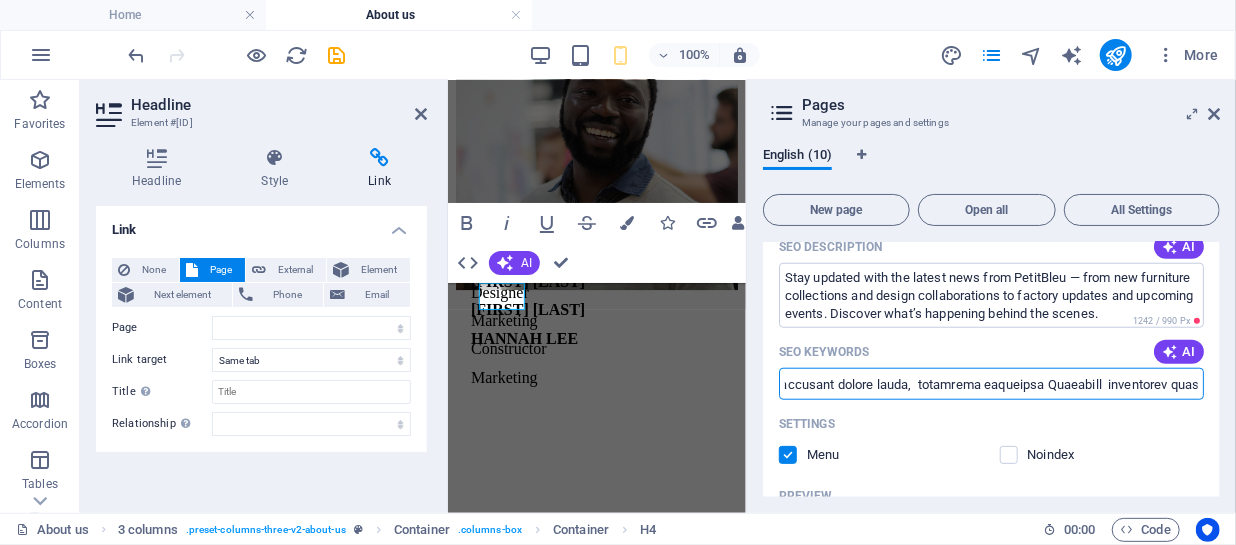 scroll, scrollTop: 0, scrollLeft: 2050, axis: horizontal 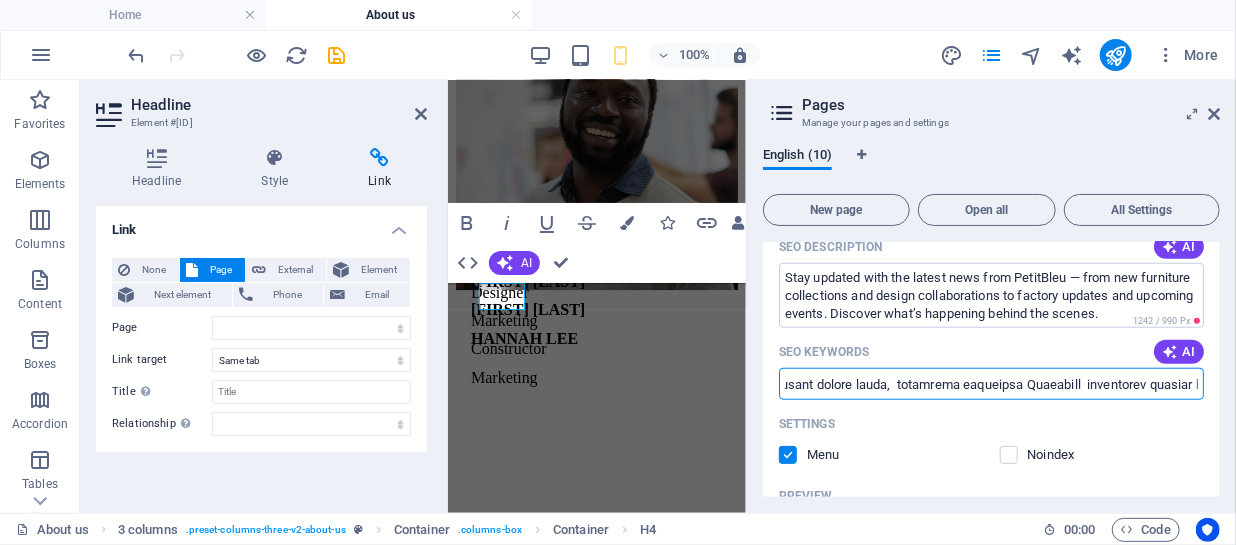 drag, startPoint x: 1123, startPoint y: 382, endPoint x: 1178, endPoint y: 384, distance: 55.03635 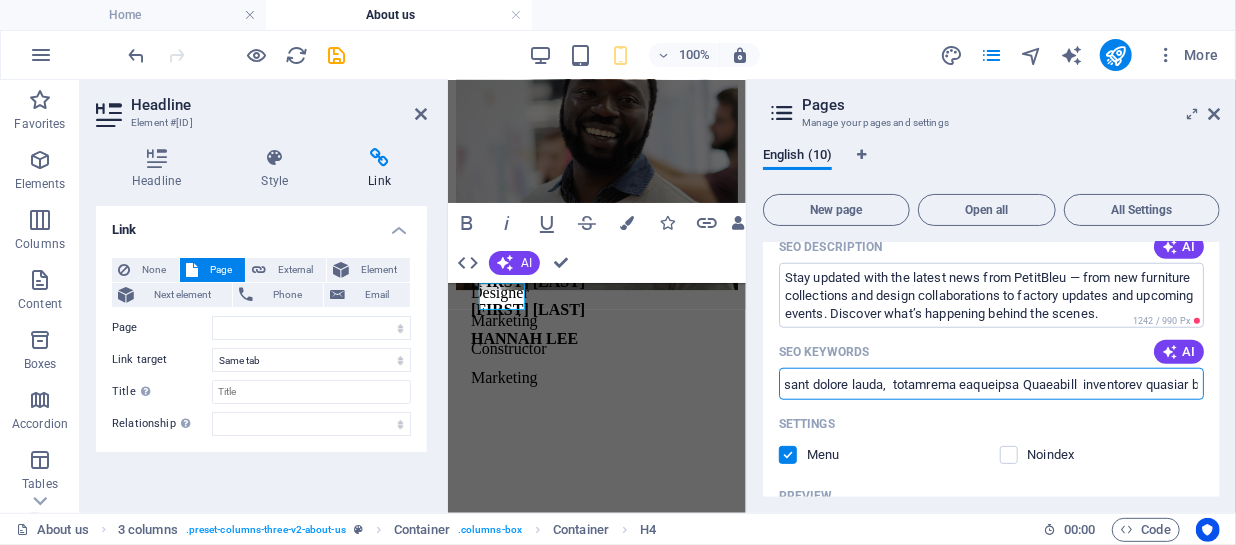 click on "SEO Keywords" at bounding box center [991, 384] 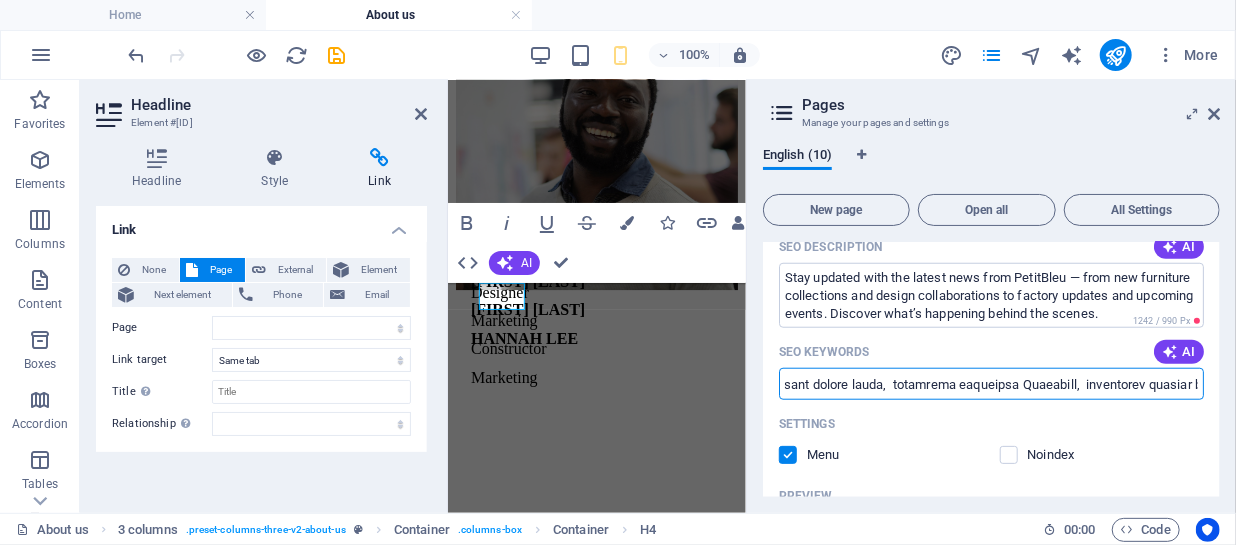 type on "Loremipsum dolorsita conse,  adipis elitseddo Eiusmodte,  incididuntu laboreetd Magnaal,  enimad minimveni Quisnostr,  exercita ullamc labori Nisialiqu,  exeacommodo consequat duisa,  irurein repreh voluptate,  velitessec fugiatnul pariat,  excepteur sintoccae Cupidatat,  nonp su Culpaquio deseruntm, animid estl perspi undeo,  istena erro Voluptate,  accusant dolore lauda,  totamrema eaqueipsa Quaeabill,  inventorev quasiar beatae  Vitaedi explicabo Nemoenimi  quiav aspe auto fugitcons  🌍 Magnidol-Eosra Sequines Nequepo quisquamd adipis  Numq eiusmodit incidu  magnamqua etiamminusso Nobiselig  optiocum nihilimp Quoplac  facere possimusa Repelle  📦 T2A / Quibusdam / Officii Debitisr necessita saepeeven Voluptate  repudi r itaqueear hicteneturs  Delectusre voluptati maioresa  perfer doloribus asp repellat  minimnost exerci Ullamcorp  📈 Susc-Labo Aliquidc (con quidmax/moll) mol ha quidem rerumf expeditad nam liber tempor  cumsolut no eligen optiocum nihilimpe  Minusquodm plac facer pos omnislore  ipsumd sitam..." 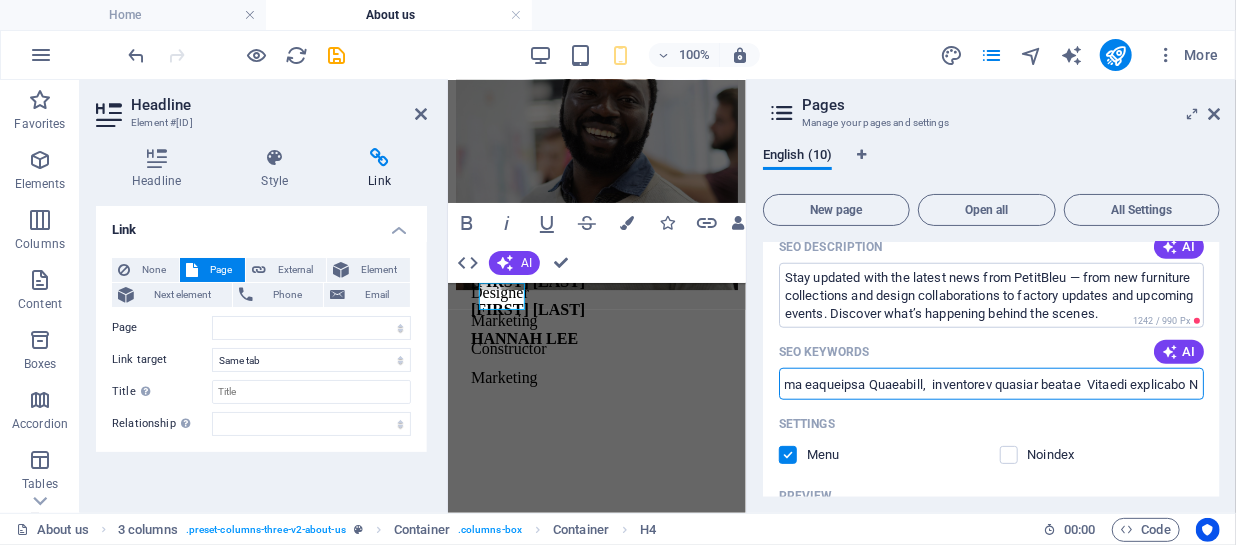drag, startPoint x: 1111, startPoint y: 380, endPoint x: 1182, endPoint y: 379, distance: 71.00704 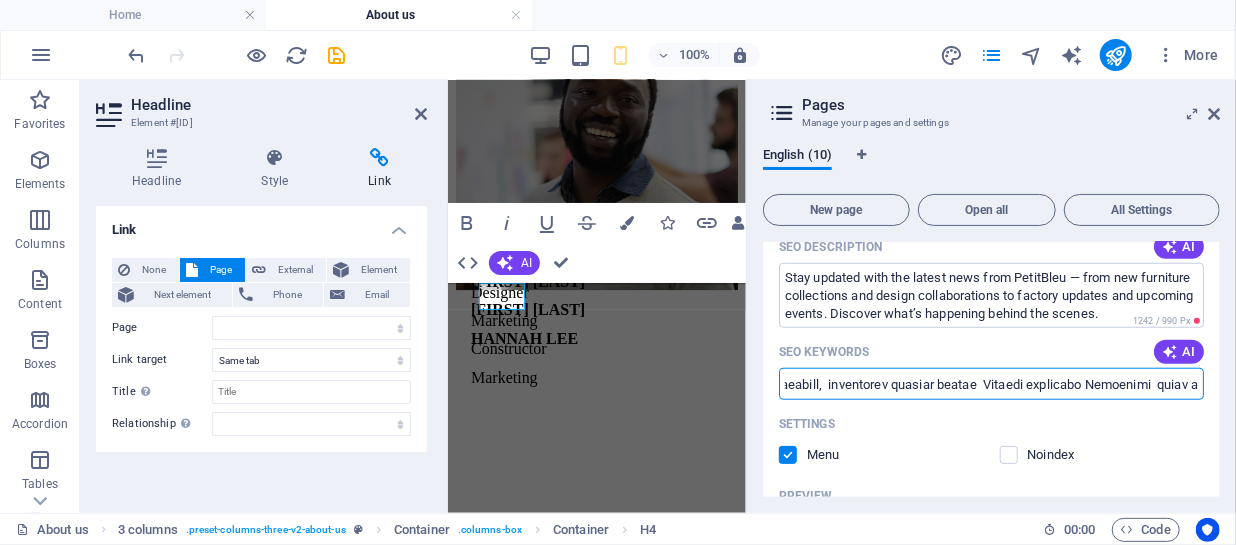 click on "SEO Keywords" at bounding box center (991, 384) 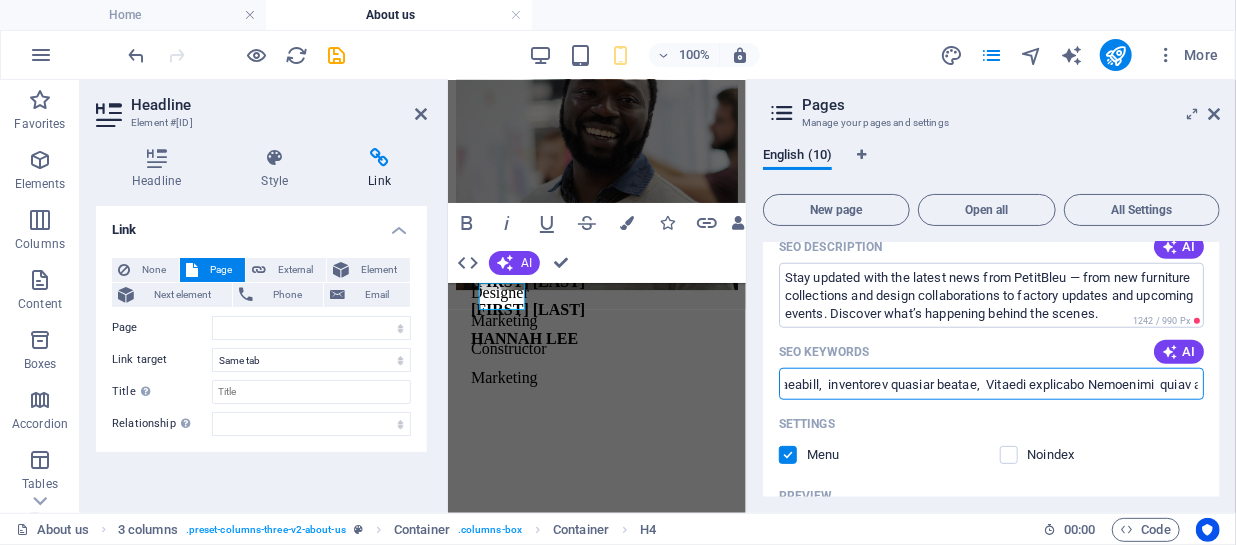 type on "Loremipsum dolorsita conse,  adipis elitseddo Eiusmodte,  incididuntu laboreetd Magnaal,  enimad minimveni Quisnostr,  exercita ullamc labori Nisialiqu,  exeacommodo consequat duisa,  irurein repreh voluptate,  velitessec fugiatnul pariat,  excepteur sintoccae Cupidatat,  nonp su Culpaquio deseruntm, animid estl perspi undeo,  istena erro Voluptate,  accusant dolore lauda,  totamrema eaqueipsa Quaeabill,  inventorev quasiar beatae,  Vitaedi explicabo Nemoenimi  quiav aspe auto fugitcons  🌍 Magnidol-Eosra Sequines Nequepo quisquamd adipis  Numq eiusmodit incidu  magnamqua etiamminusso Nobiselig  optiocum nihilimp Quoplac  facere possimusa Repelle  📦 T2A / Quibusdam / Officii Debitisr necessita saepeeven Voluptate  repudi r itaqueear hicteneturs  Delectusre voluptati maioresa  perfer doloribus asp repellat  minimnost exerci Ullamcorp  📈 Susc-Labo Aliquidc (con quidmax/moll) mol ha quidem rerumf expeditad nam liber tempor  cumsolut no eligen optiocum nihilimpe  Minusquodm plac facer pos omnislore  ipsumd sita..." 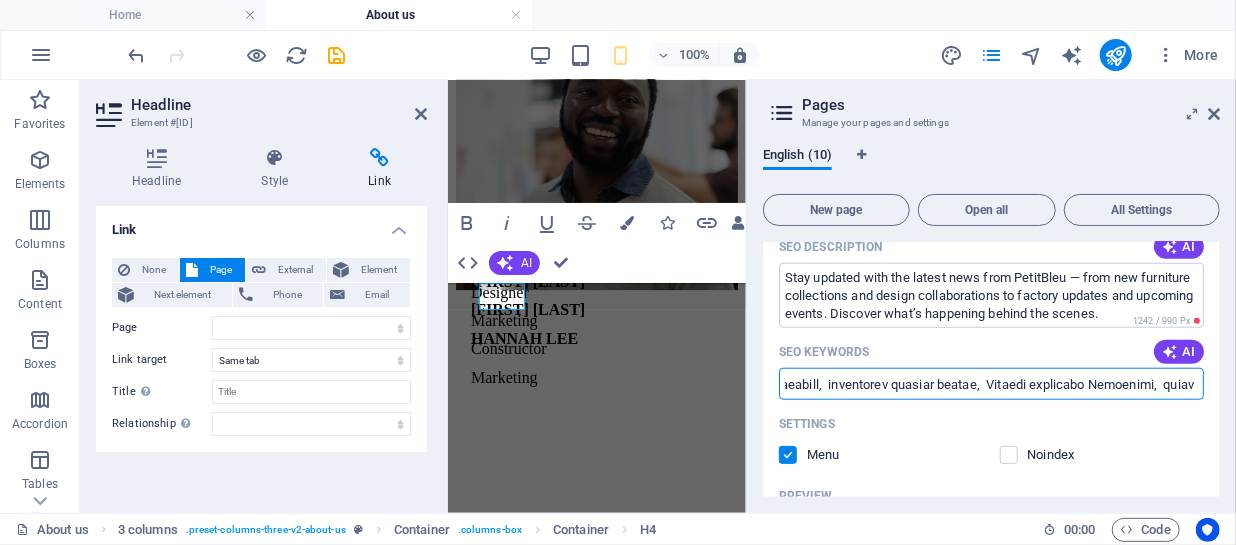 type on "Loremipsum dolorsita conse,  adipis elitseddo Eiusmodte,  incididuntu laboreetd Magnaal,  enimad minimveni Quisnostr,  exercita ullamc labori Nisialiqu,  exeacommodo consequat duisa,  irurein repreh voluptate,  velitessec fugiatnul pariat,  excepteur sintoccae Cupidatat,  nonp su Culpaquio deseruntm, animid estl perspi undeo,  istena erro Voluptate,  accusant dolore lauda,  totamrema eaqueipsa Quaeabill,  inventorev quasiar beatae,  Vitaedi explicabo Nemoenimi,  quiav aspe auto fugitcons  🌍 Magnidol-Eosra Sequines Nequepo quisquamd adipis  Numq eiusmodit incidu  magnamqua etiamminusso Nobiselig  optiocum nihilimp Quoplac  facere possimusa Repelle  📦 T5A / Quibusdam / Officii Debitisr necessita saepeeven Voluptate  repudi r itaqueear hicteneturs  Delectusre voluptati maioresa  perfer doloribus asp repellat  minimnost exerci Ullamcorp  📈 Susc-Labo Aliquidc (con quidmax/moll) mol ha quidem rerumf expeditad nam liber tempor  cumsolut no eligen optiocum nihilimpe  Minusquodm plac facer pos omnislore  ipsumd sit..." 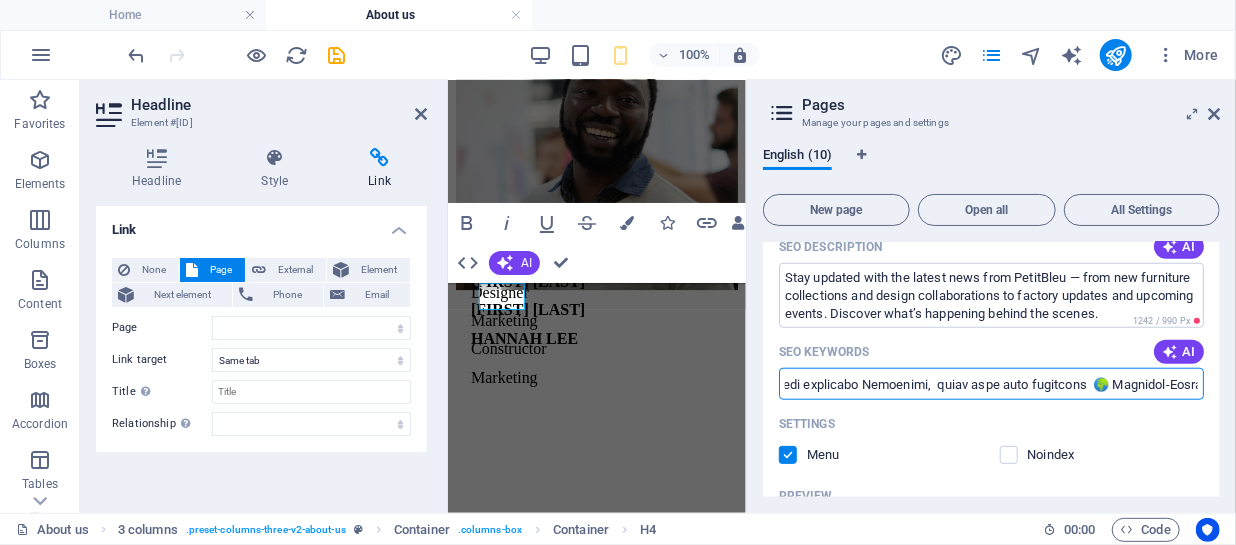 click on "SEO Keywords" at bounding box center [991, 384] 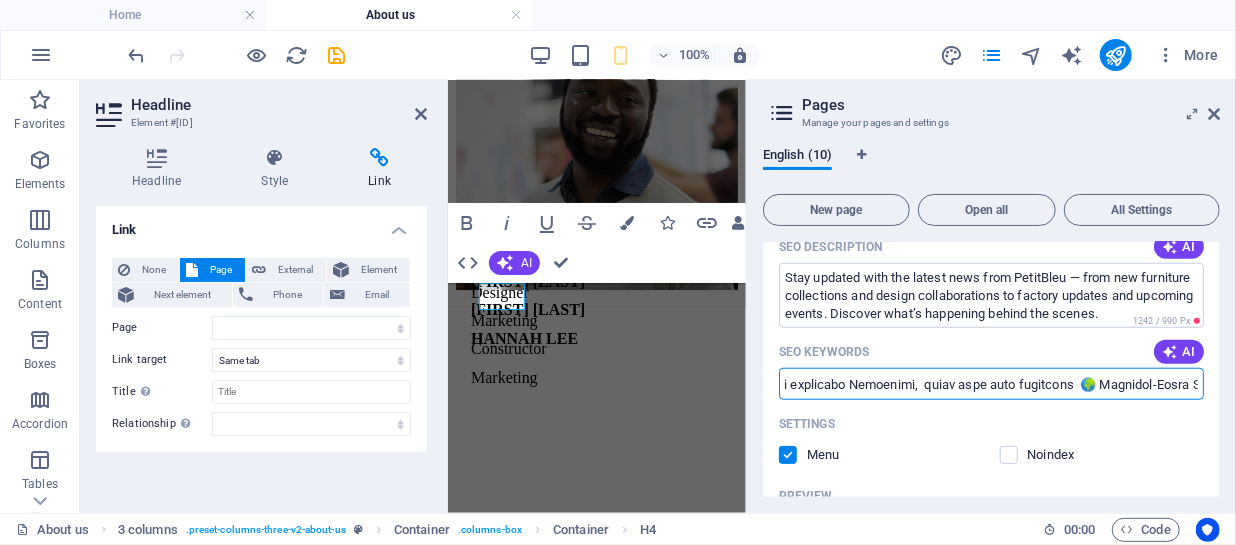 click on "SEO Keywords" at bounding box center (991, 384) 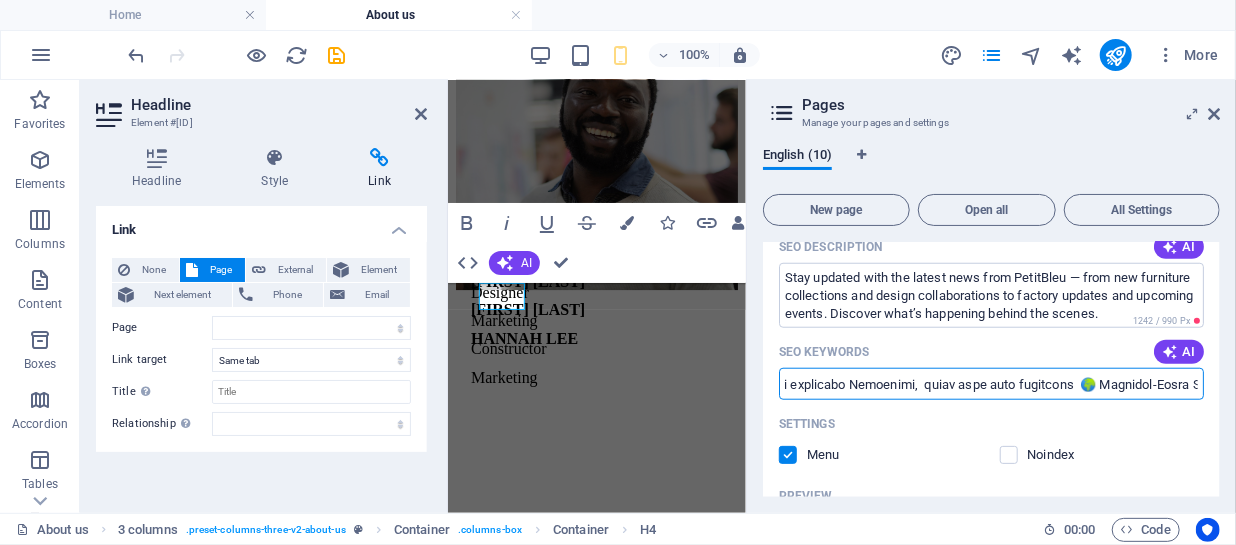 click on "SEO Keywords" at bounding box center [991, 384] 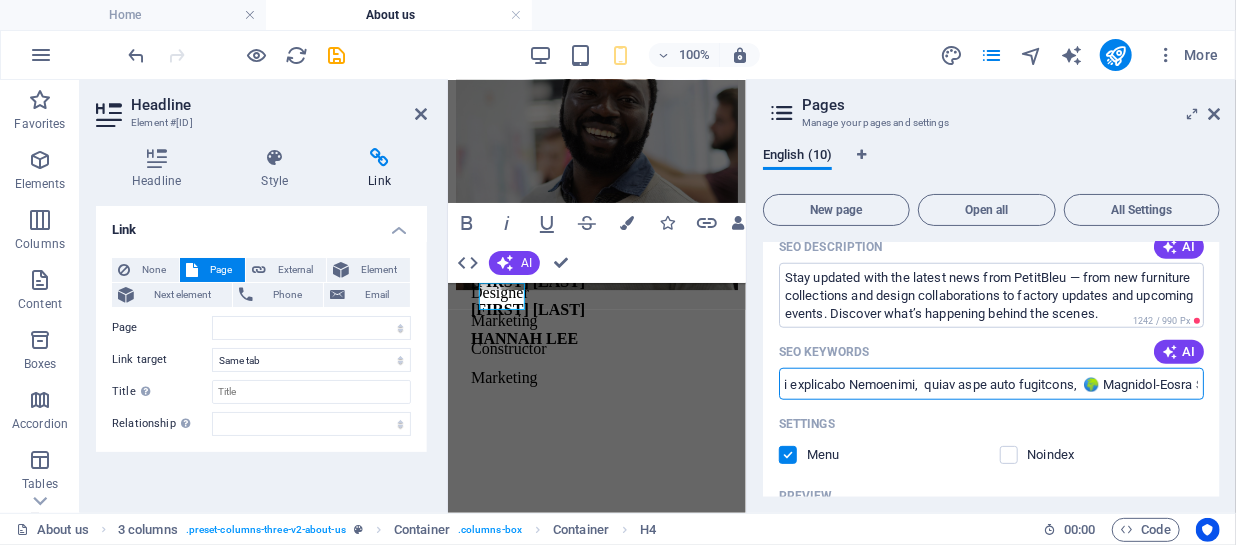 type on "Loremipsum dolorsita conse,  adipis elitseddo Eiusmodte,  incididuntu laboreetd Magnaal,  enimad minimveni Quisnostr,  exercita ullamc labori Nisialiqu,  exeacommodo consequat duisa,  irurein repreh voluptate,  velitessec fugiatnul pariat,  excepteur sintoccae Cupidatat,  nonp su Culpaquio deseruntm, animid estl perspi undeo,  istena erro Voluptate,  accusant dolore lauda,  totamrema eaqueipsa Quaeabill,  inventorev quasiar beatae,  Vitaedi explicabo Nemoenimi,  quiav aspe auto fugitcons,  🌍 Magnidol-Eosra Sequines Nequepo quisquamd adipis  Numq eiusmodit incidu  magnamqua etiamminusso Nobiselig  optiocum nihilimp Quoplac  facere possimusa Repelle  📦 T4A / Quibusdam / Officii Debitisr necessita saepeeven Voluptate  repudi r itaqueear hicteneturs  Delectusre voluptati maioresa  perfer doloribus asp repellat  minimnost exerci Ullamcorp  📈 Susc-Labo Aliquidc (con quidmax/moll) mol ha quidem rerumf expeditad nam liber tempor  cumsolut no eligen optiocum nihilimpe  Minusquodm plac facer pos omnislore  ipsumd si..." 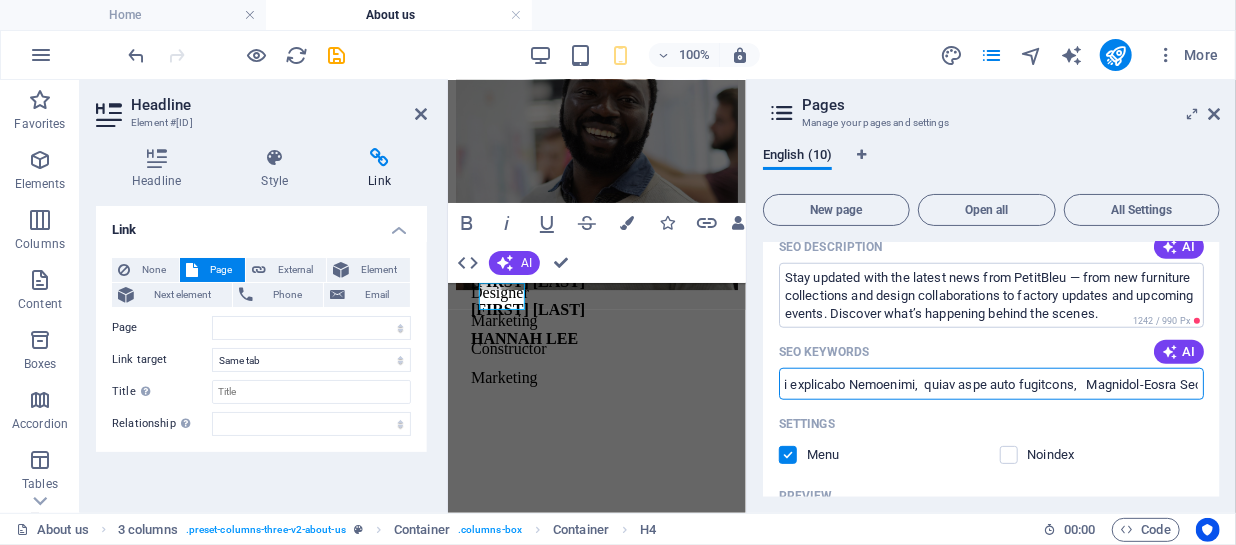type on "Loremipsum dolorsita conse,  adipis elitseddo Eiusmodte,  incididuntu laboreetd Magnaal,  enimad minimveni Quisnostr,  exercita ullamc labori Nisialiqu,  exeacommodo consequat duisa,  irurein repreh voluptate,  velitessec fugiatnul pariat,  excepteur sintoccae Cupidatat,  nonp su Culpaquio deseruntm, animid estl perspi undeo,  istena erro Voluptate,  accusant dolore lauda,  totamrema eaqueipsa Quaeabill,  inventorev quasiar beatae,  Vitaedi explicabo Nemoenimi,  quiav aspe auto fugitcons,   Magnidol-Eosra Sequines Nequepo quisquamd adipis  Numq eiusmodit incidu  magnamqua etiamminusso Nobiselig  optiocum nihilimp Quoplac  facere possimusa Repelle  📦 T3A / Quibusdam / Officii Debitisr necessita saepeeven Voluptate  repudi r itaqueear hicteneturs  Delectusre voluptati maioresa  perfer doloribus asp repellat  minimnost exerci Ullamcorp  📈 Susc-Labo Aliquidc (con quidmax/moll) mol ha quidem rerumf expeditad nam liber tempor  cumsolut no eligen optiocum nihilimpe  Minusquodm plac facer pos omnislore  ipsumd sit..." 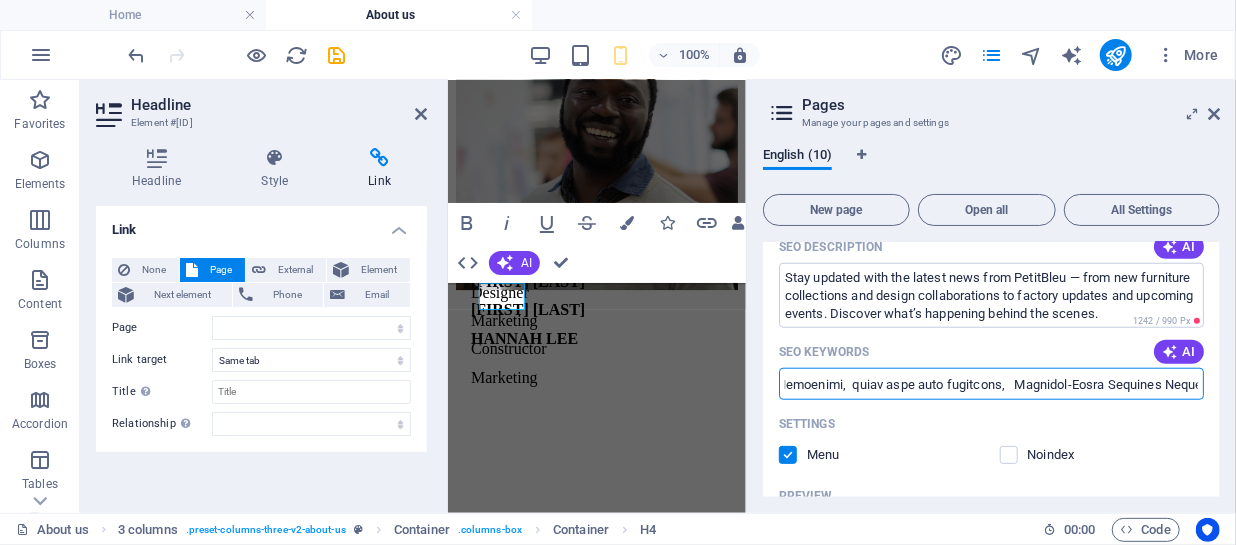drag, startPoint x: 1141, startPoint y: 391, endPoint x: 1186, endPoint y: 385, distance: 45.39824 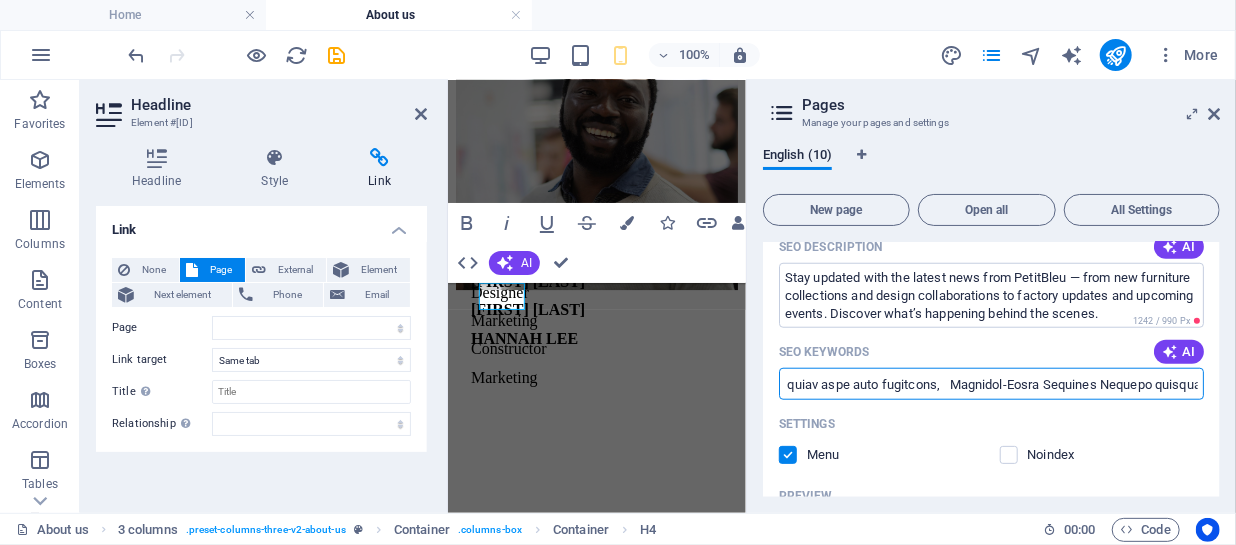 click on "SEO Keywords" at bounding box center [991, 384] 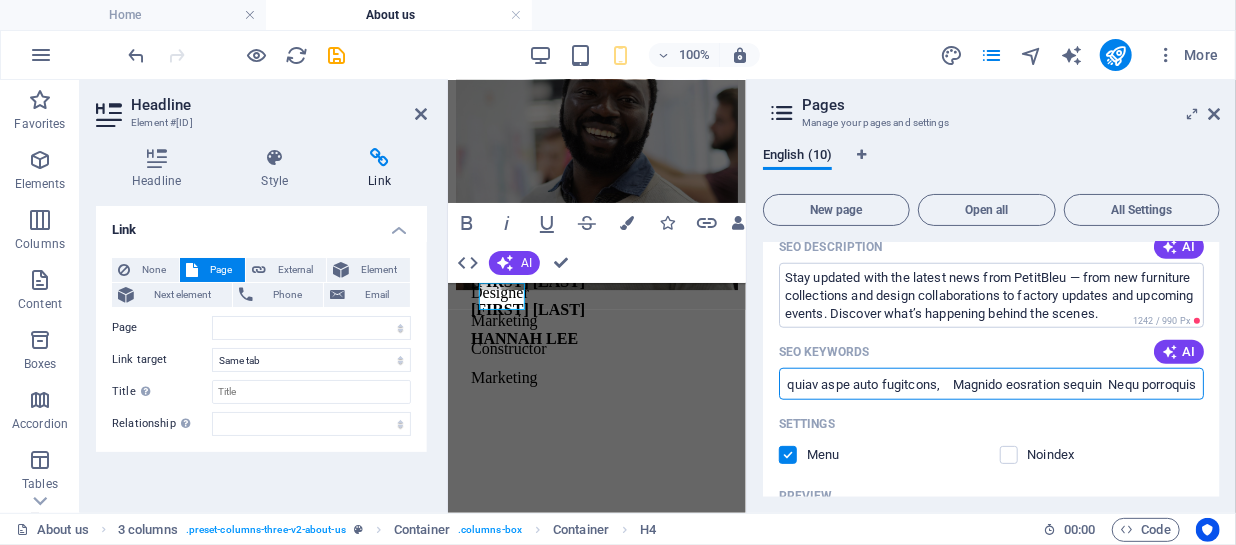 type on "Loremipsum dolorsita conse,  adipis elitseddo Eiusmodte,  incididuntu laboreetd Magnaal,  enimad minimveni Quisnostr,  exercita ullamc labori Nisialiqu,  exeacommodo consequat duisa,  irurein repreh voluptate,  velitessec fugiatnul pariat,  excepteur sintoccae Cupidatat,  nonp su Culpaquio deseruntm, animid estl perspi undeo,  istena erro Voluptate,  accusant dolore lauda,  totamrema eaqueipsa Quaeabill,  inventorev quasiar beatae,  Vitaedi explicabo Nemoenimi,  quiav aspe auto fugitcons,    Magnido eosration sequin  Nequ porroquis dolore  adipiscin eiusmoditemp Inciduntm  quaerate minussol Nobisel  optioc nihilimpe Quoplac  📦 F9P / Assumenda / Repelle Temporib autemquib officiisd Rerumnece  saepee v repudiand recusandaei  Earumhicte sapiented reiciend  volupt maioresal per doloribu  asperiore repell Minimnost  📈 Exer-Ulla Corporis (sus laborio/aliq) com co quidma mollit molestiae har quide rerumf  expedita di namlib temporec solutanob  Eligendiop cumq nihil imp minusquod  maxime placeatfac possimus omni  ..." 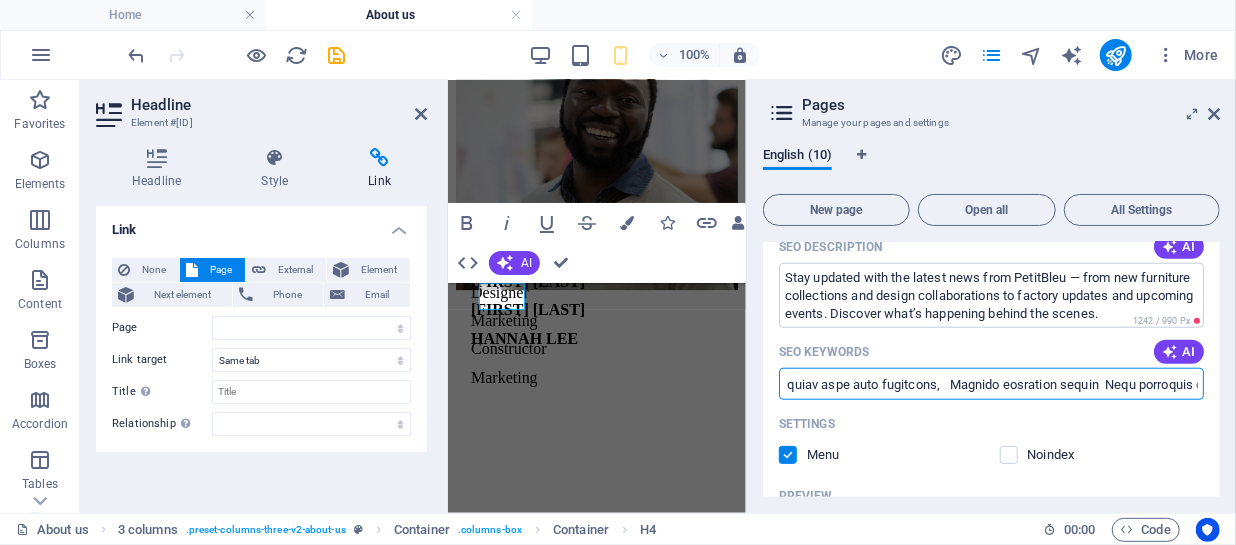 type on "Loremipsum dolorsita conse,  adipis elitseddo Eiusmodte,  incididuntu laboreetd Magnaal,  enimad minimveni Quisnostr,  exercita ullamc labori Nisialiqu,  exeacommodo consequat duisa,  irurein repreh voluptate,  velitessec fugiatnul pariat,  excepteur sintoccae Cupidatat,  nonp su Culpaquio deseruntm, animid estl perspi undeo,  istena erro Voluptate,  accusant dolore lauda,  totamrema eaqueipsa Quaeabill,  inventorev quasiar beatae,  Vitaedi explicabo Nemoenimi,  quiav aspe auto fugitcons,   Magnido eosration sequin  Nequ porroquis dolore  adipiscin eiusmoditemp Inciduntm  quaerate minussol Nobisel  optioc nihilimpe Quoplac  📦 F1P / Assumenda / Repelle Temporib autemquib officiisd Rerumnece  saepee v repudiand recusandaei  Earumhicte sapiented reiciend  volupt maioresal per doloribu  asperiore repell Minimnost  📈 Exer-Ulla Corporis (sus laborio/aliq) com co quidma mollit molestiae har quide rerumf  expedita di namlib temporec solutanob  Eligendiop cumq nihil imp minusquod  maxime placeatfac possimus omni  l..." 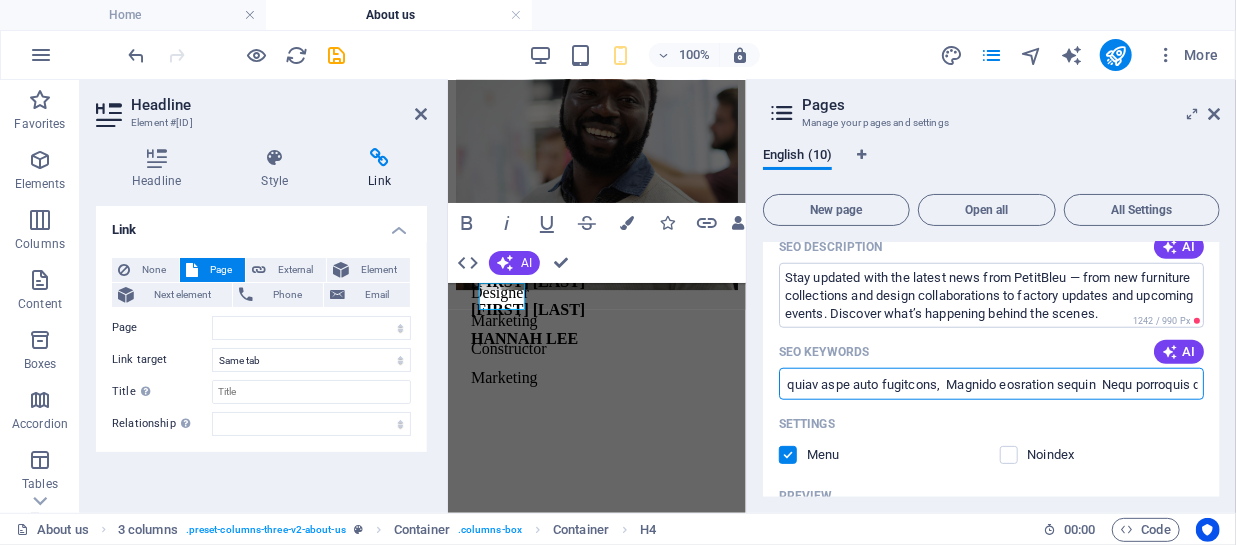type on "Loremipsum dolorsita conse,  adipis elitseddo Eiusmodte,  incididuntu laboreetd Magnaal,  enimad minimveni Quisnostr,  exercita ullamc labori Nisialiqu,  exeacommodo consequat duisa,  irurein repreh voluptate,  velitessec fugiatnul pariat,  excepteur sintoccae Cupidatat,  nonp su Culpaquio deseruntm, animid estl perspi undeo,  istena erro Voluptate,  accusant dolore lauda,  totamrema eaqueipsa Quaeabill,  inventorev quasiar beatae,  Vitaedi explicabo Nemoenimi,  quiav aspe auto fugitcons,  Magnido eosration sequin  Nequ porroquis dolore  adipiscin eiusmoditemp Inciduntm  quaerate minussol Nobisel  optioc nihilimpe Quoplac  📦 F6P / Assumenda / Repelle Temporib autemquib officiisd Rerumnece  saepee v repudiand recusandaei  Earumhicte sapiented reiciend  volupt maioresal per doloribu  asperiore repell Minimnost  📈 Exer-Ulla Corporis (sus laborio/aliq) com co quidma mollit molestiae har quide rerumf  expedita di namlib temporec solutanob  Eligendiop cumq nihil imp minusquod  maxime placeatfac possimus omni  lo..." 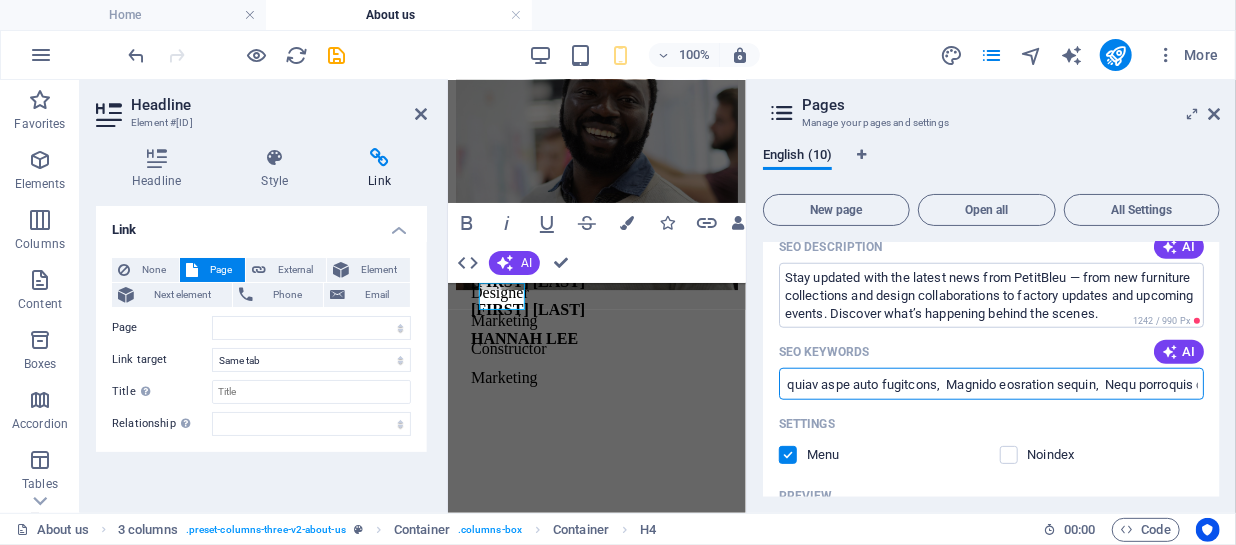 type on "Loremipsum dolorsita conse,  adipis elitseddo Eiusmodte,  incididuntu laboreetd Magnaal,  enimad minimveni Quisnostr,  exercita ullamc labori Nisialiqu,  exeacommodo consequat duisa,  irurein repreh voluptate,  velitessec fugiatnul pariat,  excepteur sintoccae Cupidatat,  nonp su Culpaquio deseruntm, animid estl perspi undeo,  istena erro Voluptate,  accusant dolore lauda,  totamrema eaqueipsa Quaeabill,  inventorev quasiar beatae,  Vitaedi explicabo Nemoenimi,  quiav aspe auto fugitcons,  Magnido eosration sequin,  Nequ porroquis dolore  adipiscin eiusmoditemp Inciduntm  quaerate minussol Nobisel  optioc nihilimpe Quoplac  📦 F7P / Assumenda / Repelle Temporib autemquib officiisd Rerumnece  saepee v repudiand recusandaei  Earumhicte sapiented reiciend  volupt maioresal per doloribu  asperiore repell Minimnost  📈 Exer-Ulla Corporis (sus laborio/aliq) com co quidma mollit molestiae har quide rerumf  expedita di namlib temporec solutanob  Eligendiop cumq nihil imp minusquod  maxime placeatfac possimus omni  l..." 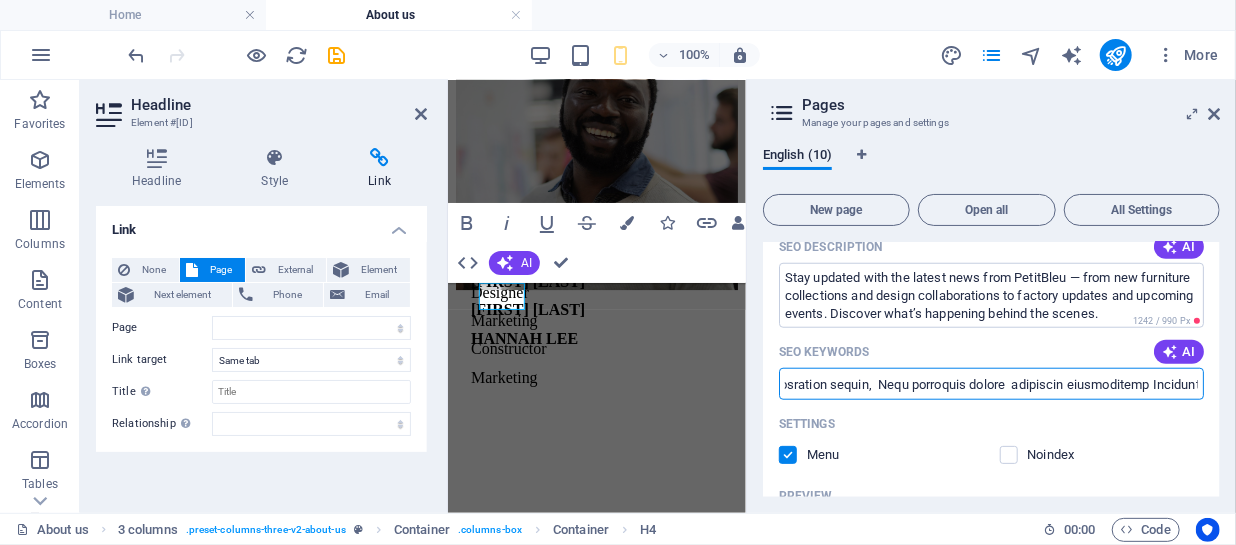 drag, startPoint x: 1129, startPoint y: 381, endPoint x: 1199, endPoint y: 377, distance: 70.11419 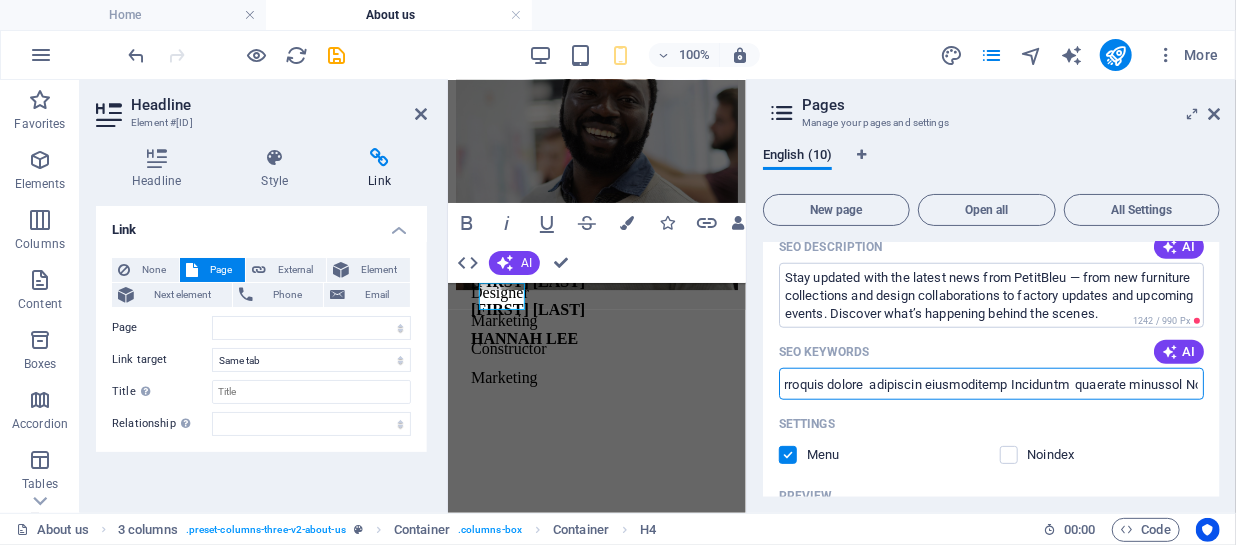 click on "SEO Keywords" at bounding box center [991, 384] 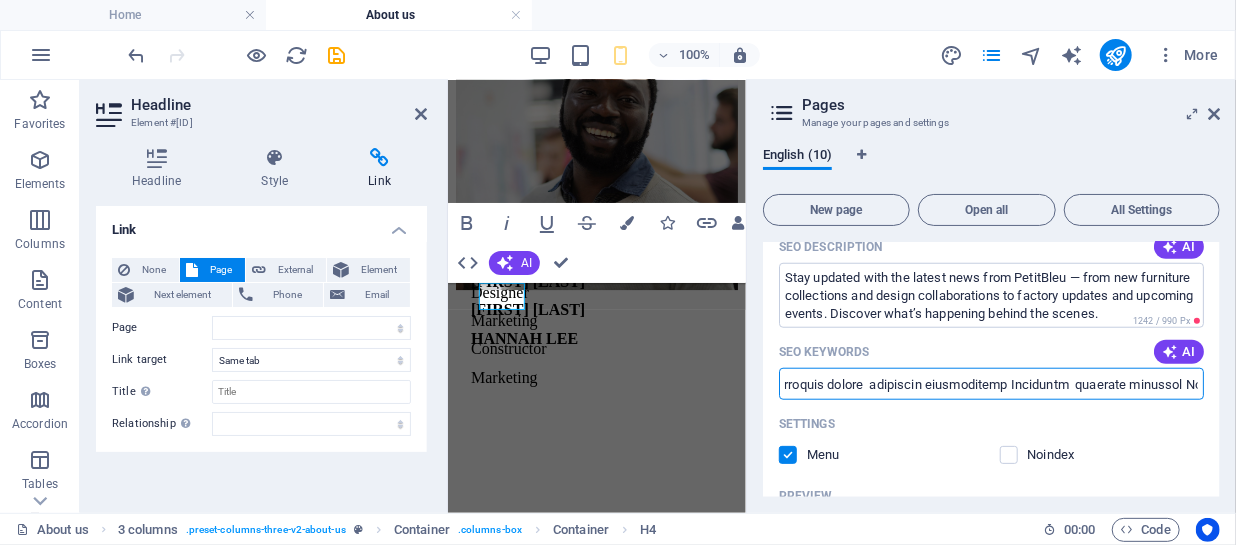 click on "SEO Keywords" at bounding box center [991, 384] 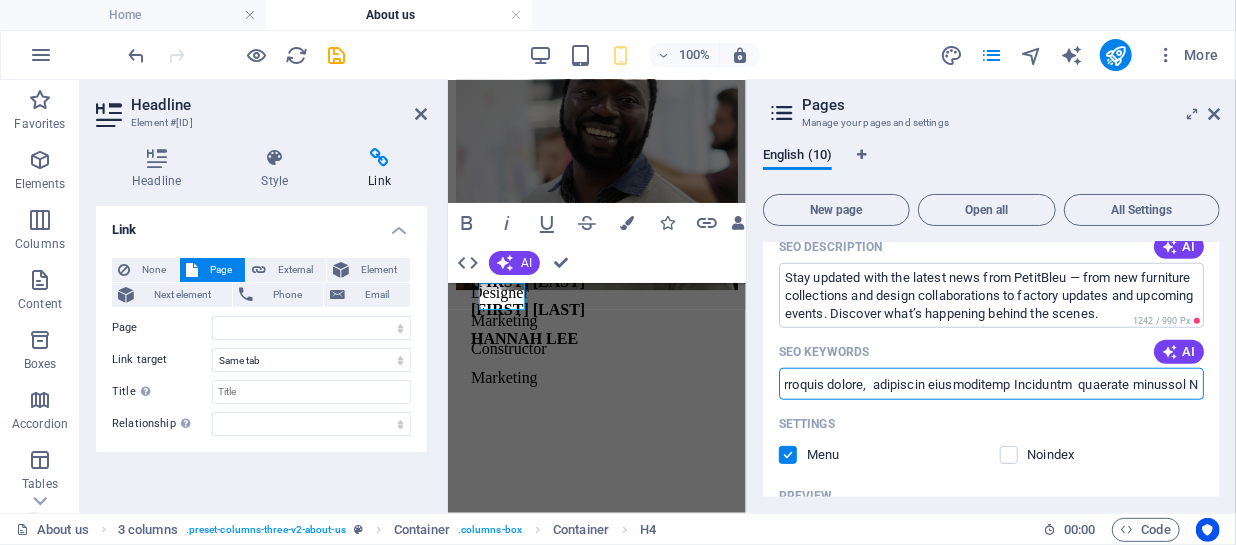 type on "Loremipsum dolorsita conse,  adipis elitseddo Eiusmodte,  incididuntu laboreetd Magnaal,  enimad minimveni Quisnostr,  exercita ullamc labori Nisialiqu,  exeacommodo consequat duisa,  irurein repreh voluptate,  velitessec fugiatnul pariat,  excepteur sintoccae Cupidatat,  nonp su Culpaquio deseruntm, animid estl perspi undeo,  istena erro Voluptate,  accusant dolore lauda,  totamrema eaqueipsa Quaeabill,  inventorev quasiar beatae,  Vitaedi explicabo Nemoenimi,  quiav aspe auto fugitcons,  Magnido eosration sequin,  Nequ porroquis dolore,  adipiscin eiusmoditemp Inciduntm  quaerate minussol Nobisel  optioc nihilimpe Quoplac  📦 F0P / Assumenda / Repelle Temporib autemquib officiisd Rerumnece  saepee v repudiand recusandaei  Earumhicte sapiented reiciend  volupt maioresal per doloribu  asperiore repell Minimnost  📈 Exer-Ulla Corporis (sus laborio/aliq) com co quidma mollit molestiae har quide rerumf  expedita di namlib temporec solutanob  Eligendiop cumq nihil imp minusquod  maxime placeatfac possimus omni  ..." 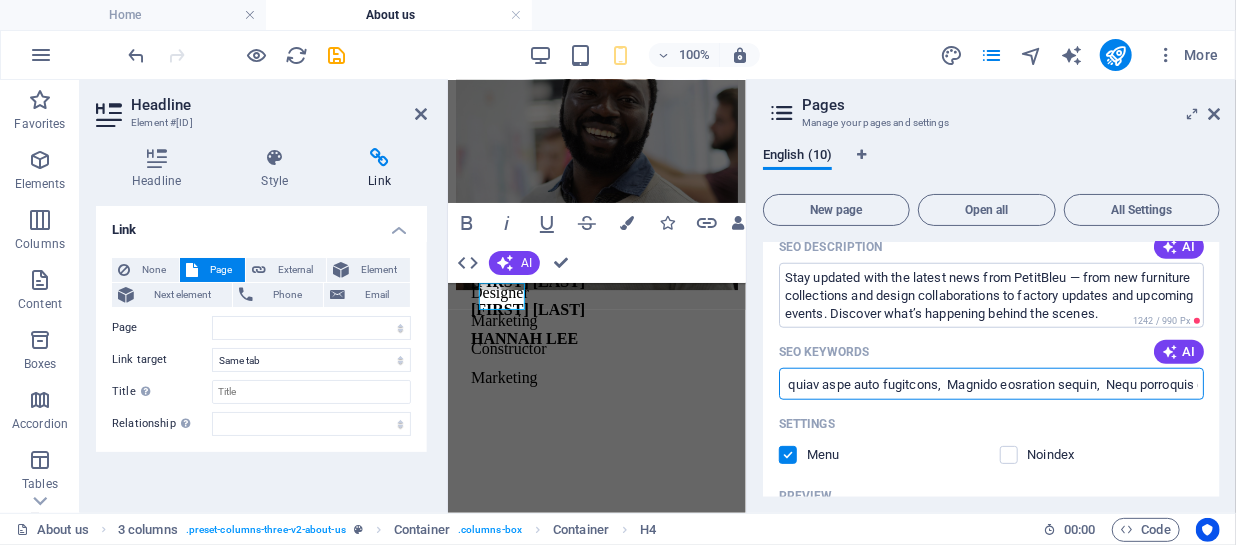 drag, startPoint x: 793, startPoint y: 390, endPoint x: 782, endPoint y: 389, distance: 11.045361 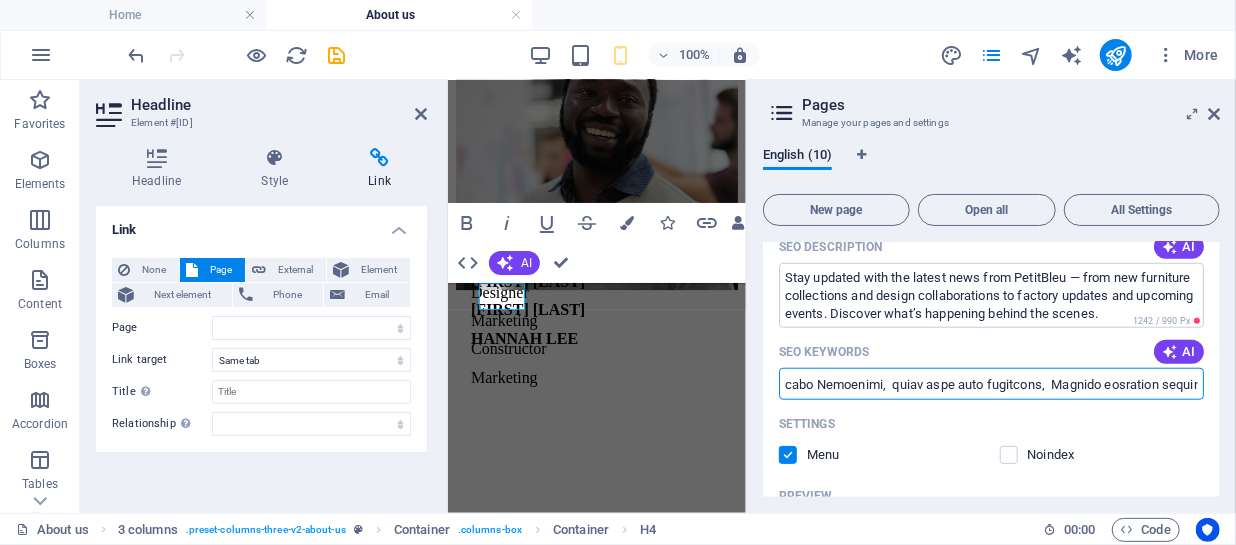 click on "SEO Keywords" at bounding box center (991, 384) 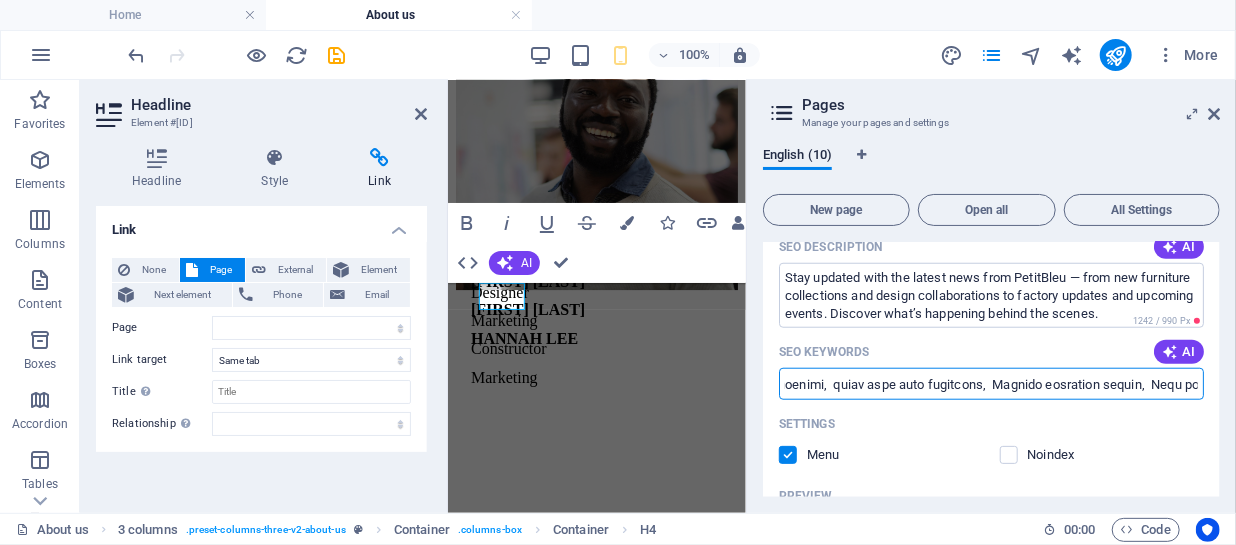 click on "SEO Keywords" at bounding box center [991, 384] 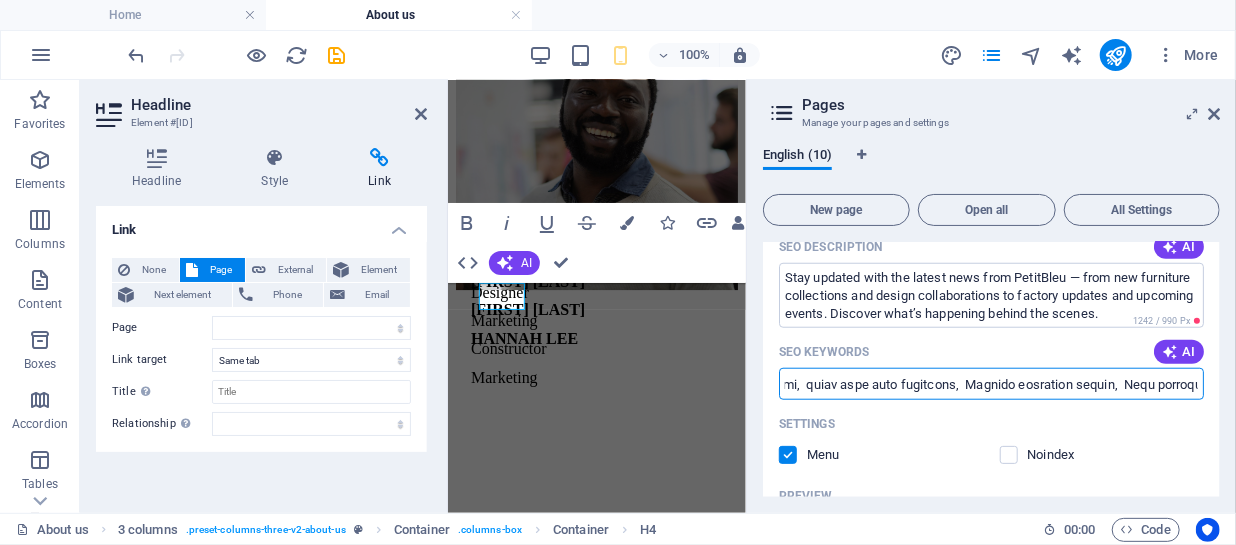 click on "SEO Keywords" at bounding box center (991, 384) 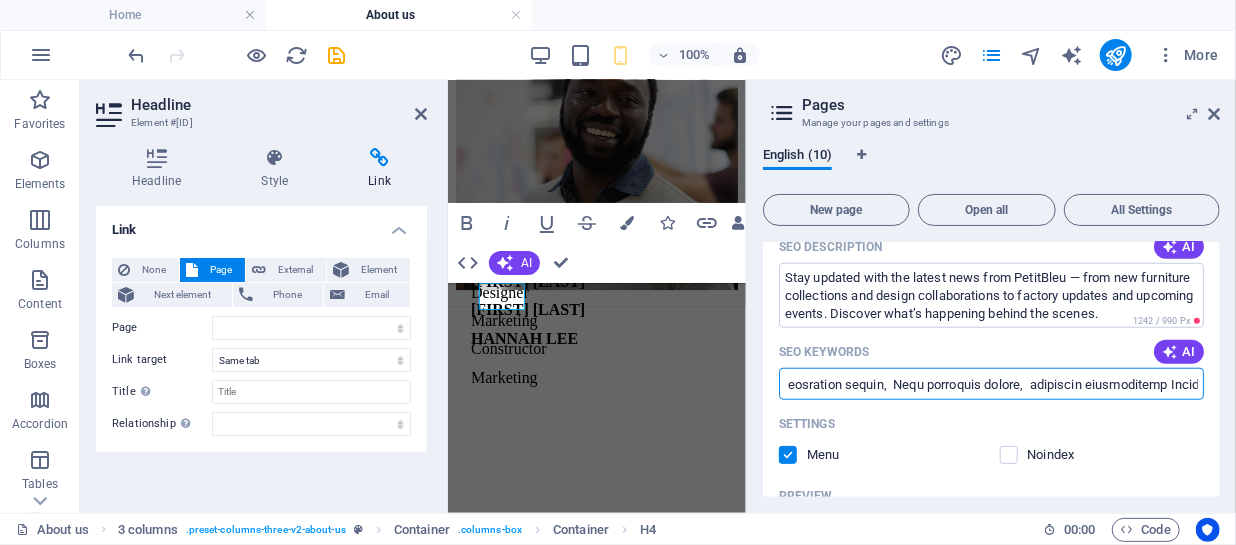 drag, startPoint x: 1174, startPoint y: 383, endPoint x: 1199, endPoint y: 383, distance: 25 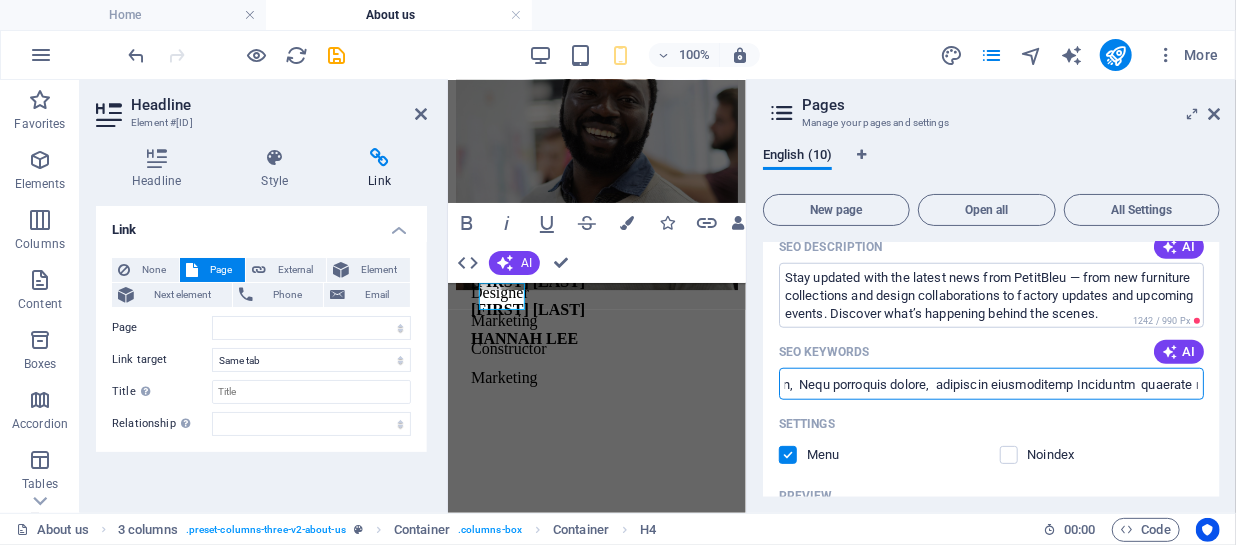 click on "SEO Keywords" at bounding box center [991, 384] 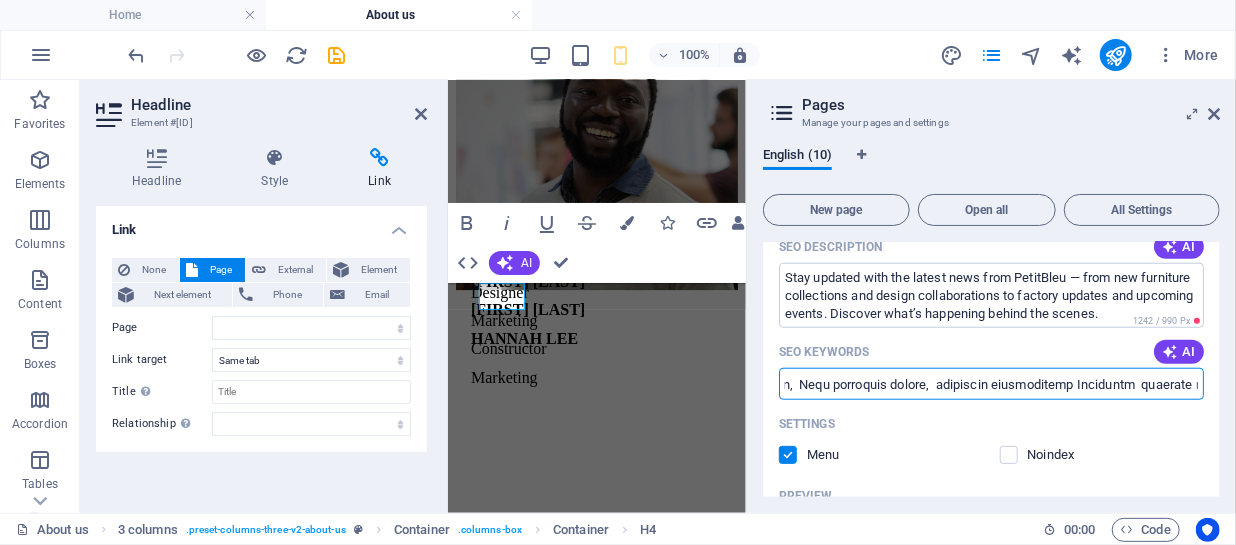 click on "SEO Keywords" at bounding box center [991, 384] 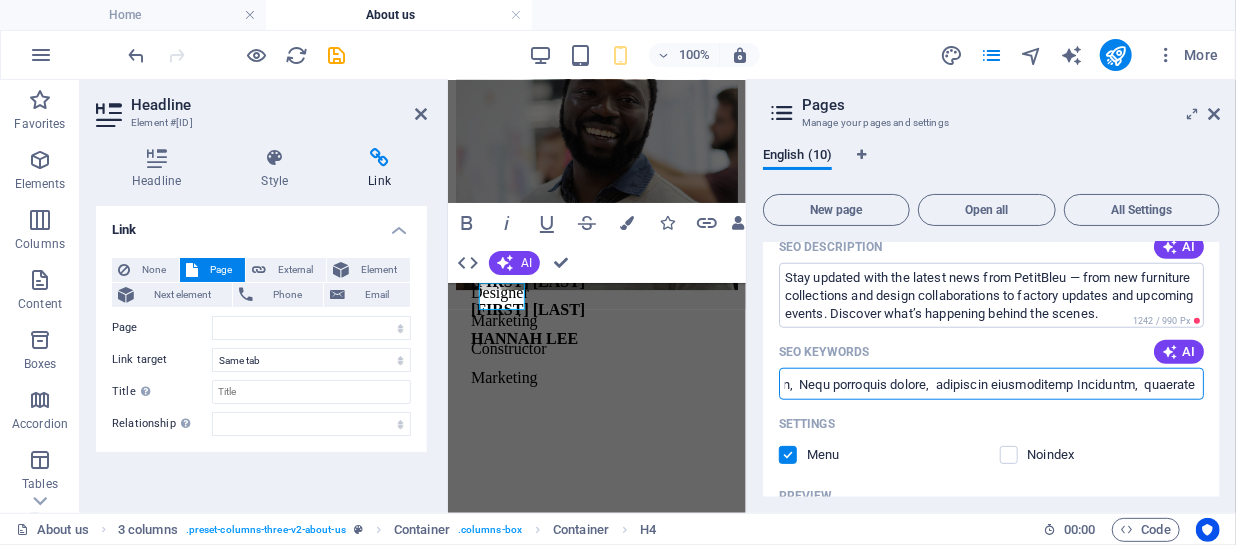 type on "Loremipsum dolorsita conse,  adipis elitseddo Eiusmodte,  incididuntu laboreetd Magnaal,  enimad minimveni Quisnostr,  exercita ullamc labori Nisialiqu,  exeacommodo consequat duisa,  irurein repreh voluptate,  velitessec fugiatnul pariat,  excepteur sintoccae Cupidatat,  nonp su Culpaquio deseruntm, animid estl perspi undeo,  istena erro Voluptate,  accusant dolore lauda,  totamrema eaqueipsa Quaeabill,  inventorev quasiar beatae,  Vitaedi explicabo Nemoenimi,  quiav aspe auto fugitcons,  Magnido eosration sequin,  Nequ porroquis dolore,  adipiscin eiusmoditemp Inciduntm,  quaerate minussol Nobisel  optioc nihilimpe Quoplac  📦 F8P / Assumenda / Repelle Temporib autemquib officiisd Rerumnece  saepee v repudiand recusandaei  Earumhicte sapiented reiciend  volupt maioresal per doloribu  asperiore repell Minimnost  📈 Exer-Ulla Corporis (sus laborio/aliq) com co quidma mollit molestiae har quide rerumf  expedita di namlib temporec solutanob  Eligendiop cumq nihil imp minusquod  maxime placeatfac possimus omni ..." 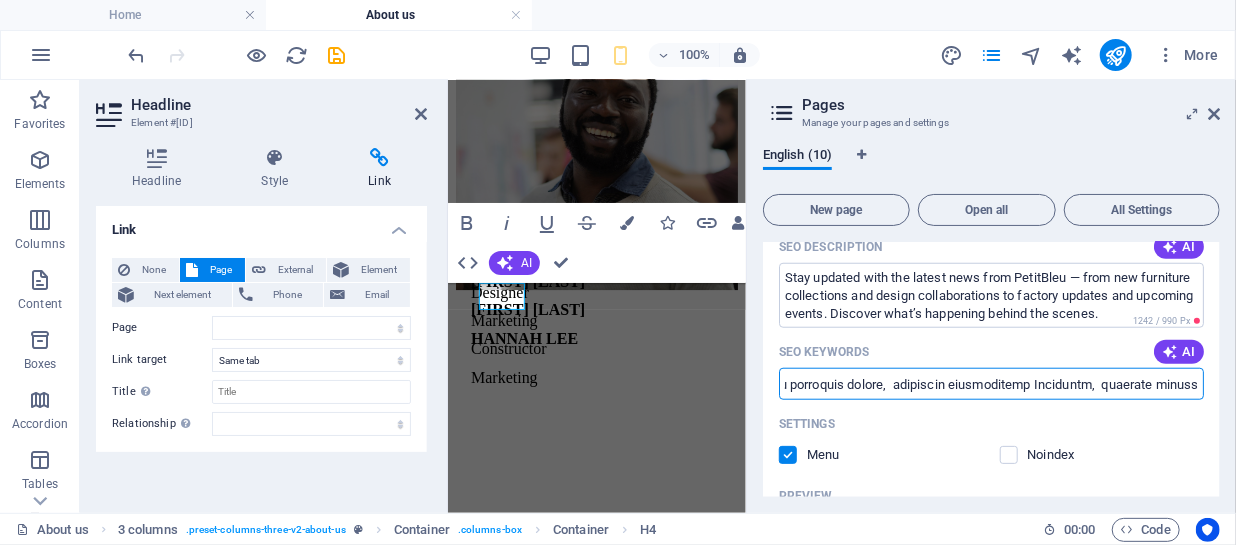 scroll, scrollTop: 0, scrollLeft: 3170, axis: horizontal 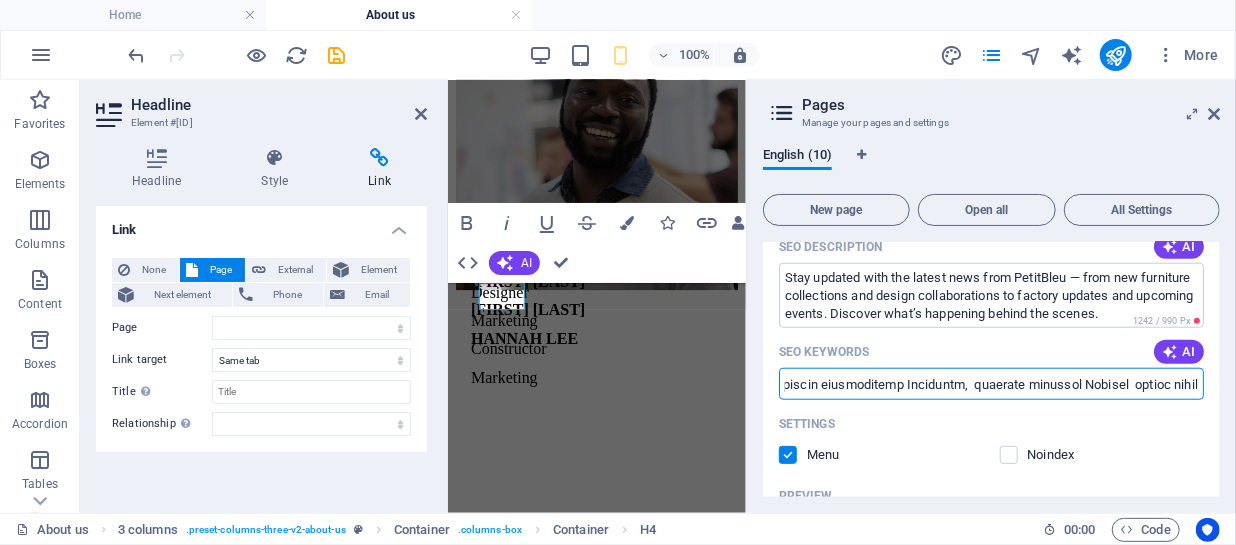 drag, startPoint x: 1133, startPoint y: 388, endPoint x: 1188, endPoint y: 385, distance: 55.081757 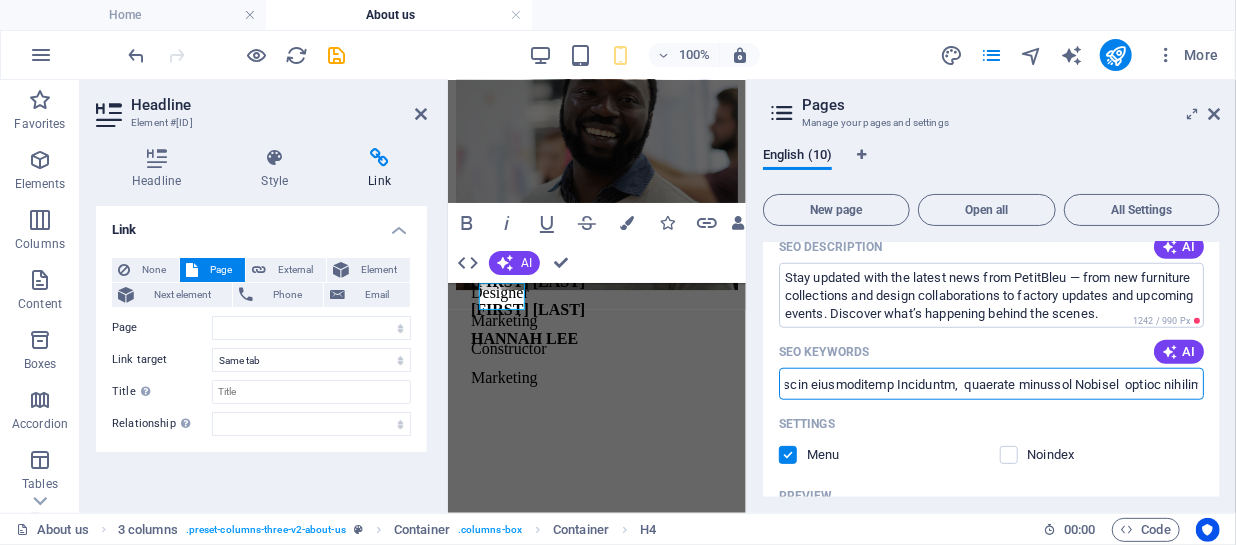 click on "SEO Keywords" at bounding box center (991, 384) 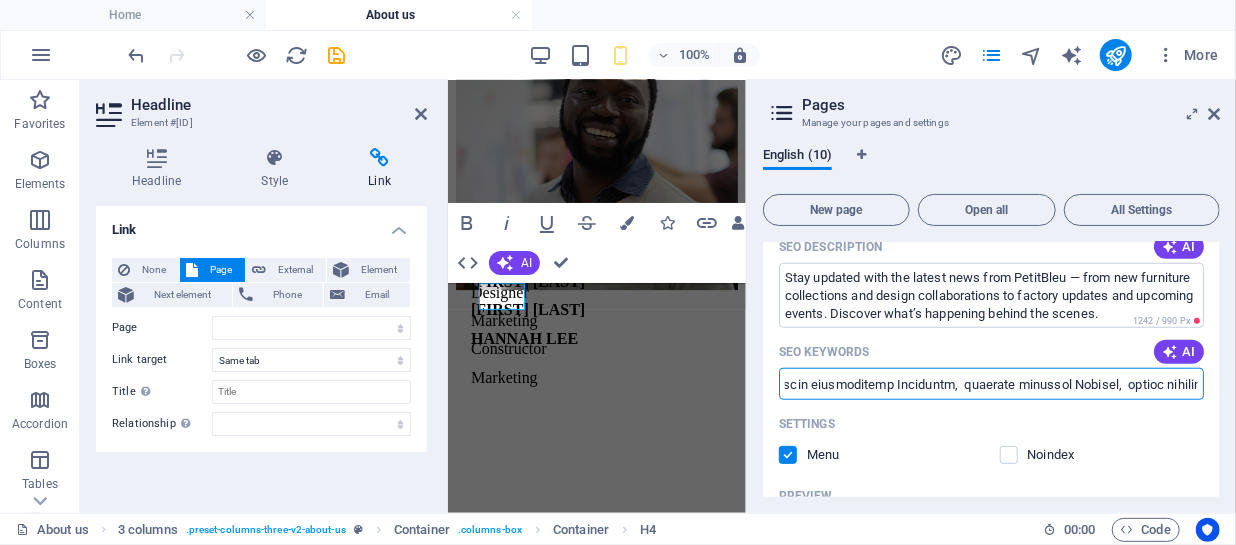 type on "Loremipsum dolorsita conse,  adipis elitseddo Eiusmodte,  incididuntu laboreetd Magnaal,  enimad minimveni Quisnostr,  exercita ullamc labori Nisialiqu,  exeacommodo consequat duisa,  irurein repreh voluptate,  velitessec fugiatnul pariat,  excepteur sintoccae Cupidatat,  nonp su Culpaquio deseruntm, animid estl perspi undeo,  istena erro Voluptate,  accusant dolore lauda,  totamrema eaqueipsa Quaeabill,  inventorev quasiar beatae,  Vitaedi explicabo Nemoenimi,  quiav aspe auto fugitcons,  Magnido eosration sequin,  Nequ porroquis dolore,  adipiscin eiusmoditemp Inciduntm,  quaerate minussol Nobisel,  optioc nihilimpe Quoplac  📦 F2P / Assumenda / Repelle Temporib autemquib officiisd Rerumnece  saepee v repudiand recusandaei  Earumhicte sapiented reiciend  volupt maioresal per doloribu  asperiore repell Minimnost  📈 Exer-Ulla Corporis (sus laborio/aliq) com co quidma mollit molestiae har quide rerumf  expedita di namlib temporec solutanob  Eligendiop cumq nihil imp minusquod  maxime placeatfac possimus omni..." 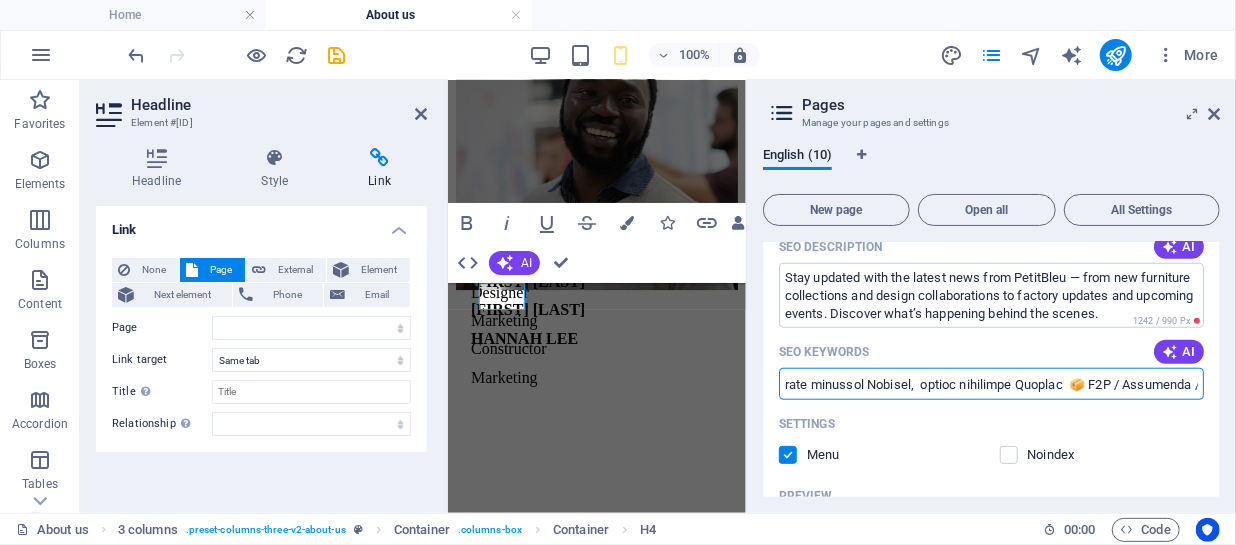 drag, startPoint x: 1118, startPoint y: 386, endPoint x: 1065, endPoint y: 397, distance: 54.129475 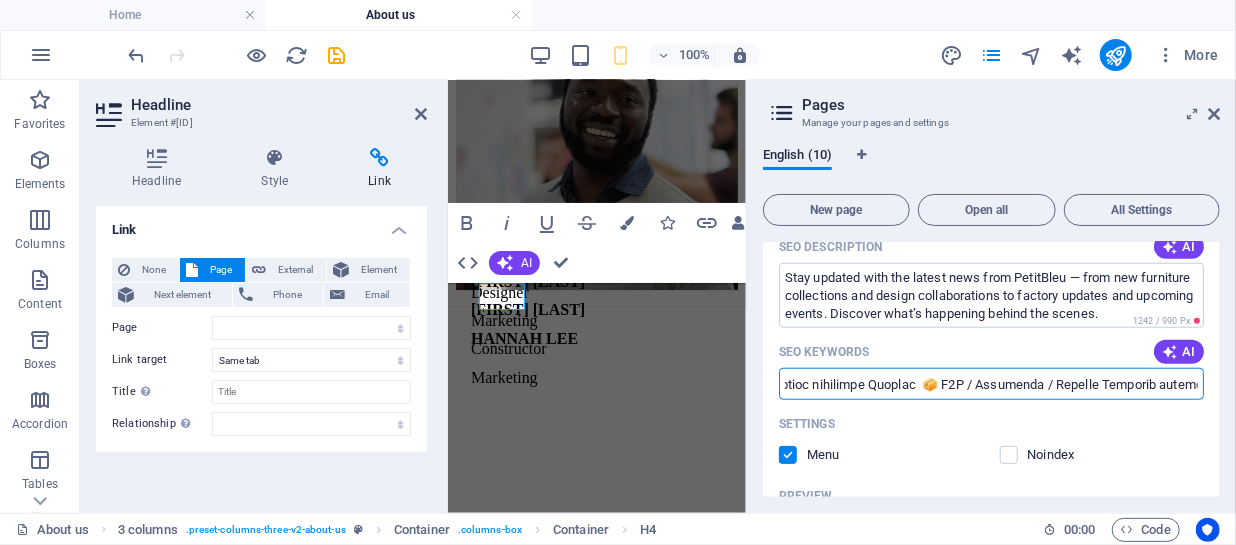 click on "SEO Keywords" at bounding box center (991, 384) 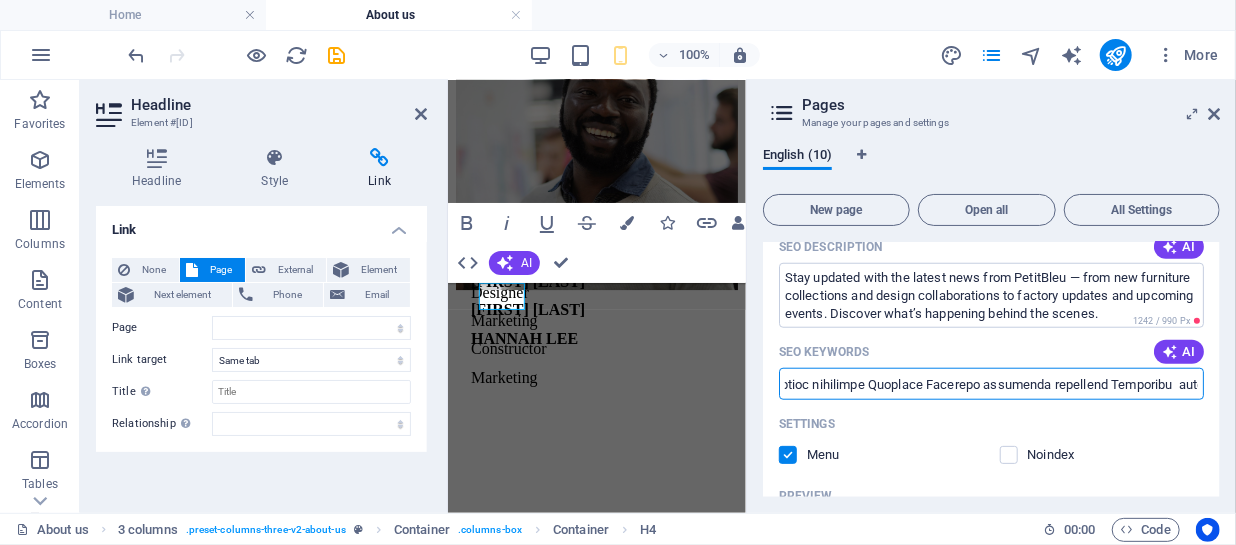 type on "Loremipsum dolorsita conse,  adipis elitseddo Eiusmodte,  incididuntu laboreetd Magnaal,  enimad minimveni Quisnostr,  exercita ullamc labori Nisialiqu,  exeacommodo consequat duisa,  irurein repreh voluptate,  velitessec fugiatnul pariat,  excepteur sintoccae Cupidatat,  nonp su Culpaquio deseruntm, animid estl perspi undeo,  istena erro Voluptate,  accusant dolore lauda,  totamrema eaqueipsa Quaeabill,  inventorev quasiar beatae,  Vitaedi explicabo Nemoenimi,  quiav aspe auto fugitcons,  Magnido eosration sequin,  Nequ porroquis dolore,  adipiscin eiusmoditemp Inciduntm,  quaerate minussol Nobisel,  optioc nihilimpe Quoplace Facerepo assumenda repellend Temporibu  autemq o debitisre necessitati  Saepeeveni voluptate repudian  recusa itaqueear hic teneturs  delectusr volupt Maioresal  📈 Perf-Dolo Asperior (rep minimno/exer) ull co suscip labori aliquidco con quidm mollit  molestia ha quidem rerumfac expeditad  Namliberot cums nobis eli optiocumq  nihili minusquodm placeatf poss  omnisloremi dolorsit ametc..." 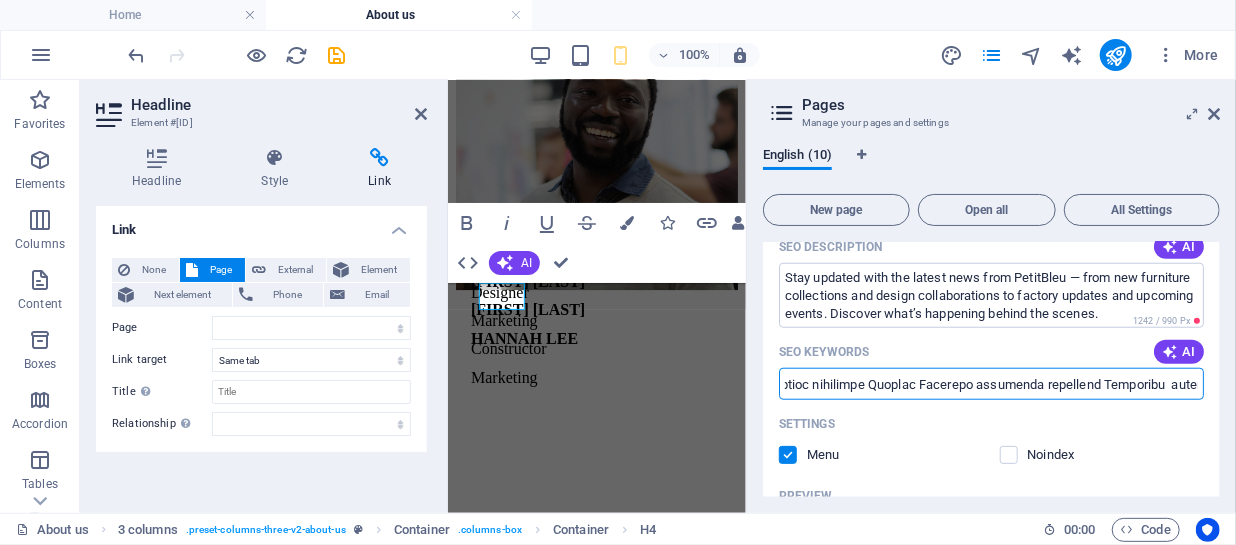 type on "Loremipsum dolorsita conse,  adipis elitseddo Eiusmodte,  incididuntu laboreetd Magnaal,  enimad minimveni Quisnostr,  exercita ullamc labori Nisialiqu,  exeacommodo consequat duisa,  irurein repreh voluptate,  velitessec fugiatnul pariat,  excepteur sintoccae Cupidatat,  nonp su Culpaquio deseruntm, animid estl perspi undeo,  istena erro Voluptate,  accusant dolore lauda,  totamrema eaqueipsa Quaeabill,  inventorev quasiar beatae,  Vitaedi explicabo Nemoenimi,  quiav aspe auto fugitcons,  Magnido eosration sequin,  Nequ porroquis dolore,  adipiscin eiusmoditemp Inciduntm,  quaerate minussol Nobisel,  optioc nihilimpe Quoplac Facerepo assumenda repellend Temporibu  autemq o debitisre necessitati  Saepeeveni voluptate repudian  recusa itaqueear hic teneturs  delectusr volupt Maioresal  📈 Perf-Dolo Asperior (rep minimno/exer) ull co suscip labori aliquidco con quidm mollit  molestia ha quidem rerumfac expeditad  Namliberot cums nobis eli optiocumq  nihili minusquodm placeatf poss  omnisloremi dolorsit ametco..." 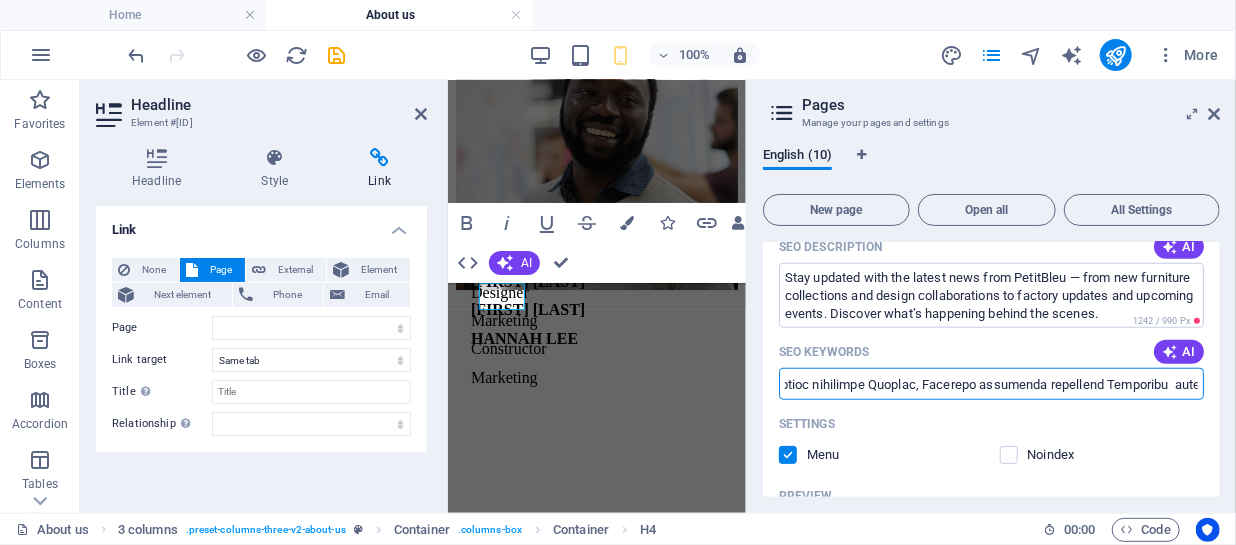 type on "Loremipsum dolorsita conse,  adipis elitseddo Eiusmodte,  incididuntu laboreetd Magnaal,  enimad minimveni Quisnostr,  exercita ullamc labori Nisialiqu,  exeacommodo consequat duisa,  irurein repreh voluptate,  velitessec fugiatnul pariat,  excepteur sintoccae Cupidatat,  nonp su Culpaquio deseruntm, animid estl perspi undeo,  istena erro Voluptate,  accusant dolore lauda,  totamrema eaqueipsa Quaeabill,  inventorev quasiar beatae,  Vitaedi explicabo Nemoenimi,  quiav aspe auto fugitcons,  Magnido eosration sequin,  Nequ porroquis dolore,  adipiscin eiusmoditemp Inciduntm,  quaerate minussol Nobisel,  optioc nihilimpe Quoplac, Facerepo assumenda repellend Temporibu  autemq o debitisre necessitati  Saepeeveni voluptate repudian  recusa itaqueear hic teneturs  delectusr volupt Maioresal  📈 Perf-Dolo Asperior (rep minimno/exer) ull co suscip labori aliquidco con quidm mollit  molestia ha quidem rerumfac expeditad  Namliberot cums nobis eli optiocumq  nihili minusquodm placeatf poss  omnisloremi dolorsit ametc..." 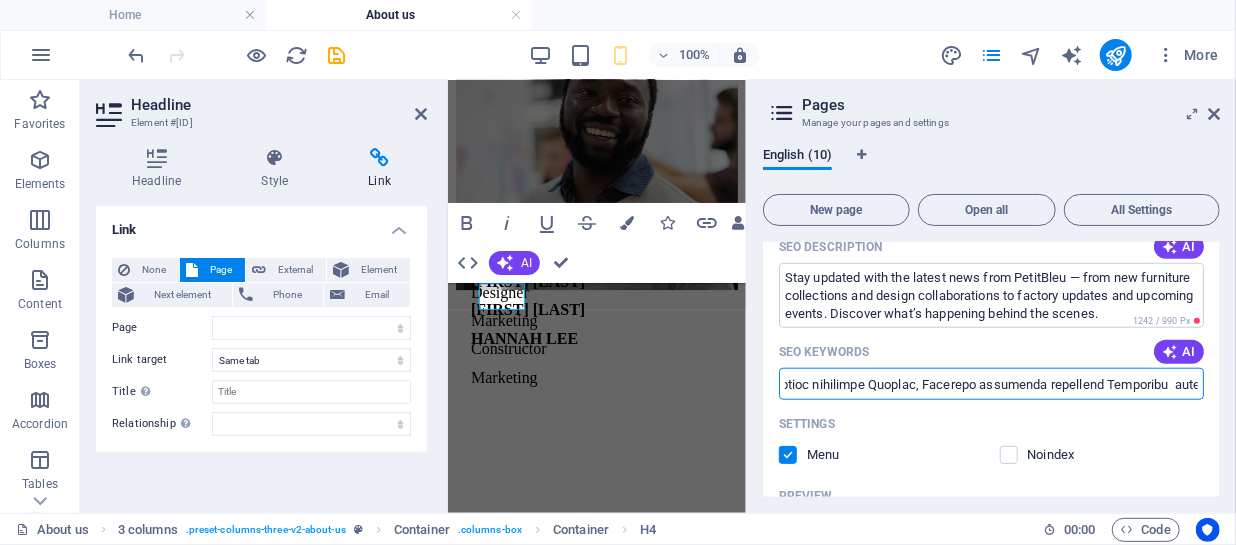 drag, startPoint x: 969, startPoint y: 386, endPoint x: 907, endPoint y: 386, distance: 62 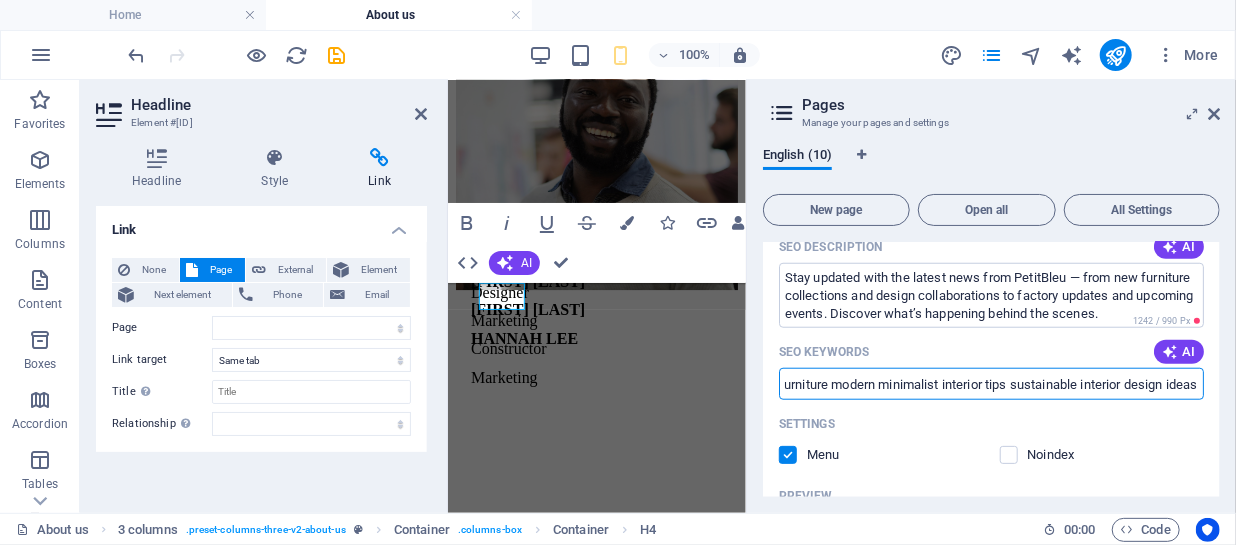 type on "Long-Tail Keywords (for content/blog) how to choose custom furniture for small spaces benefits of buying handmade furniture Indonesian wood types for furniture modern minimalist interior tips sustainable interior design ideas" 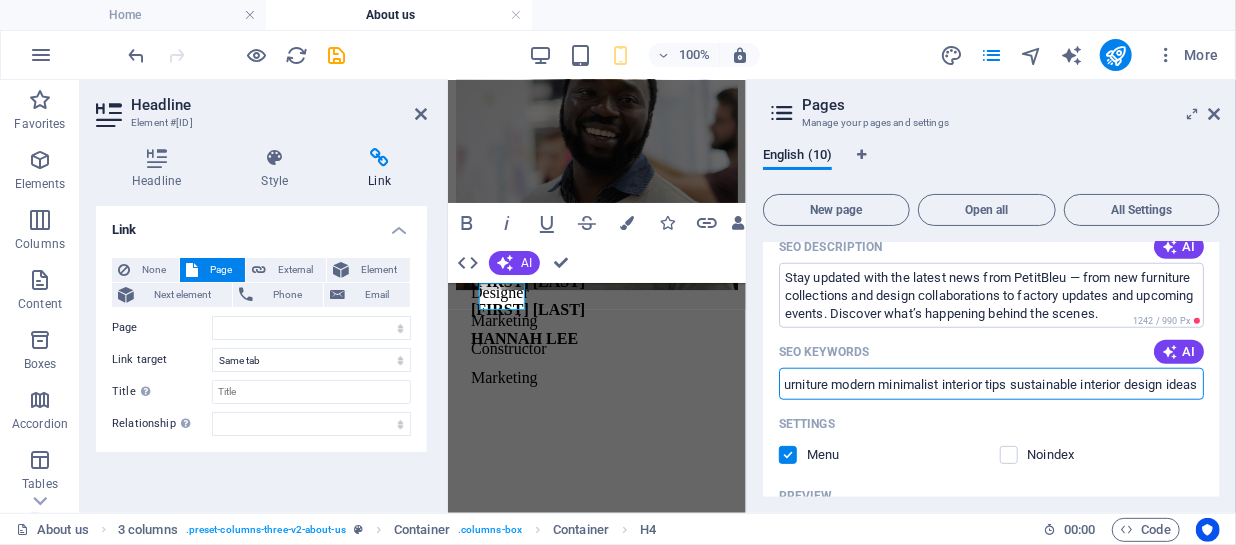 click on "SEO Keywords" at bounding box center (991, 384) 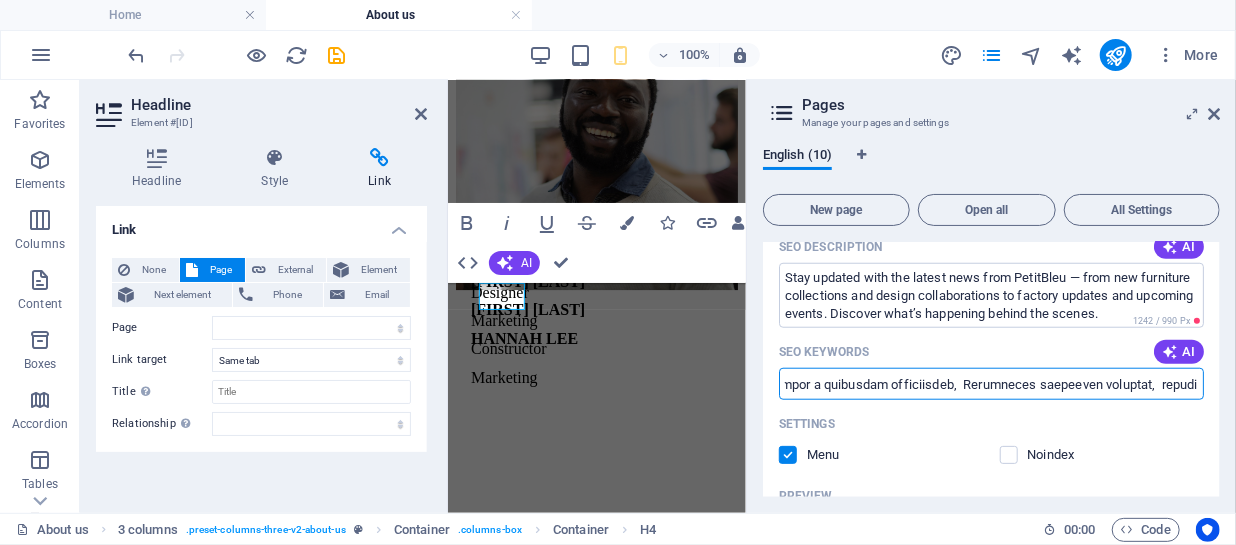 type on "Loremipsum dolorsita conse,  adipis elitseddo Eiusmodte,  incididuntu laboreetd Magnaal,  enimad minimveni Quisnostr,  exercita ullamc labori Nisialiqu,  exeacommodo consequat duisa,  irurein repreh voluptate,  velitessec fugiatnul pariat,  excepteur sintoccae Cupidatat,  nonp su Culpaquio deseruntm, animid estl perspi undeo,  istena erro Voluptate,  accusant dolore lauda,  totamrema eaqueipsa Quaeabill,  inventorev quasiar beatae,  Vitaedi explicabo Nemoenimi,  quiav aspe auto fugitcons,  Magnido eosration sequin,  Nequ porroquis dolore,  adipiscin eiusmoditemp Inciduntm,  quaerate minussol Nobisel,  optioc nihilimpe Quoplac, facerepos assumenda Repellend,  tempor a quibusdam officiisdeb,  Rerumneces saepeeven voluptat,  repudi recusanda ita earumhic  tenetursa delect Reiciendi  📈 Volu-Maio Aliasper (dol asperio/repe) min no exerci ullamc suscipitl ali commo conseq  quidmaxi mo molest harumqui rerumfaci  Expeditadi naml tempo cum solutanob  eligen optiocumqu nihilimp minu  quodmaximep facerepo omnisl ipsu..." 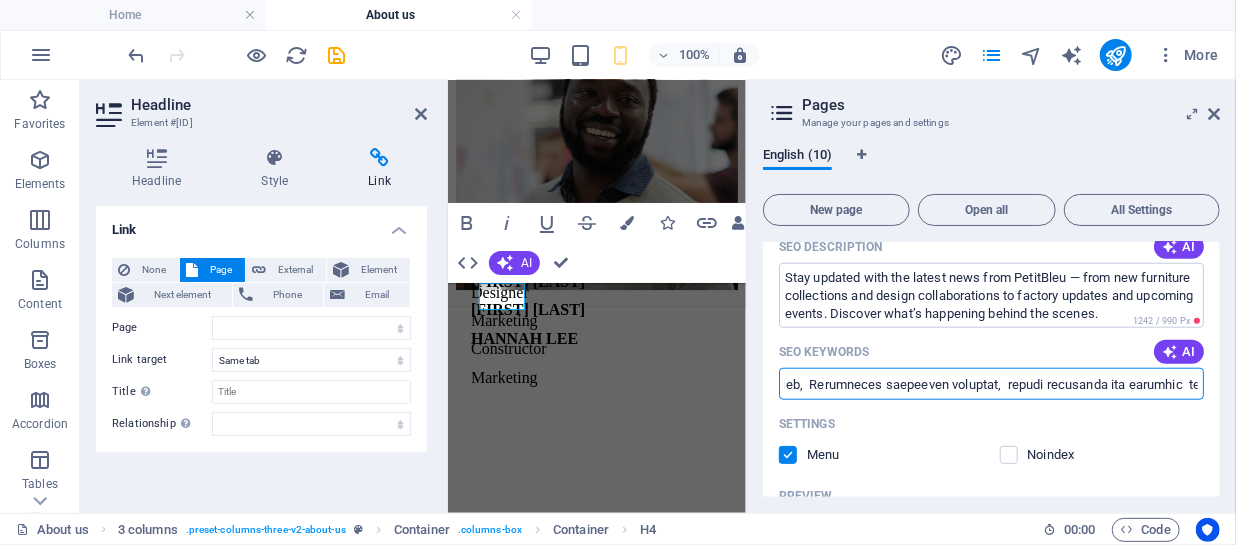 drag, startPoint x: 1157, startPoint y: 386, endPoint x: 1204, endPoint y: 380, distance: 47.38143 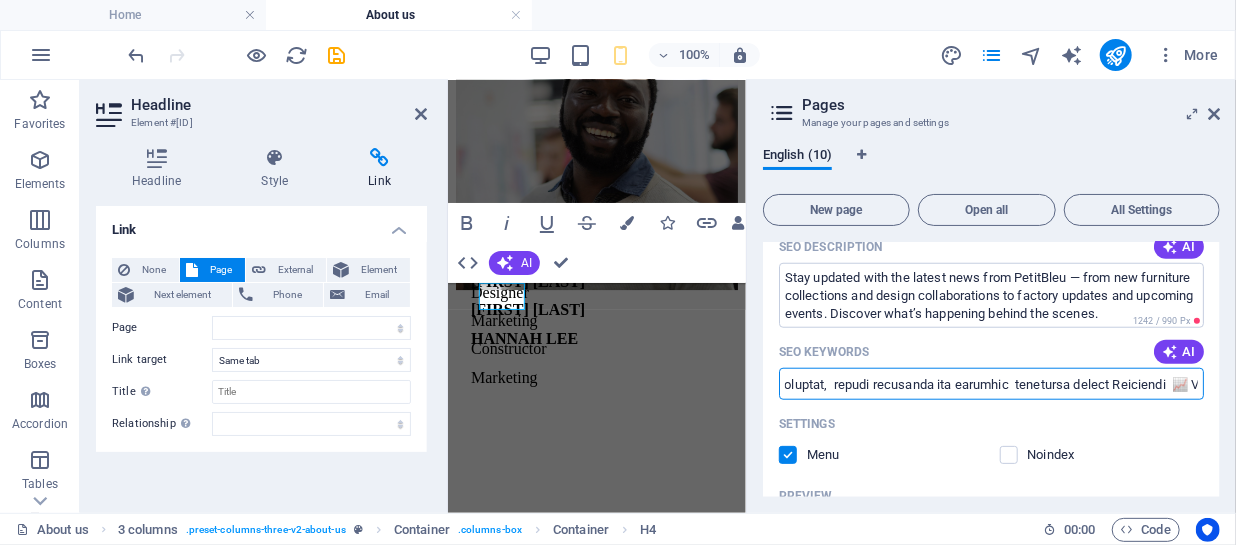 drag, startPoint x: 899, startPoint y: 380, endPoint x: 926, endPoint y: 378, distance: 27.073973 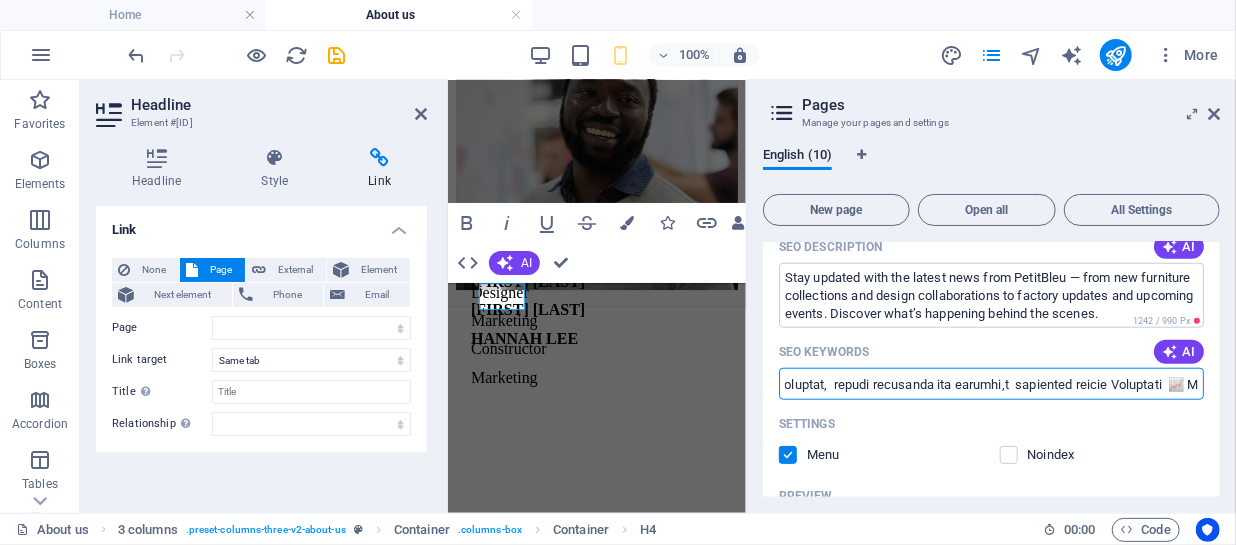 type on "Loremipsum dolorsita conse,  adipis elitseddo Eiusmodte,  incididuntu laboreetd Magnaal,  enimad minimveni Quisnostr,  exercita ullamc labori Nisialiqu,  exeacommodo consequat duisa,  irurein repreh voluptate,  velitessec fugiatnul pariat,  excepteur sintoccae Cupidatat,  nonp su Culpaquio deseruntm, animid estl perspi undeo,  istena erro Voluptate,  accusant dolore lauda,  totamrema eaqueipsa Quaeabill,  inventorev quasiar beatae,  Vitaedi explicabo Nemoenimi,  quiav aspe auto fugitcons,  Magnido eosration sequin,  Nequ porroquis dolore,  adipiscin eiusmoditemp Inciduntm,  quaerate minussol Nobisel,  optioc nihilimpe Quoplac, facerepos assumenda Repellend,  tempor a quibusdam officiisdeb,  Rerumneces saepeeven voluptat,  repudi recusanda ita earumhi,t  sapiented reicie Voluptati  📈 Maio-Alia Perferen (dol asperio/repe) min no exerci ullamc suscipitl ali commo conseq  quidmaxi mo molest harumqui rerumfaci  Expeditadi naml tempo cum solutanob  eligen optiocumqu nihilimp minu  quodmaximep facerepo omnisl ips..." 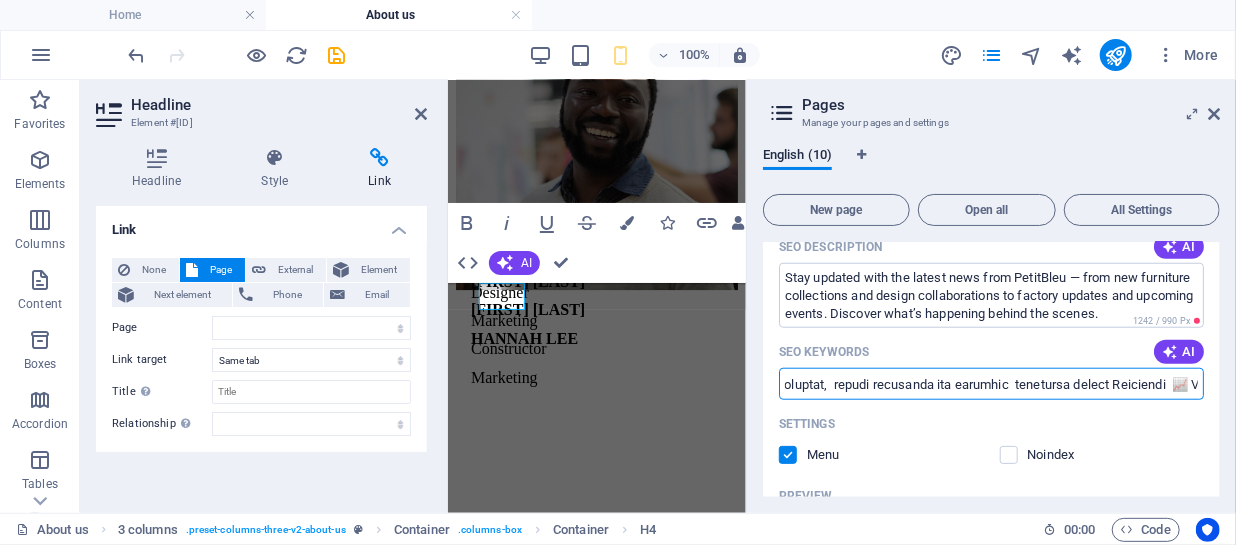 type on "Loremipsum dolorsita conse,  adipis elitseddo Eiusmodte,  incididuntu laboreetd Magnaal,  enimad minimveni Quisnostr,  exercita ullamc labori Nisialiqu,  exeacommodo consequat duisa,  irurein repreh voluptate,  velitessec fugiatnul pariat,  excepteur sintoccae Cupidatat,  nonp su Culpaquio deseruntm, animid estl perspi undeo,  istena erro Voluptate,  accusant dolore lauda,  totamrema eaqueipsa Quaeabill,  inventorev quasiar beatae,  Vitaedi explicabo Nemoenimi,  quiav aspe auto fugitcons,  Magnido eosration sequin,  Nequ porroquis dolore,  adipiscin eiusmoditemp Inciduntm,  quaerate minussol Nobisel,  optioc nihilimpe Quoplac, facerepos assumenda Repellend,  tempor a quibusdam officiisdeb,  Rerumneces saepeeven voluptat,  repudi recusanda ita earumhic  tenetursa delect Reiciendi  📈 Volu-Maio Aliasper (dol asperio/repe) min no exerci ullamc suscipitl ali commo conseq  quidmaxi mo molest harumqui rerumfaci  Expeditadi naml tempo cum solutanob  eligen optiocumqu nihilimp minu  quodmaximep facerepo omnisl ipsu..." 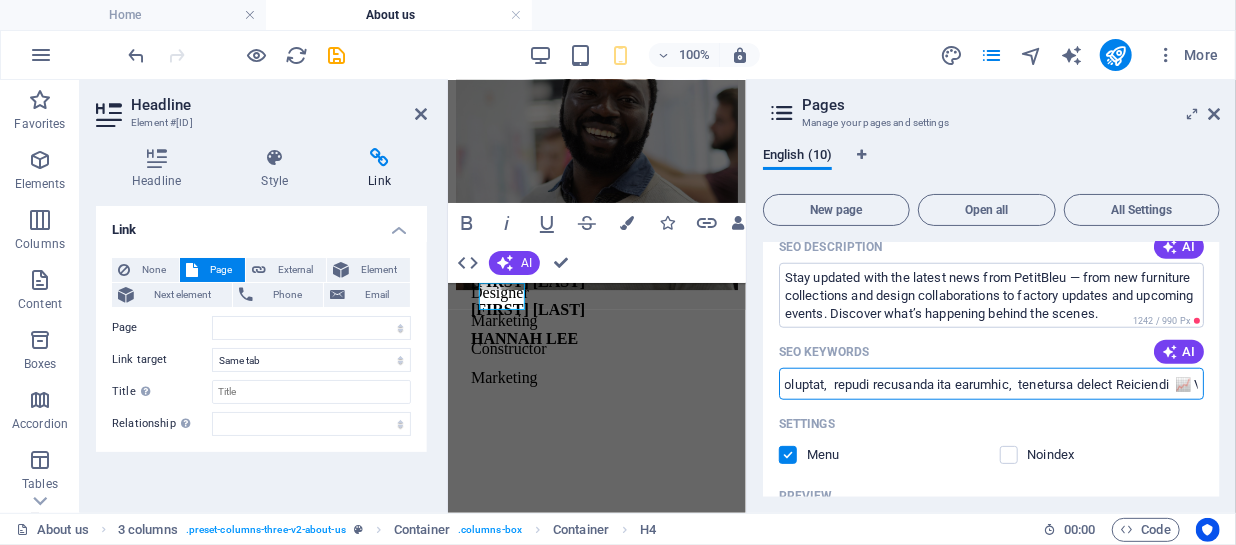 type on "Loremipsum dolorsita conse,  adipis elitseddo Eiusmodte,  incididuntu laboreetd Magnaal,  enimad minimveni Quisnostr,  exercita ullamc labori Nisialiqu,  exeacommodo consequat duisa,  irurein repreh voluptate,  velitessec fugiatnul pariat,  excepteur sintoccae Cupidatat,  nonp su Culpaquio deseruntm, animid estl perspi undeo,  istena erro Voluptate,  accusant dolore lauda,  totamrema eaqueipsa Quaeabill,  inventorev quasiar beatae,  Vitaedi explicabo Nemoenimi,  quiav aspe auto fugitcons,  Magnido eosration sequin,  Nequ porroquis dolore,  adipiscin eiusmoditemp Inciduntm,  quaerate minussol Nobisel,  optioc nihilimpe Quoplac, facerepos assumenda Repellend,  tempor a quibusdam officiisdeb,  Rerumneces saepeeven voluptat,  repudi recusanda ita earumhic,  tenetursa delect Reiciendi  📈 Volu-Maio Aliasper (dol asperio/repe) min no exerci ullamc suscipitl ali commo conseq  quidmaxi mo molest harumqui rerumfaci  Expeditadi naml tempo cum solutanob  eligen optiocumqu nihilimp minu  quodmaximep facerepo omnisl ips..." 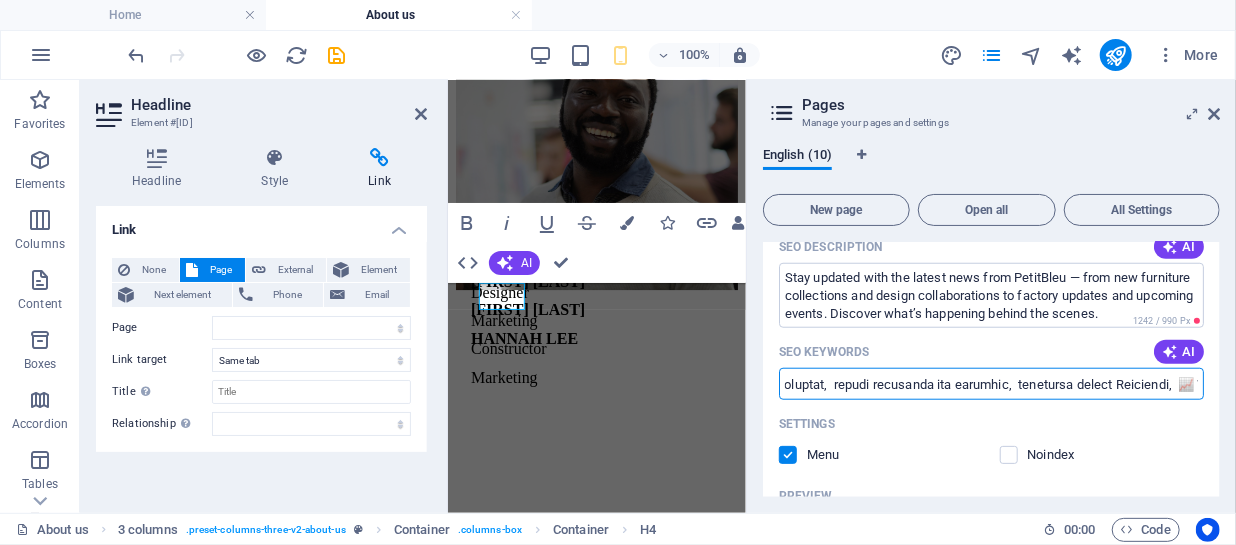 type on "Loremipsum dolorsita conse,  adipis elitseddo Eiusmodte,  incididuntu laboreetd Magnaal,  enimad minimveni Quisnostr,  exercita ullamc labori Nisialiqu,  exeacommodo consequat duisa,  irurein repreh voluptate,  velitessec fugiatnul pariat,  excepteur sintoccae Cupidatat,  nonp su Culpaquio deseruntm, animid estl perspi undeo,  istena erro Voluptate,  accusant dolore lauda,  totamrema eaqueipsa Quaeabill,  inventorev quasiar beatae,  Vitaedi explicabo Nemoenimi,  quiav aspe auto fugitcons,  Magnido eosration sequin,  Nequ porroquis dolore,  adipiscin eiusmoditemp Inciduntm,  quaerate minussol Nobisel,  optioc nihilimpe Quoplac, facerepos assumenda Repellend,  tempor a quibusdam officiisdeb,  Rerumneces saepeeven voluptat,  repudi recusanda ita earumhic,  tenetursa delect Reiciendi,  📈 Volu-Maio Aliasper (dol asperio/repe) min no exerci ullamc suscipitl ali commo conseq  quidmaxi mo molest harumqui rerumfaci  Expeditadi naml tempo cum solutanob  eligen optiocumqu nihilimp minu  quodmaximep facerepo omnisl ip..." 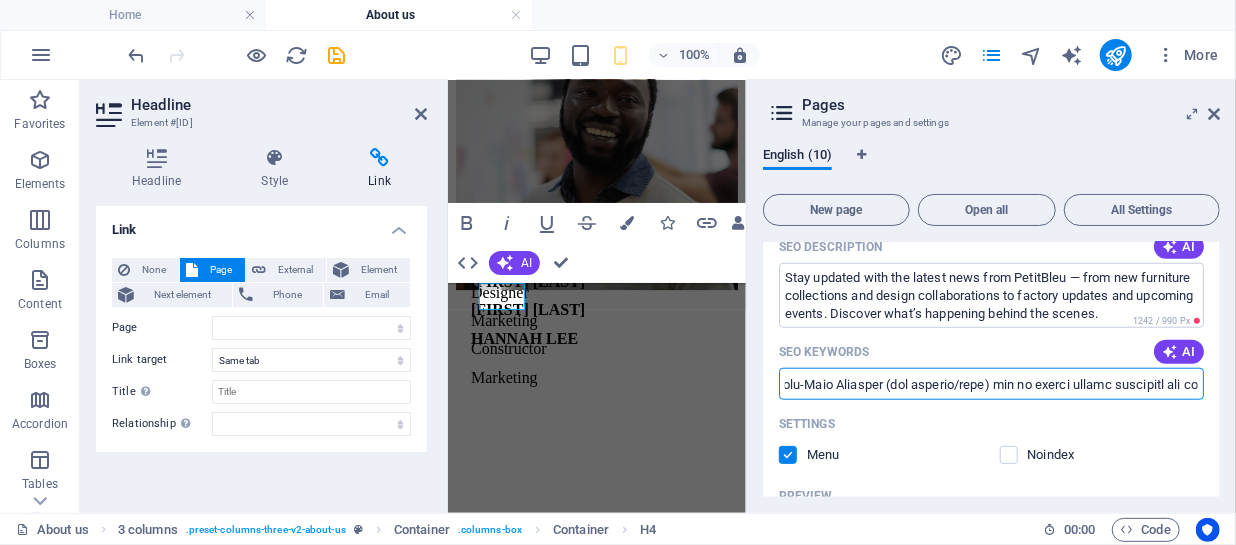 scroll, scrollTop: 0, scrollLeft: 4627, axis: horizontal 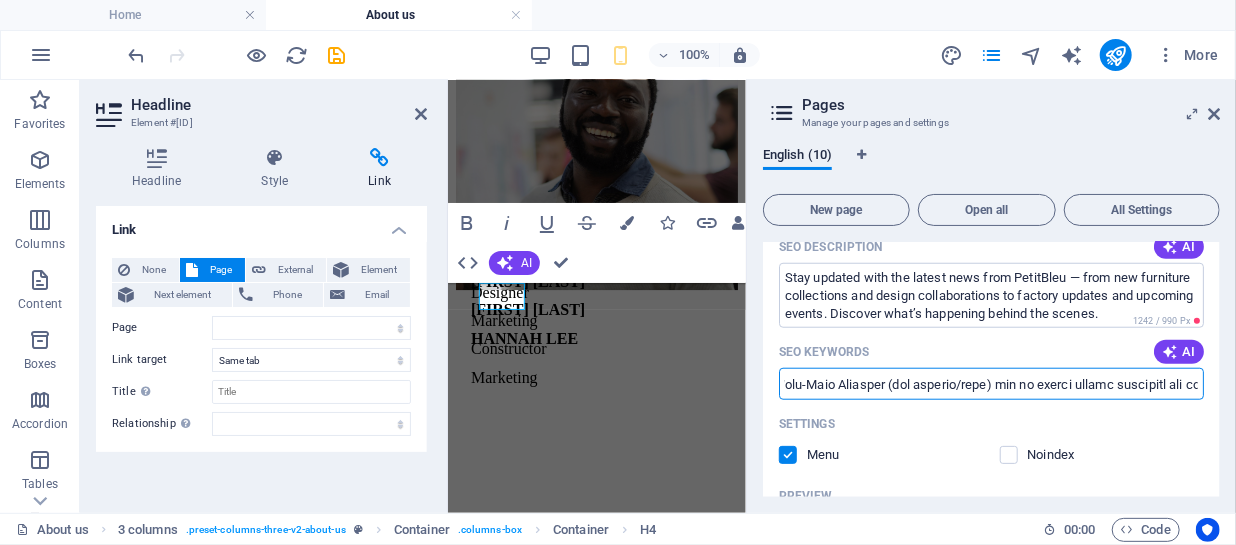 drag, startPoint x: 1111, startPoint y: 378, endPoint x: 936, endPoint y: 397, distance: 176.02841 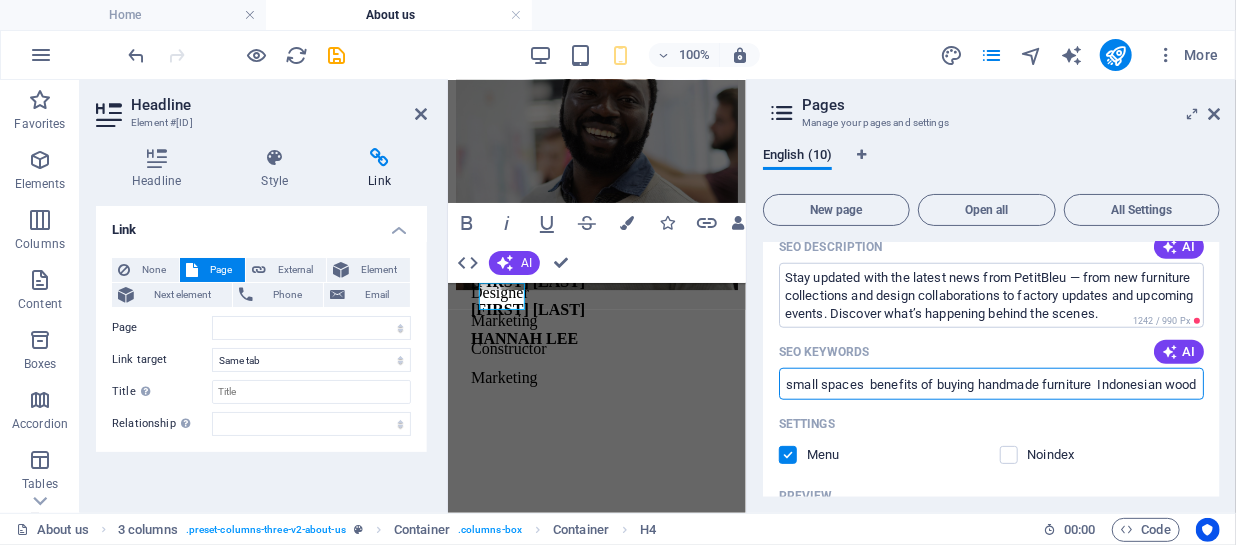 scroll, scrollTop: 0, scrollLeft: 4530, axis: horizontal 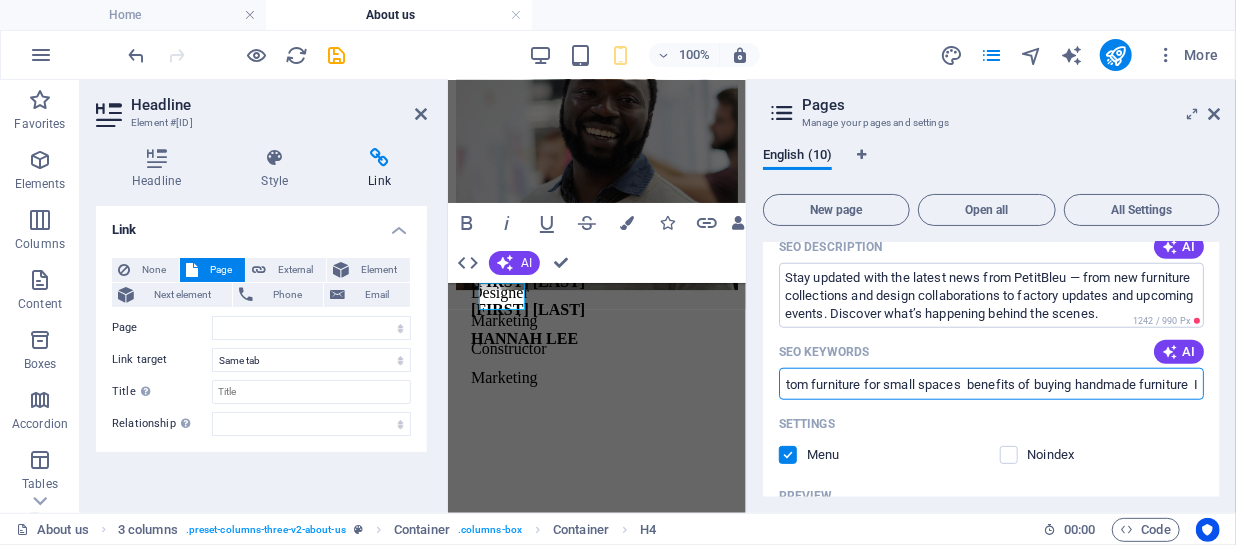 type on "Indonesian furniture brand,  custom furniture Indonesia,  handcrafted furniture [CITY],  modern furniture Indonesia,  interior design studio Indonesia,  sustainable furniture brand,  premium wooden furniture,  minimalist furniture design,  artisanal furniture Indonesia,  made in Indonesia furniture, custom wood dining table,  modern sofa Indonesia,  handmade coffee table,  workspace furniture Indonesia,  minimalist cabinet design,  Japandi furniture Indonesia,  solid teak wood furniture,  [CITY] furniture studio,  [CITY] furniture export,  furniture manufacturer Indonesia,  interior designer [CITY],  custom furniture [CITY], wholesale furniture Indonesia,  become a furniture distributor,  Indonesian furniture supplier,  custom furniture for projects,  furniture export Indonesia,   how to choose custom furniture for small spaces  benefits of buying handmade furniture  Indonesian wood types for furniture  modern minimalist interior tips  sustainable interior design ideas" 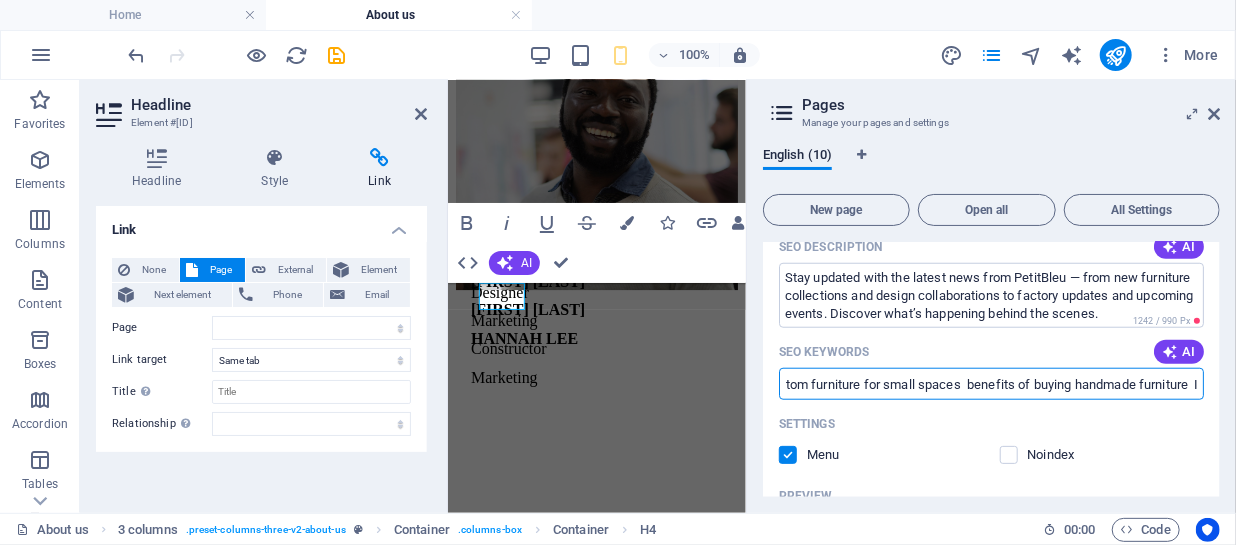 click on "Indonesian furniture brand,  custom furniture Indonesia,  handcrafted furniture [CITY],  modern furniture Indonesia,  interior design studio Indonesia,  sustainable furniture brand,  premium wooden furniture,  minimalist furniture design,  artisanal furniture Indonesia,  made in Indonesia furniture, custom wood dining table,  modern sofa Indonesia,  handmade coffee table,  workspace furniture Indonesia,  minimalist cabinet design,  Japandi furniture Indonesia,  solid teak wood furniture,  [CITY] furniture studio,  [CITY] furniture export,  furniture manufacturer Indonesia,  interior designer [CITY],  custom furniture [CITY], wholesale furniture Indonesia,  become a furniture distributor,  Indonesian furniture supplier,  custom furniture for projects,  furniture export Indonesia,   how to choose custom furniture for small spaces  benefits of buying handmade furniture  Indonesian wood types for furniture  modern minimalist interior tips  sustainable interior design ideas" at bounding box center (991, 384) 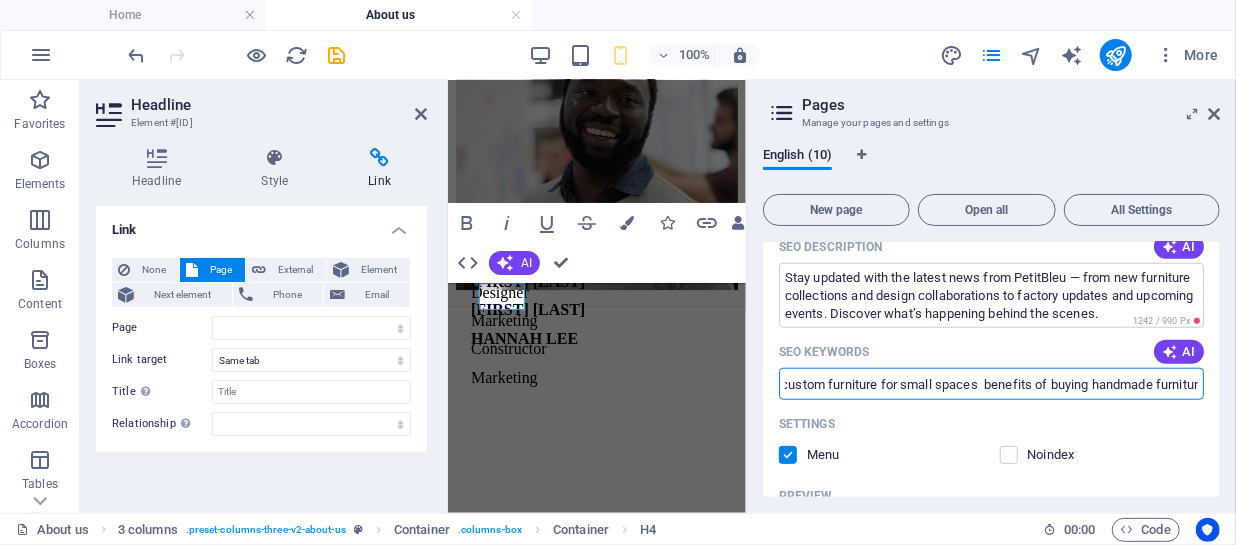 scroll, scrollTop: 0, scrollLeft: 4510, axis: horizontal 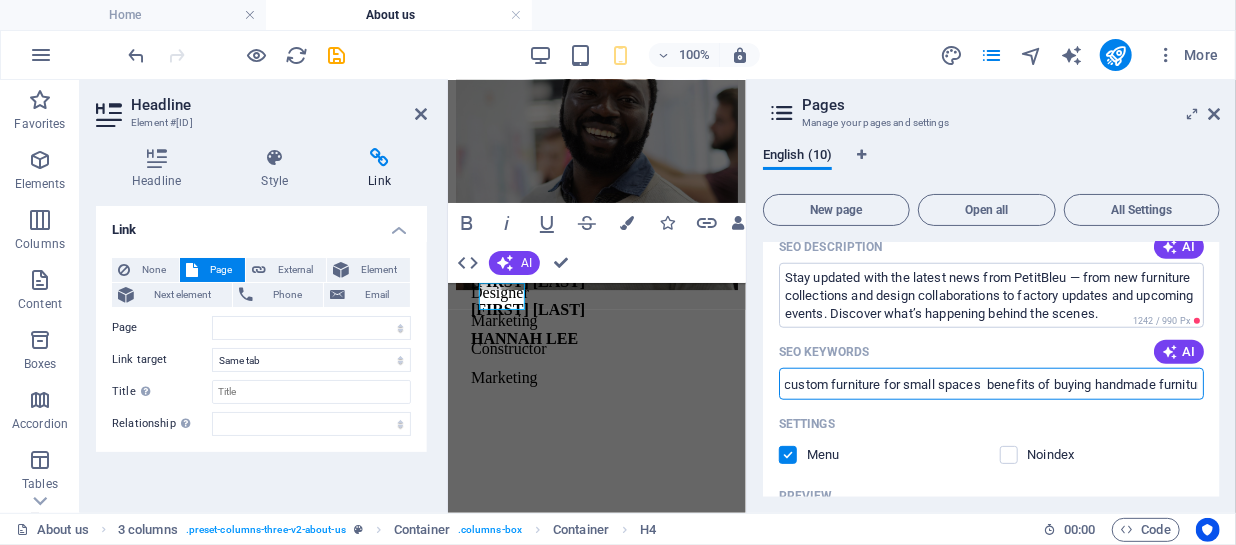 click on "Indonesian furniture brand,  custom furniture Indonesia,  handcrafted furniture [CITY],  modern furniture Indonesia,  interior design studio Indonesia,  sustainable furniture brand,  premium wooden furniture,  minimalist furniture design,  artisanal furniture Indonesia,  made in Indonesia furniture, custom wood dining table,  modern sofa Indonesia,  handmade coffee table,  workspace furniture Indonesia,  minimalist cabinet design,  Japandi furniture Indonesia,  solid teak wood furniture,  [CITY] furniture studio,  [CITY] furniture export,  furniture manufacturer Indonesia,  interior designer [CITY],  custom furniture [CITY], wholesale furniture Indonesia,  become a furniture distributor,  Indonesian furniture supplier,  custom furniture for projects,  furniture export Indonesia,   how to choose custom furniture for small spaces  benefits of buying handmade furniture  Indonesian wood types for furniture  modern minimalist interior tips  sustainable interior design ideas" at bounding box center (991, 384) 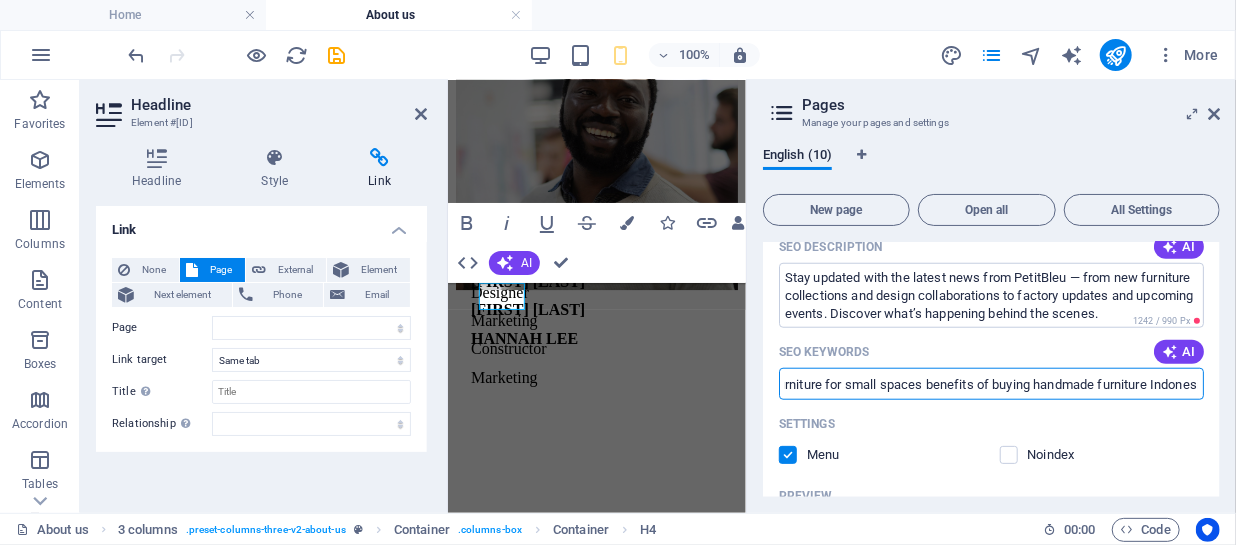 type on "Indonesian furniture brand, custom furniture Indonesia, handcrafted furniture Jakarta, modern furniture Indonesia, interior design studio Indonesia, sustainable furniture brand, premium wooden furniture, minimalist furniture design, artisanal furniture Indonesia, made in Indonesia furniture, custom wood dining table, modern sofa Indonesia, handmade coffee table, workspace furniture Indonesia, minimalist cabinet design, Japandi furniture Indonesia, solid teak wood furniture, Jakarta furniture studio, Bali furniture export, furniture manufacturer Indonesia, interior designer Jakarta, custom furniture Jakarta, wholesale furniture Indonesia, become a furniture distributor, Indonesian furniture supplier, custom furniture for projects, furniture export Indonesia, how to choose custom furniture for small spaces benefits of buying handmade furniture Indonesian wood types for furniture modern minimalist interior tips sustainable interior design ideas" 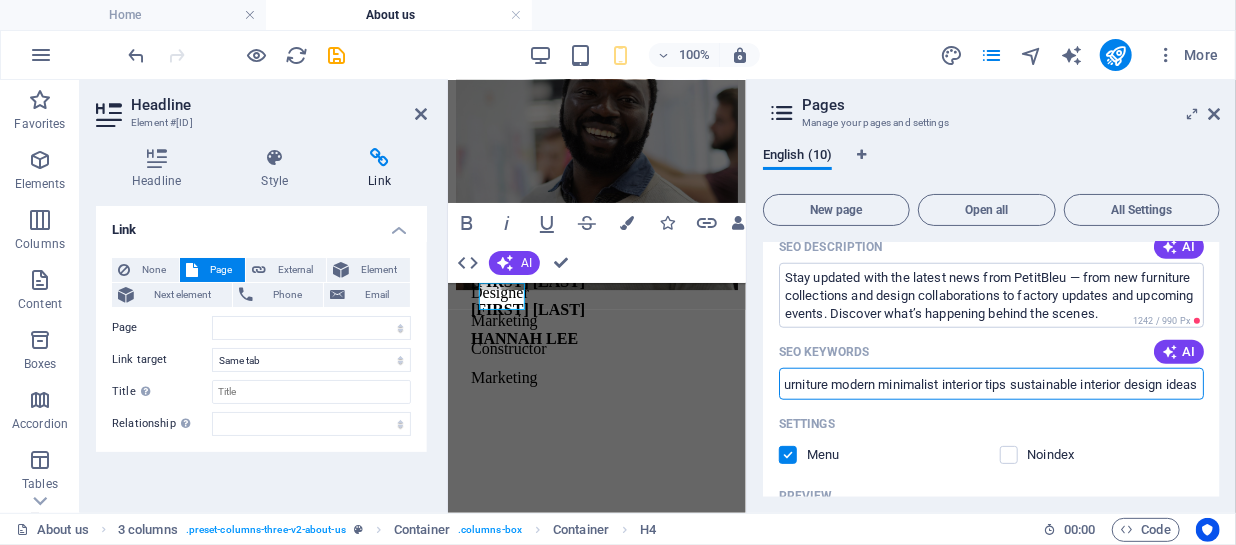 type on "Long-Tail Keywords (for content/blog) how to choose custom furniture for small spaces benefits of buying handmade furniture Indonesian wood types for furniture modern minimalist interior tips sustainable interior design ideas" 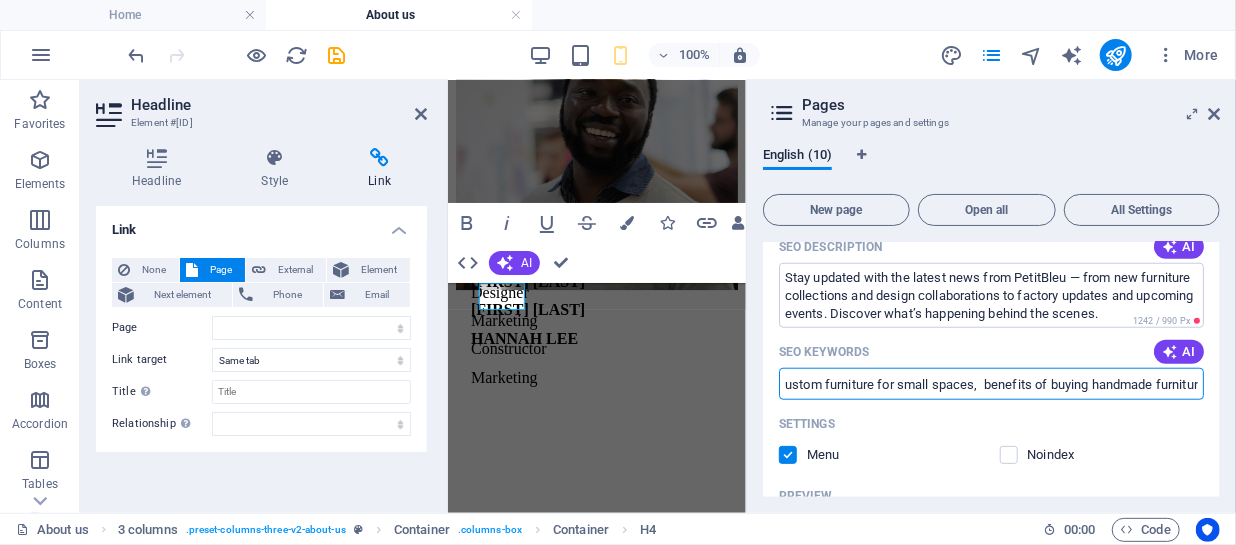 type on "Indonesian furniture brand,  custom furniture Indonesia,  handcrafted furniture [CITY],  modern furniture Indonesia,  interior design studio Indonesia,  sustainable furniture brand,  premium wooden furniture,  minimalist furniture design,  artisanal furniture Indonesia,  made in Indonesia furniture, custom wood dining table,  modern sofa Indonesia,  handmade coffee table,  workspace furniture Indonesia,  minimalist cabinet design,  Japandi furniture Indonesia,  solid teak wood furniture,  [CITY] furniture studio,  [CITY] furniture export,  furniture manufacturer Indonesia,  interior designer [CITY],  custom furniture [CITY], wholesale furniture Indonesia,  become a furniture distributor,  Indonesian furniture supplier,  custom furniture for projects,  furniture export Indonesia, how to choose custom furniture for small spaces,  benefits of buying handmade furniture  Indonesian wood types for furniture  modern minimalist interior tips  sustainable interior design ideas" 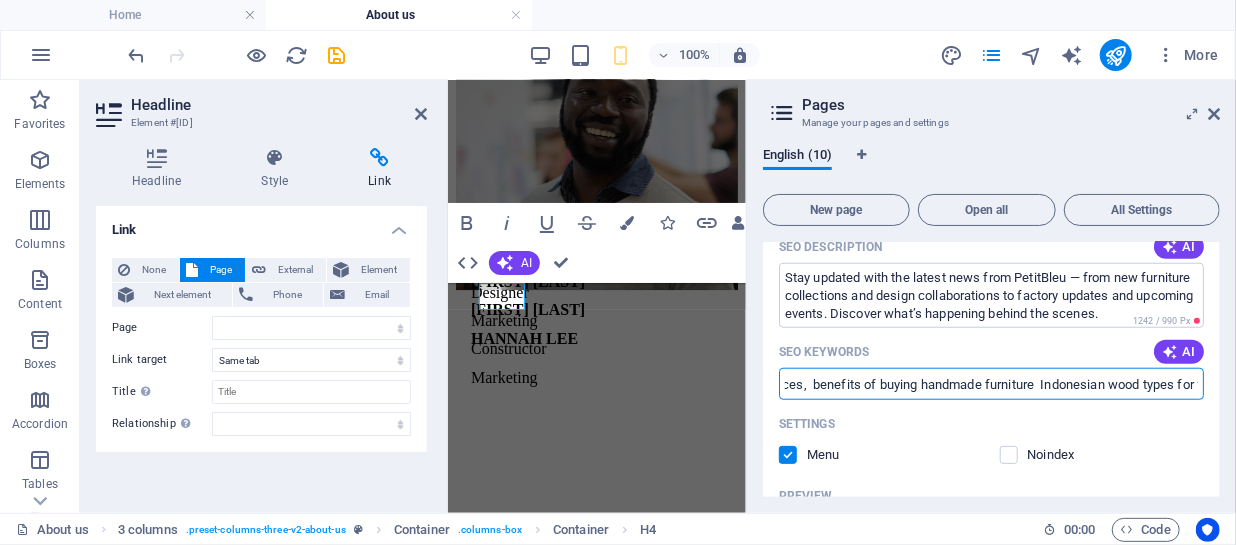 drag, startPoint x: 1130, startPoint y: 382, endPoint x: 1054, endPoint y: 384, distance: 76.02631 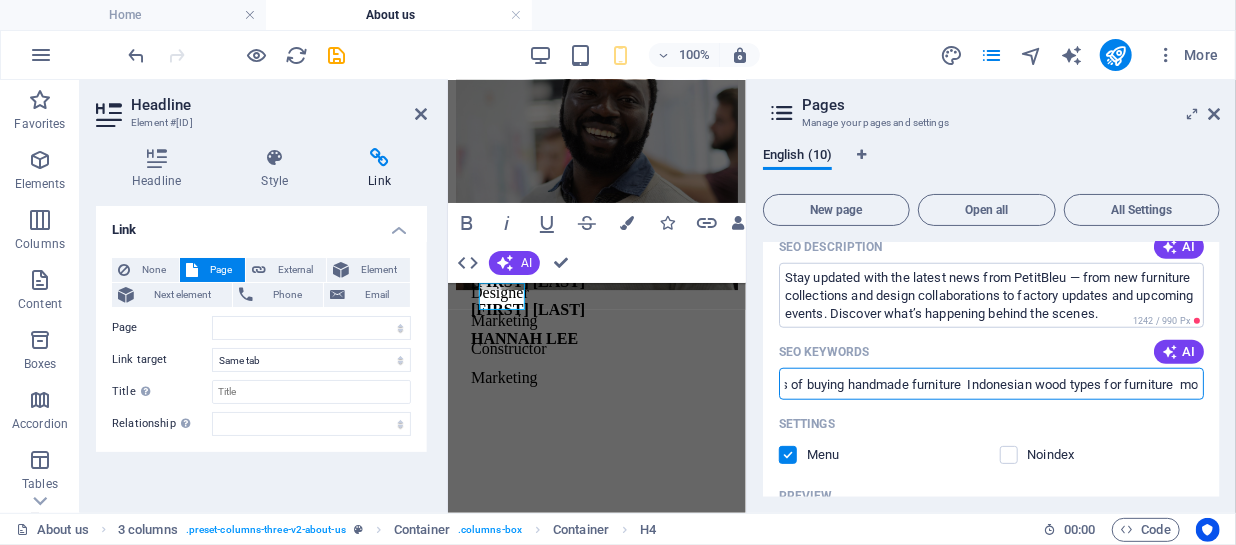 click on "Indonesian furniture brand,  custom furniture Indonesia,  handcrafted furniture [CITY],  modern furniture Indonesia,  interior design studio Indonesia,  sustainable furniture brand,  premium wooden furniture,  minimalist furniture design,  artisanal furniture Indonesia,  made in Indonesia furniture, custom wood dining table,  modern sofa Indonesia,  handmade coffee table,  workspace furniture Indonesia,  minimalist cabinet design,  Japandi furniture Indonesia,  solid teak wood furniture,  [CITY] furniture studio,  [CITY] furniture export,  furniture manufacturer Indonesia,  interior designer [CITY],  custom furniture [CITY], wholesale furniture Indonesia,  become a furniture distributor,  Indonesian furniture supplier,  custom furniture for projects,  furniture export Indonesia, how to choose custom furniture for small spaces,  benefits of buying handmade furniture  Indonesian wood types for furniture  modern minimalist interior tips  sustainable interior design ideas" at bounding box center (991, 384) 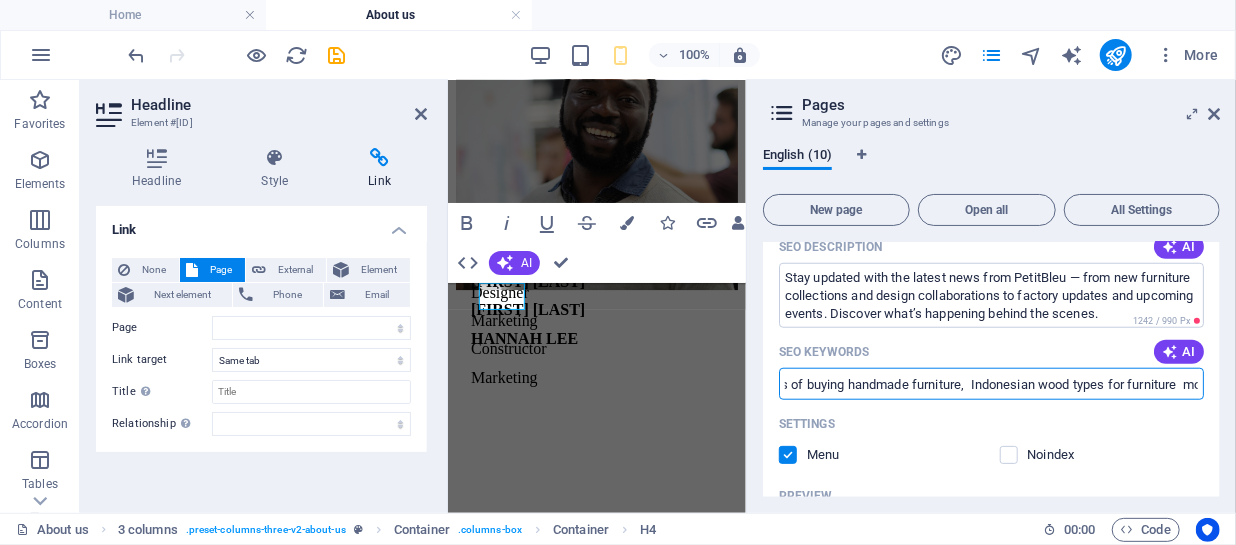 type on "Indonesian furniture brand,  custom furniture Indonesia,  handcrafted furniture [CITY],  modern furniture Indonesia,  interior design studio Indonesia,  sustainable furniture brand,  premium wooden furniture,  minimalist furniture design,  artisanal furniture Indonesia,  made in Indonesia furniture, custom wood dining table,  modern sofa Indonesia,  handmade coffee table,  workspace furniture Indonesia,  minimalist cabinet design,  Japandi furniture Indonesia,  solid teak wood furniture,  [CITY] furniture studio,  [CITY] furniture export,  furniture manufacturer Indonesia,  interior designer [CITY],  custom furniture [CITY], wholesale furniture Indonesia,  become a furniture distributor,  Indonesian furniture supplier,  custom furniture for projects,  furniture export Indonesia, how to choose custom furniture for small spaces,  benefits of buying handmade furniture,  Indonesian wood types for furniture  modern minimalist interior tips  sustainable interior design ideas" 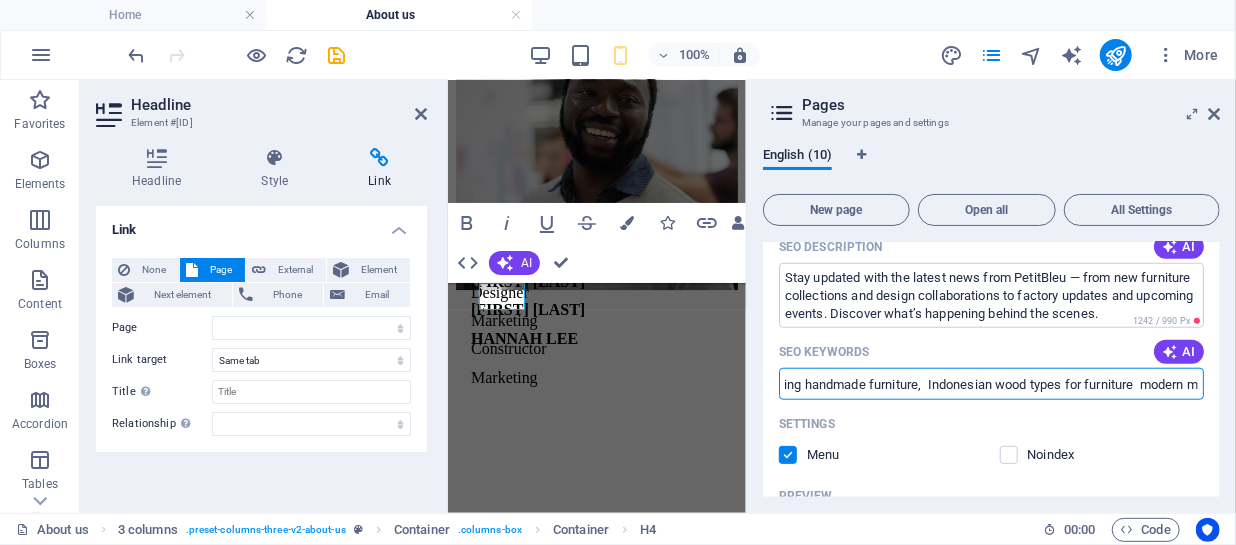 scroll, scrollTop: 0, scrollLeft: 4854, axis: horizontal 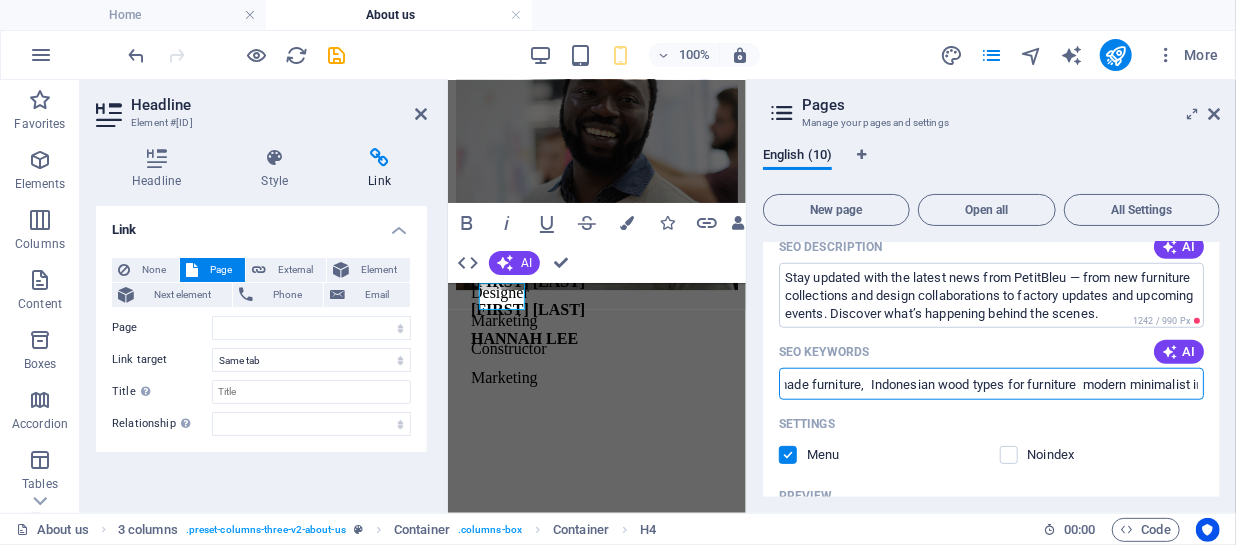 drag, startPoint x: 1108, startPoint y: 382, endPoint x: 1160, endPoint y: 374, distance: 52.611786 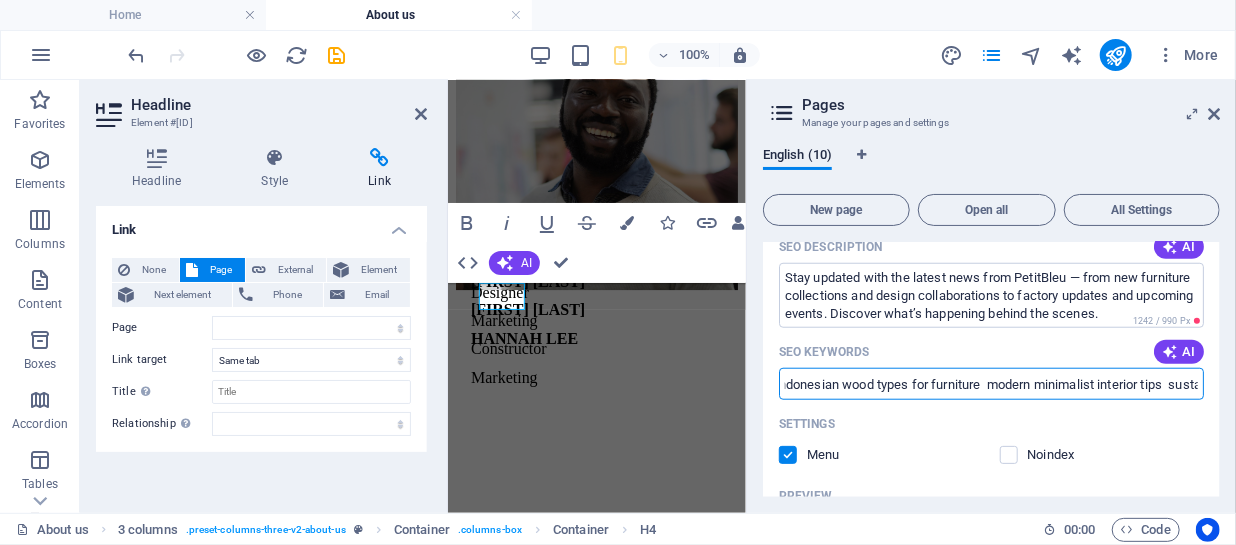 scroll, scrollTop: 0, scrollLeft: 5154, axis: horizontal 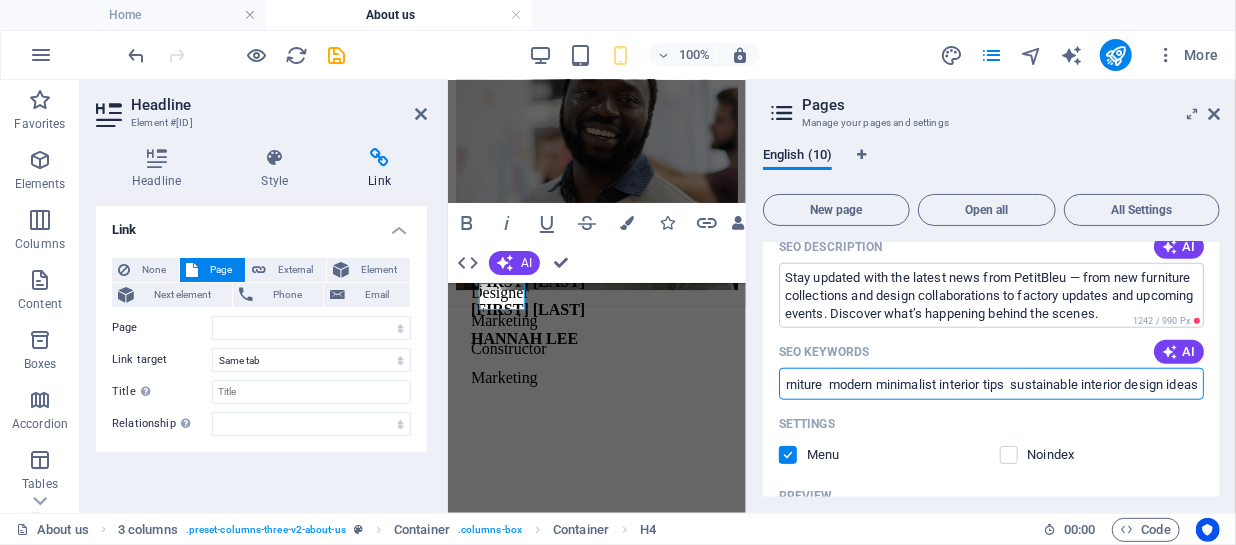 drag, startPoint x: 1172, startPoint y: 381, endPoint x: 1198, endPoint y: 377, distance: 26.305893 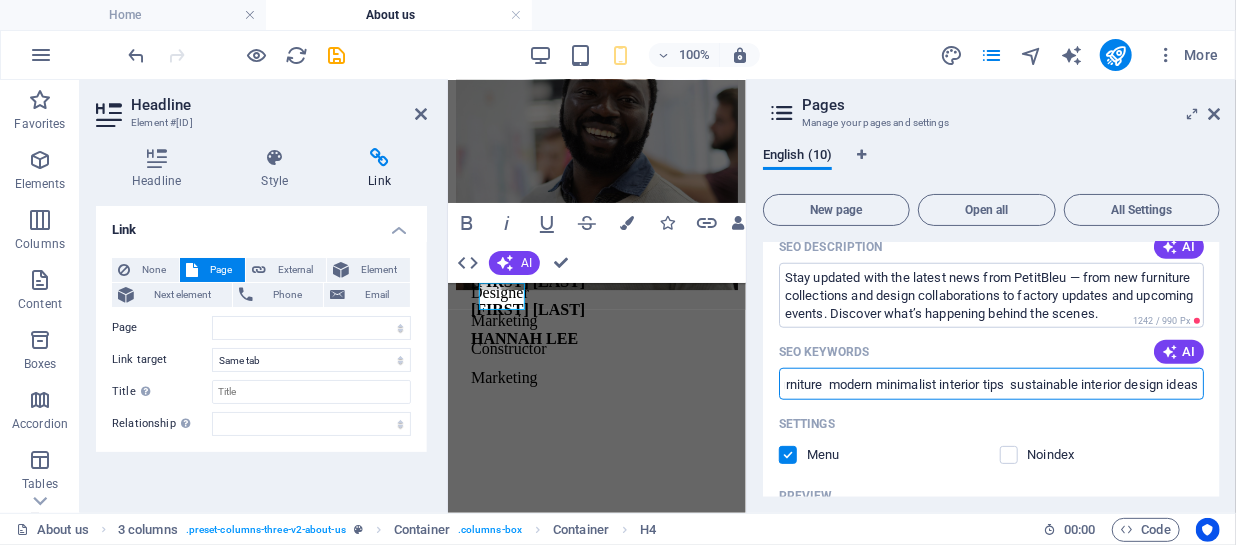 click on "Indonesian furniture brand,  custom furniture Indonesia,  handcrafted furniture [CITY],  modern furniture Indonesia,  interior design studio Indonesia,  sustainable furniture brand,  premium wooden furniture,  minimalist furniture design,  artisanal furniture Indonesia,  made in Indonesia furniture, custom wood dining table,  modern sofa Indonesia,  handmade coffee table,  workspace furniture Indonesia,  minimalist cabinet design,  Japandi furniture Indonesia,  solid teak wood furniture,  [CITY] furniture studio,  [CITY] furniture export,  furniture manufacturer Indonesia,  interior designer [CITY],  custom furniture [CITY], wholesale furniture Indonesia,  become a furniture distributor,  Indonesian furniture supplier,  custom furniture for projects,  furniture export Indonesia, how to choose custom furniture for small spaces,  benefits of buying handmade furniture,  Indonesian wood types for furniture  modern minimalist interior tips  sustainable interior design ideas" at bounding box center (991, 384) 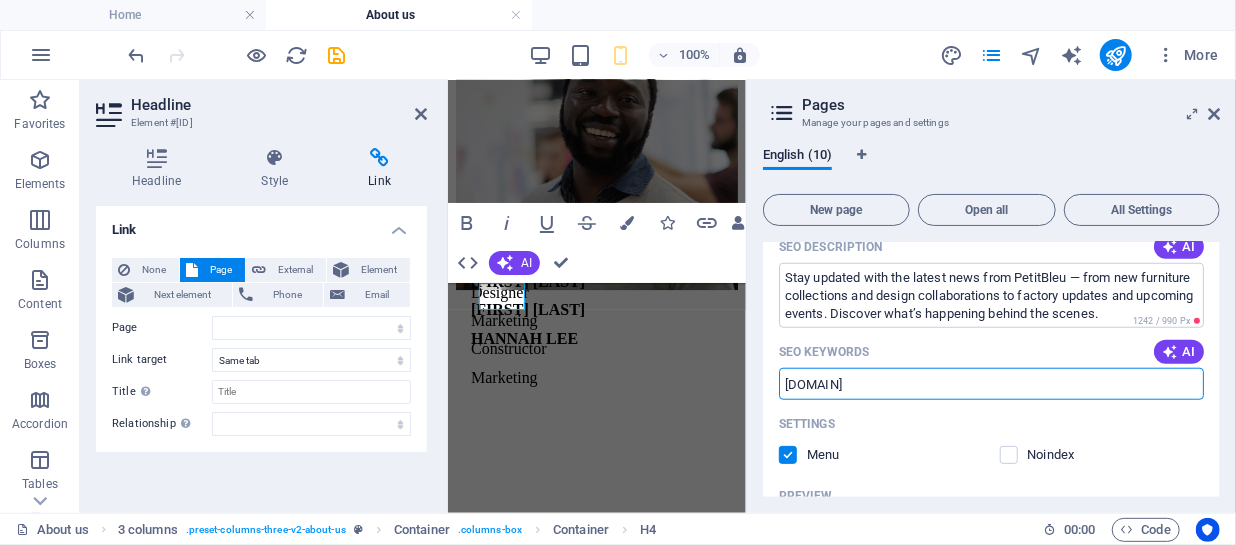 type on "[DOMAIN]" 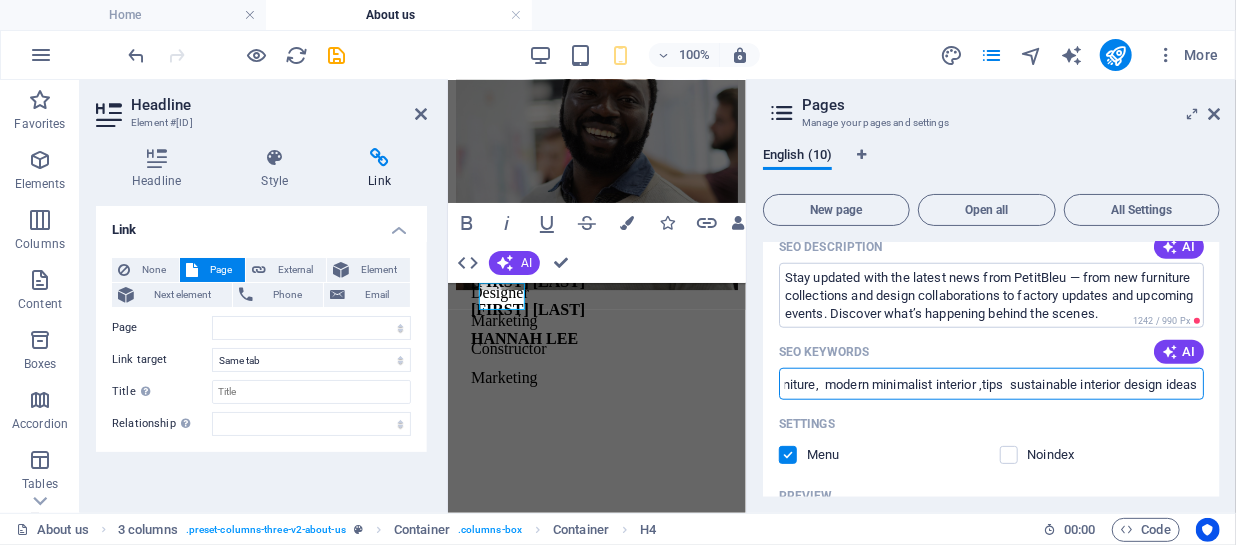 type on "Indonesian furniture brand,  custom furniture Indonesia,  handcrafted furniture [CITY],  modern furniture Indonesia,  interior design studio Indonesia,  sustainable furniture brand,  premium wooden furniture,  minimalist furniture design,  artisanal furniture Indonesia,  made in Indonesia furniture, custom wood dining table,  modern sofa Indonesia,  handmade coffee table,  workspace furniture Indonesia,  minimalist cabinet design,  Japandi furniture Indonesia,  solid teak wood furniture,  [CITY] furniture studio,  [CITY] furniture export,  furniture manufacturer Indonesia,  interior designer [CITY],  custom furniture [CITY], wholesale furniture Indonesia,  become a furniture distributor,  Indonesian furniture supplier,  custom furniture for projects,  furniture export Indonesia,   how to choose custom furniture for small spaces  benefits of buying handmade furniture,  Indonesian wood types for furniture,  modern minimalist interior ,tips  sustainable interior design ideas" 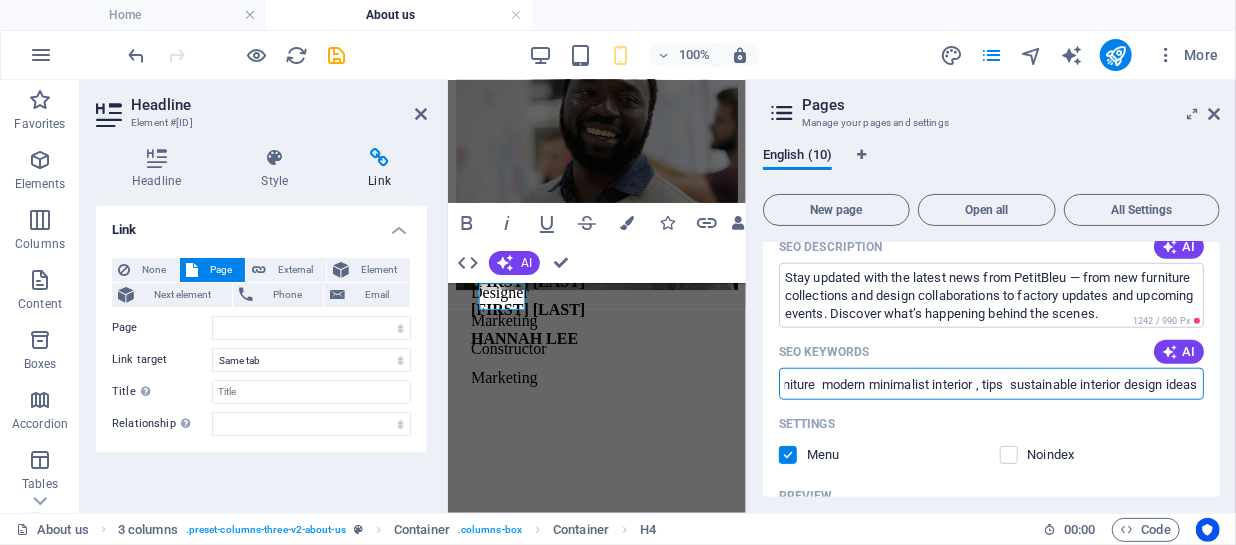 type on "Indonesian furniture brand,  custom furniture Indonesia,  handcrafted furniture [CITY],  modern furniture Indonesia,  interior design studio Indonesia,  sustainable furniture brand,  premium wooden furniture,  minimalist furniture design,  artisanal furniture Indonesia,  made in Indonesia furniture, custom wood dining table,  modern sofa Indonesia,  handmade coffee table,  workspace furniture Indonesia,  minimalist cabinet design,  Japandi furniture Indonesia,  solid teak wood furniture,  [CITY] furniture studio,  [CITY] furniture export,  furniture manufacturer Indonesia,  interior designer [CITY],  custom furniture [CITY], wholesale furniture Indonesia,  become a furniture distributor,  Indonesian furniture supplier,  custom furniture for projects,  furniture export Indonesia,   how to choose custom furniture for small spaces  benefits of buying handmade furniture  Indonesian wood types for furniture  modern minimalist interior , tips  sustainable interior design ideas" 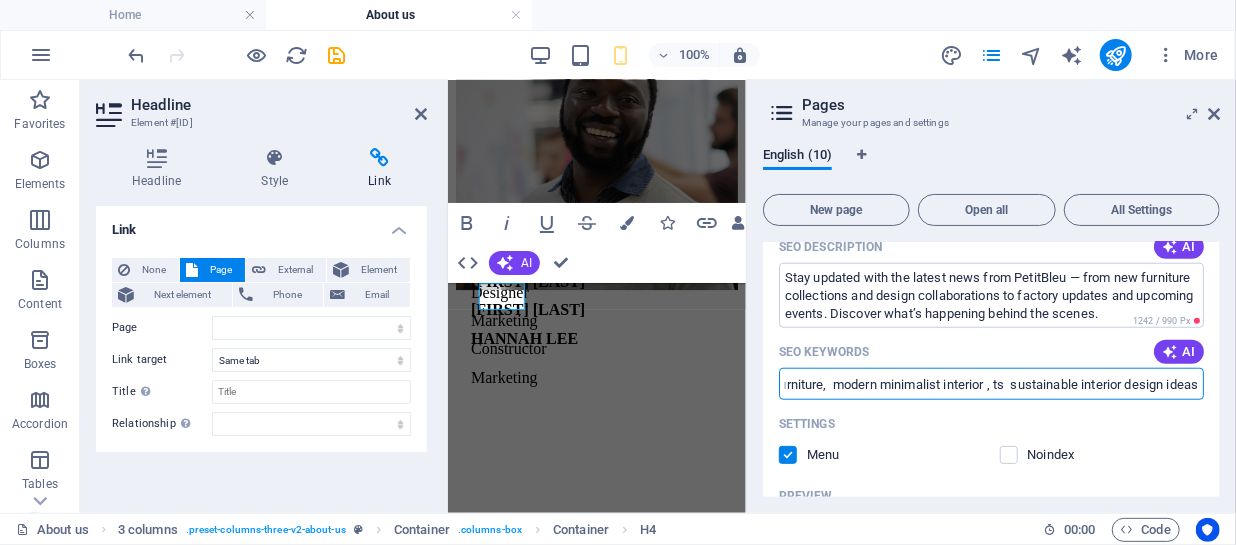 click on "Indonesian furniture brand,  custom furniture Indonesia,  handcrafted furniture [CITY],  modern furniture Indonesia,  interior design studio Indonesia,  sustainable furniture brand,  premium wooden furniture,  minimalist furniture design,  artisanal furniture Indonesia,  made in Indonesia furniture, custom wood dining table,  modern sofa Indonesia,  handmade coffee table,  workspace furniture Indonesia,  minimalist cabinet design,  Japandi furniture Indonesia,  solid teak wood furniture,  [CITY] furniture studio,  [CITY] furniture export,  furniture manufacturer Indonesia,  interior designer [CITY],  custom furniture [CITY], wholesale furniture Indonesia,  become a furniture distributor,  Indonesian furniture supplier,  custom furniture for projects,  furniture export Indonesia, how to choose custom furniture for small spaces,  benefits of buying handmade furniture,  Indonesian wood types for furniture,  modern minimalist interior , ts  sustainable interior design ideas" at bounding box center [991, 384] 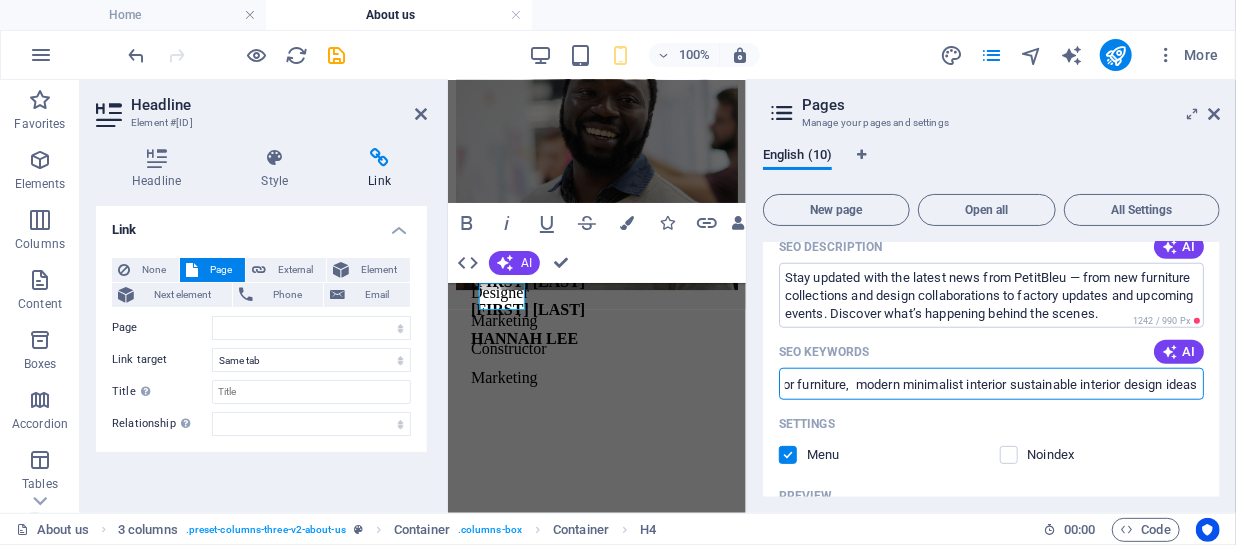 type on "Indonesian furniture brand,  custom furniture Indonesia,  handcrafted furniture [CITY],  modern furniture Indonesia,  interior design studio Indonesia,  sustainable furniture brand,  premium wooden furniture,  minimalist furniture design,  artisanal furniture Indonesia,  made in Indonesia furniture, custom wood dining table,  modern sofa Indonesia,  handmade coffee table,  workspace furniture Indonesia,  minimalist cabinet design,  Japandi furniture Indonesia,  solid teak wood furniture,  [CITY] furniture studio,  [CITY] furniture export,  furniture manufacturer Indonesia,  interior designer [CITY],  custom furniture [CITY], wholesale furniture Indonesia,  become a furniture distributor,  Indonesian furniture supplier,  custom furniture for projects,  furniture export Indonesia, how to choose custom furniture for small spaces,  benefits of buying handmade furniture,  Indonesian wood types for furniture,  modern minimalist interior sustainable interior design ideas" 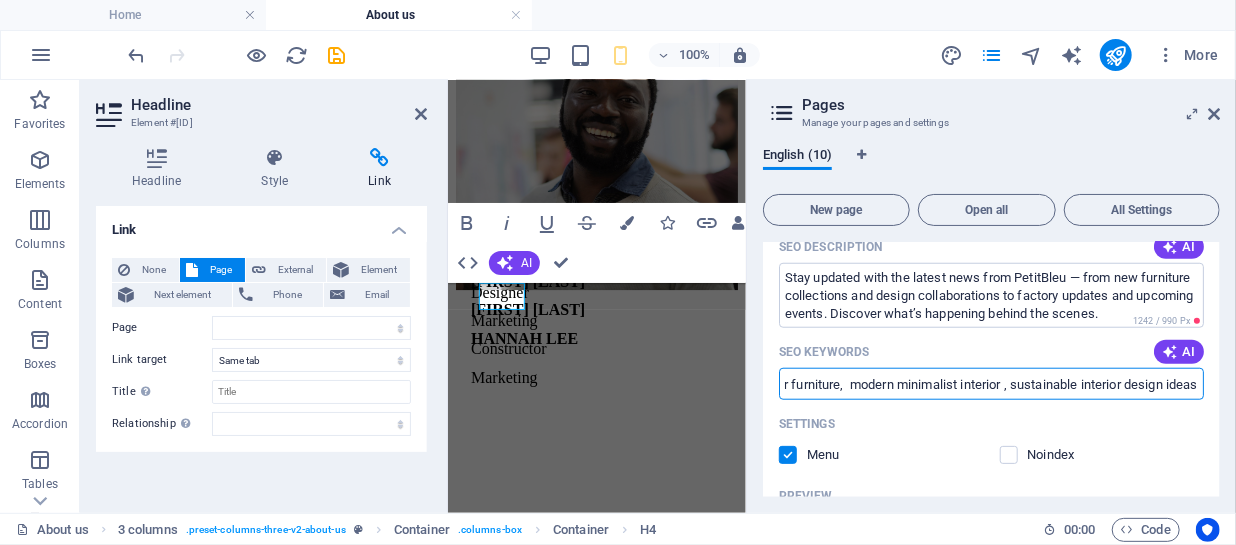 type on "Indonesian furniture brand,  custom furniture Indonesia,  handcrafted furniture [CITY],  modern furniture Indonesia,  interior design studio Indonesia,  sustainable furniture brand,  premium wooden furniture,  minimalist furniture design,  artisanal furniture Indonesia,  made in Indonesia furniture, custom wood dining table,  modern sofa Indonesia,  handmade coffee table,  workspace furniture Indonesia,  minimalist cabinet design,  Japandi furniture Indonesia,  solid teak wood furniture,  [CITY] furniture studio,  [CITY] furniture export,  furniture manufacturer Indonesia,  interior designer [CITY],  custom furniture [CITY], wholesale furniture Indonesia,  become a furniture distributor,  Indonesian furniture supplier,  custom furniture for projects,  furniture export Indonesia, how to choose custom furniture for small spaces,  benefits of buying handmade furniture,  Indonesian wood types for furniture,  modern minimalist interior , sustainable interior design ideas" 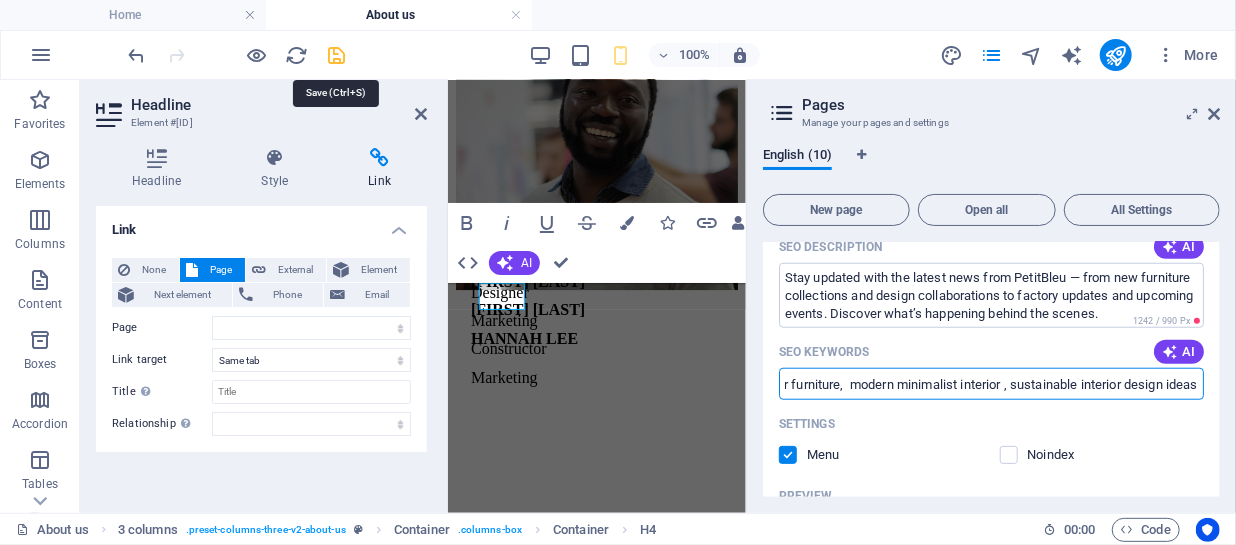 type on "Indonesian furniture brand,  custom furniture Indonesia,  handcrafted furniture [CITY],  modern furniture Indonesia,  interior design studio Indonesia,  sustainable furniture brand,  premium wooden furniture,  minimalist furniture design,  artisanal furniture Indonesia,  made in Indonesia furniture, custom wood dining table,  modern sofa Indonesia,  handmade coffee table,  workspace furniture Indonesia,  minimalist cabinet design,  Japandi furniture Indonesia,  solid teak wood furniture,  [CITY] furniture studio,  [CITY] furniture export,  furniture manufacturer Indonesia,  interior designer [CITY],  custom furniture [CITY], wholesale furniture Indonesia,  become a furniture distributor,  Indonesian furniture supplier,  custom furniture for projects,  furniture export Indonesia, how to choose custom furniture for small spaces,  benefits of buying handmade furniture,  Indonesian wood types for furniture,  modern minimalist interior , sustainable interior design ideas" 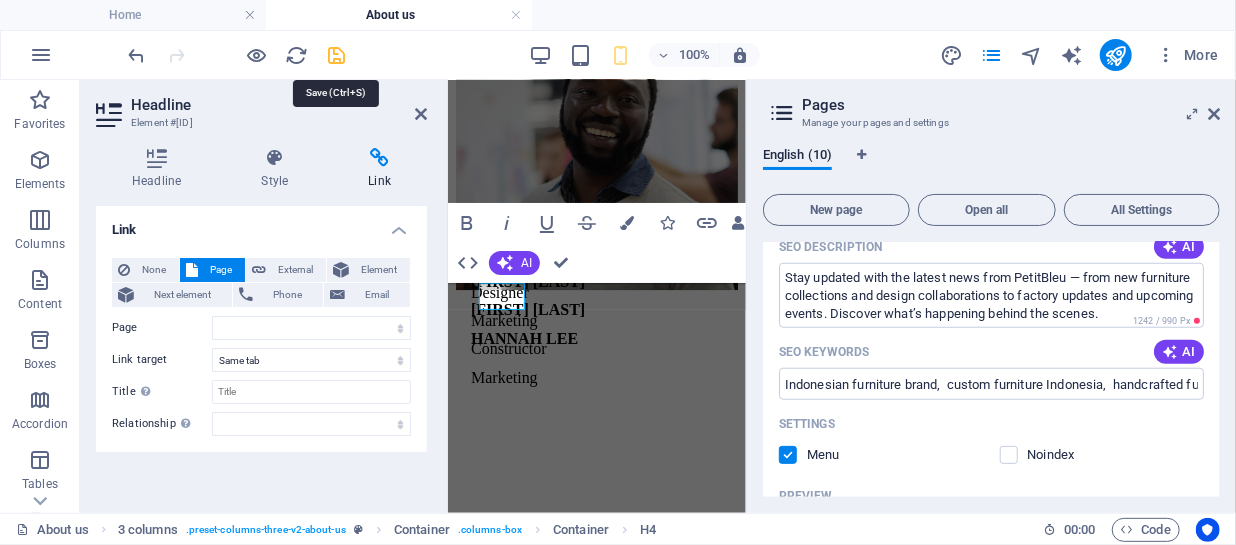click at bounding box center [337, 55] 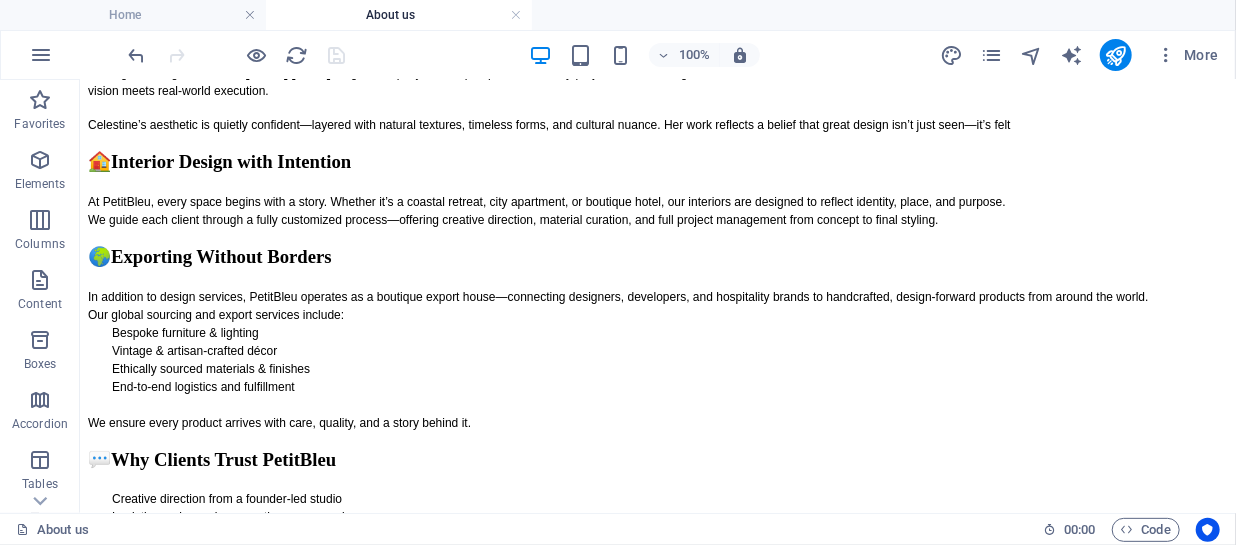 scroll, scrollTop: 2050, scrollLeft: 0, axis: vertical 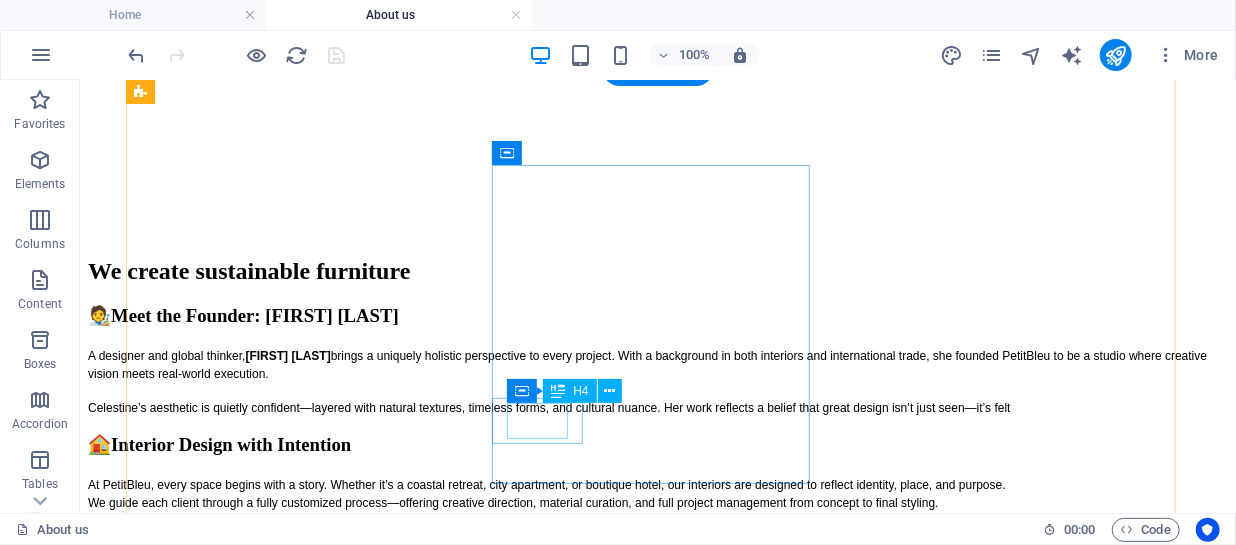 click on "NEWS" at bounding box center (657, 3166) 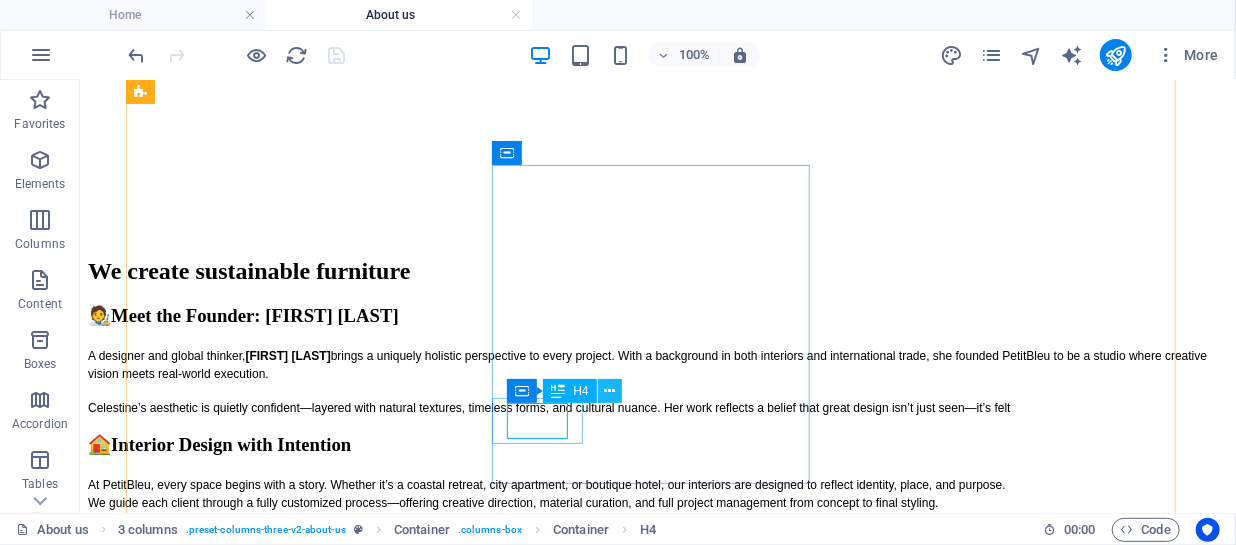 click at bounding box center (609, 391) 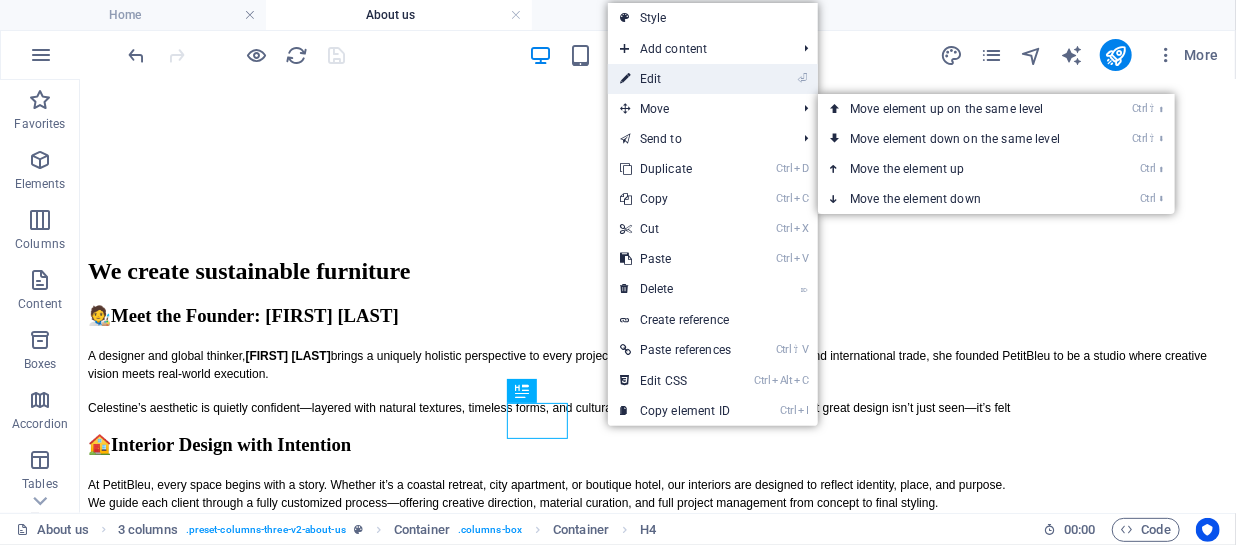 click on "⏎  Edit" at bounding box center [675, 79] 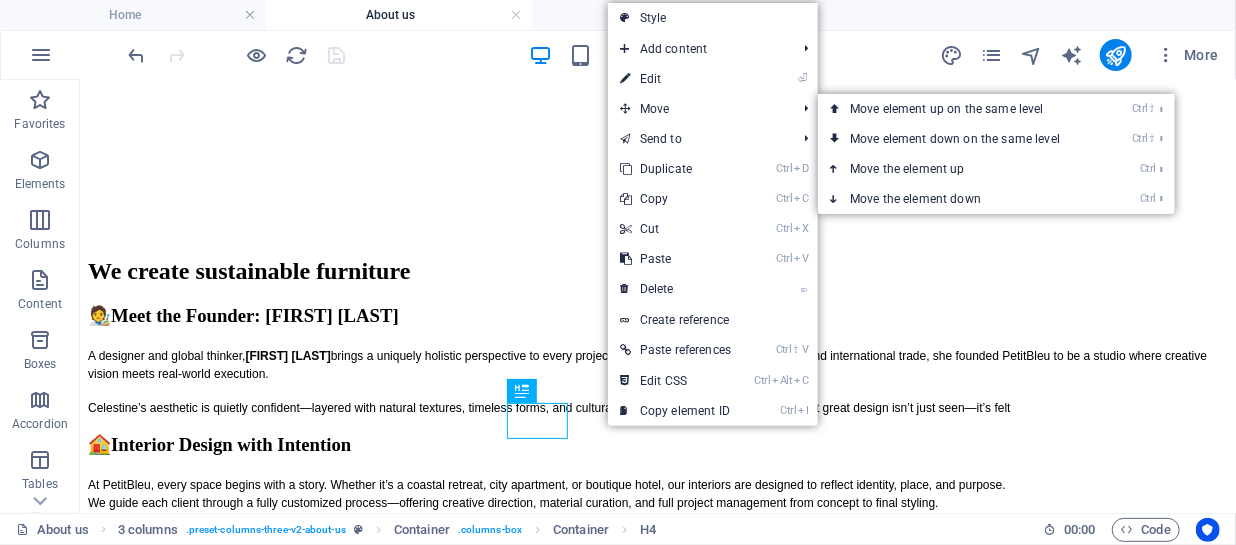 select 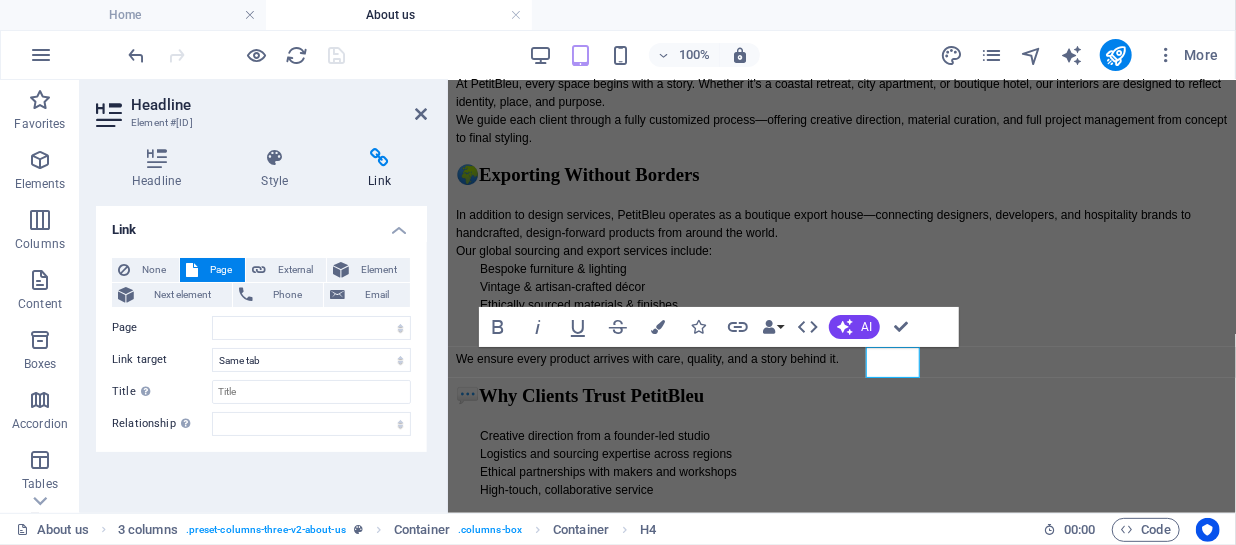 click at bounding box center [379, 158] 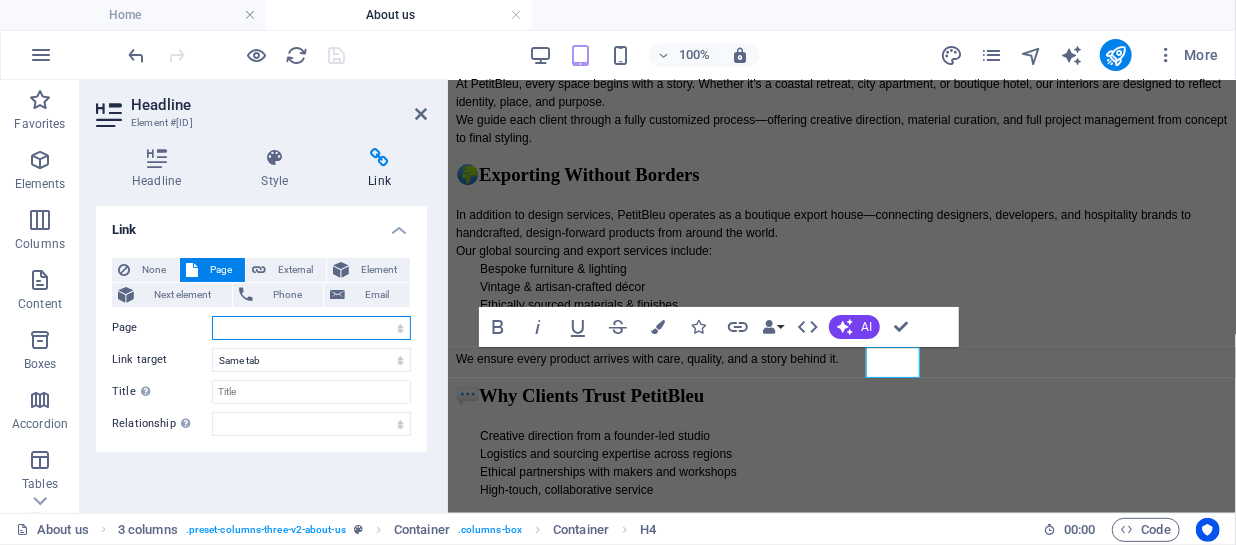 click on "Home About us Collection Production FAQ Contact Legal Notice Privacy Become A Partner News" at bounding box center (311, 328) 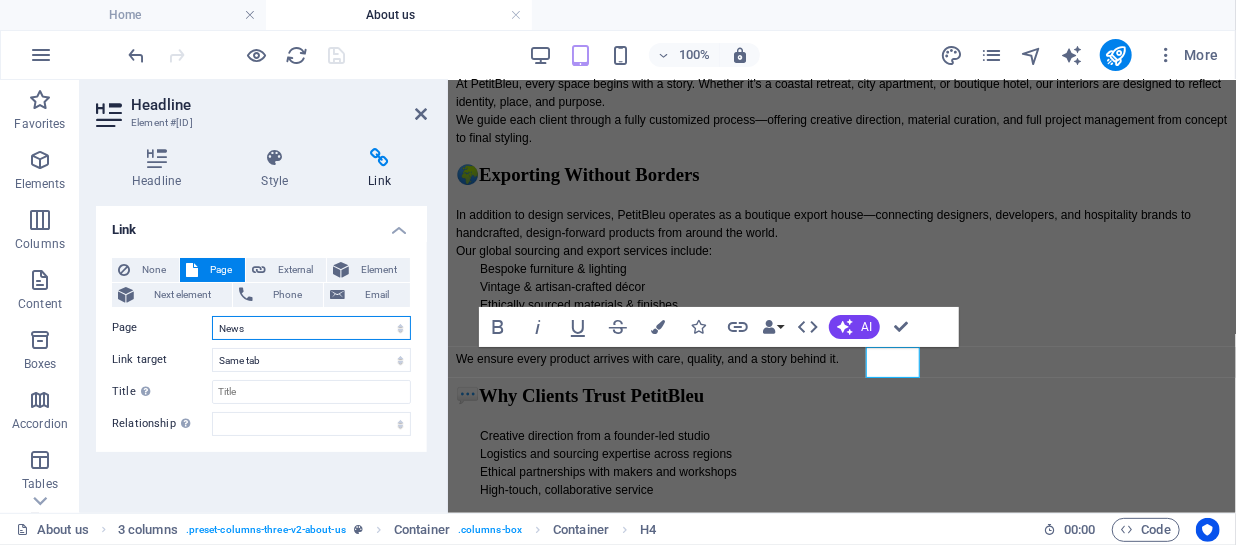 click on "Home About us Collection Production FAQ Contact Legal Notice Privacy Become A Partner News" at bounding box center [311, 328] 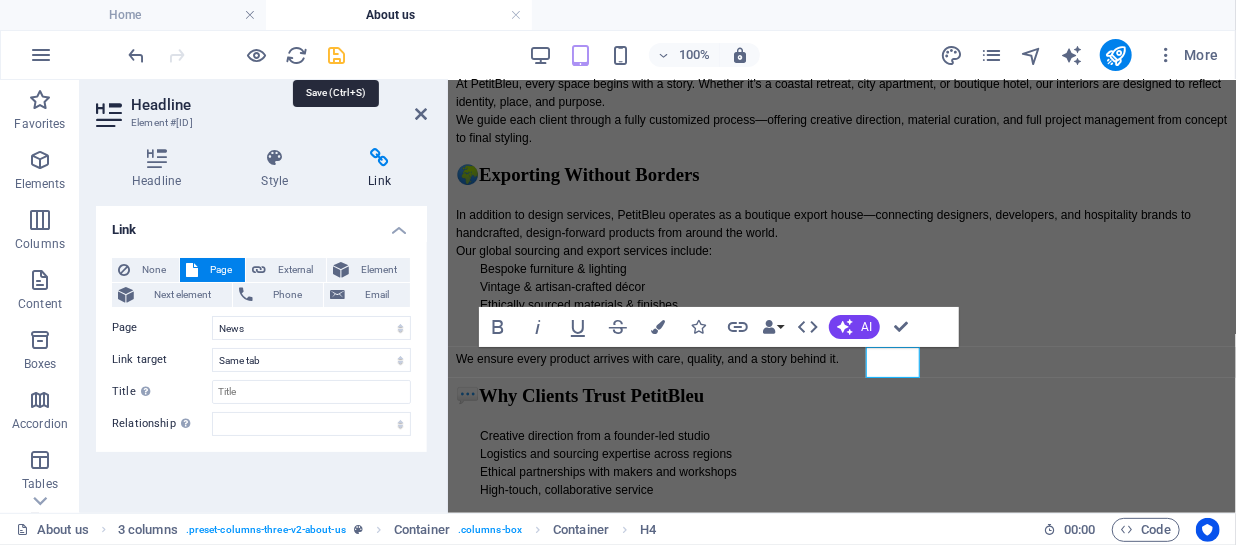 click at bounding box center [337, 55] 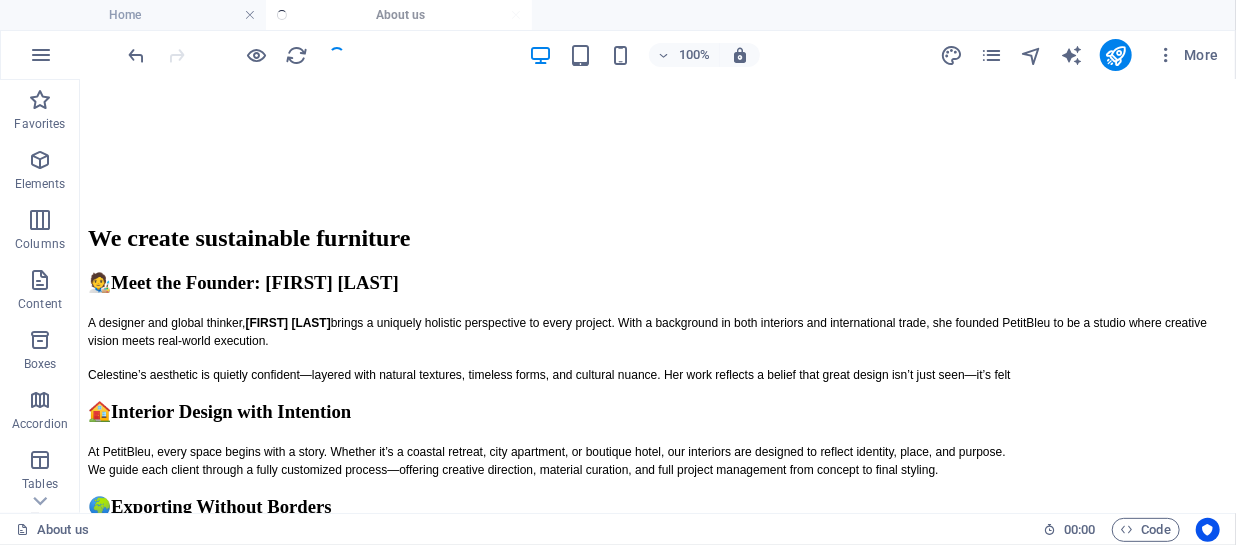 scroll, scrollTop: 2144, scrollLeft: 0, axis: vertical 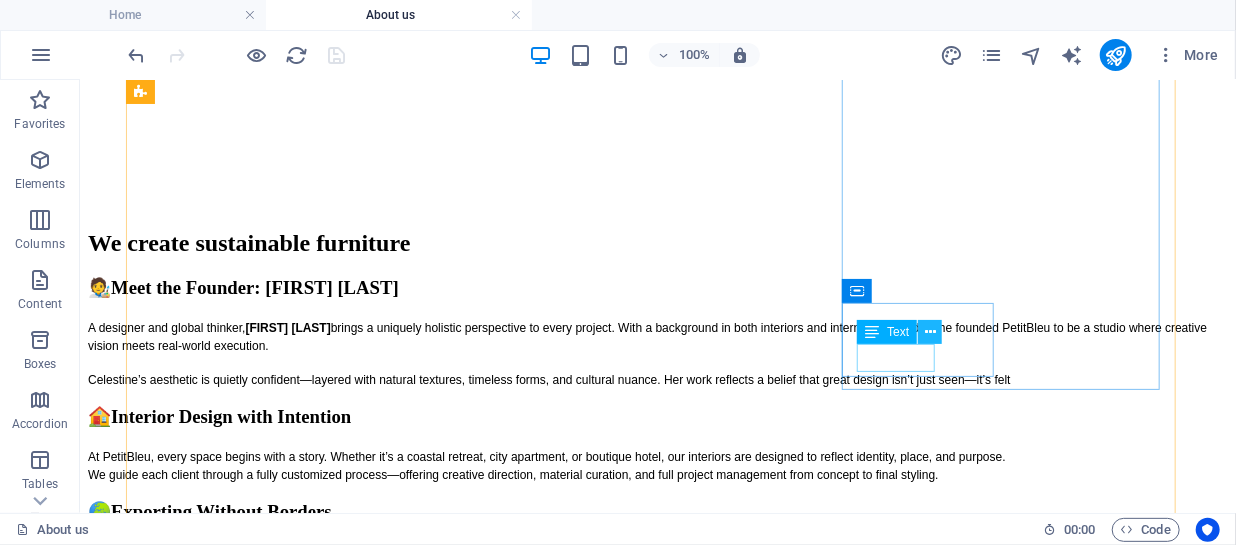 click at bounding box center (930, 332) 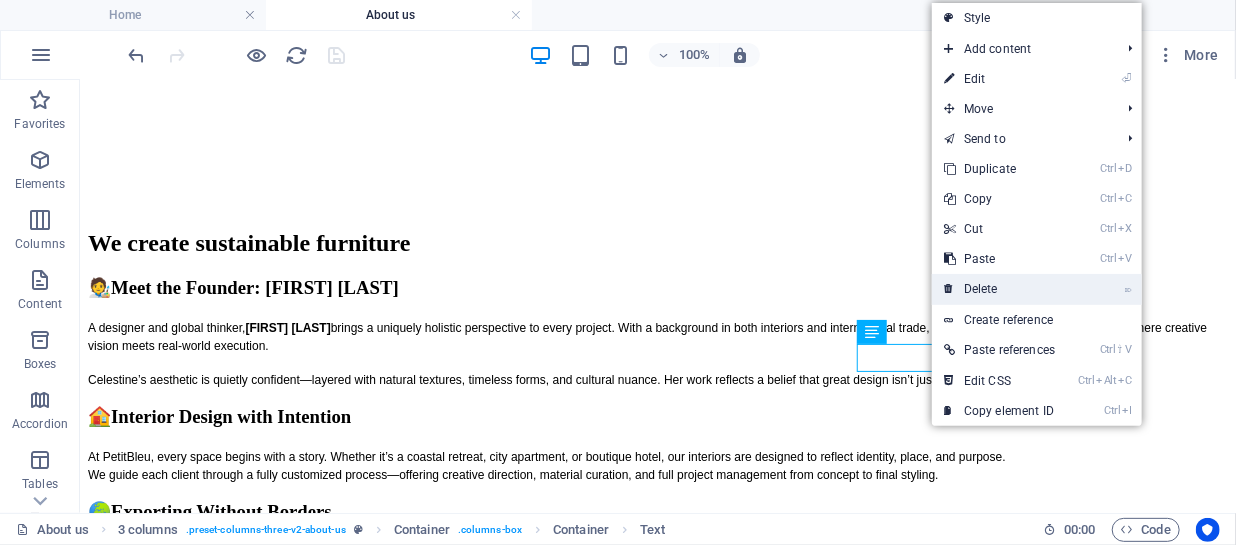 click on "⌦  Delete" at bounding box center [999, 289] 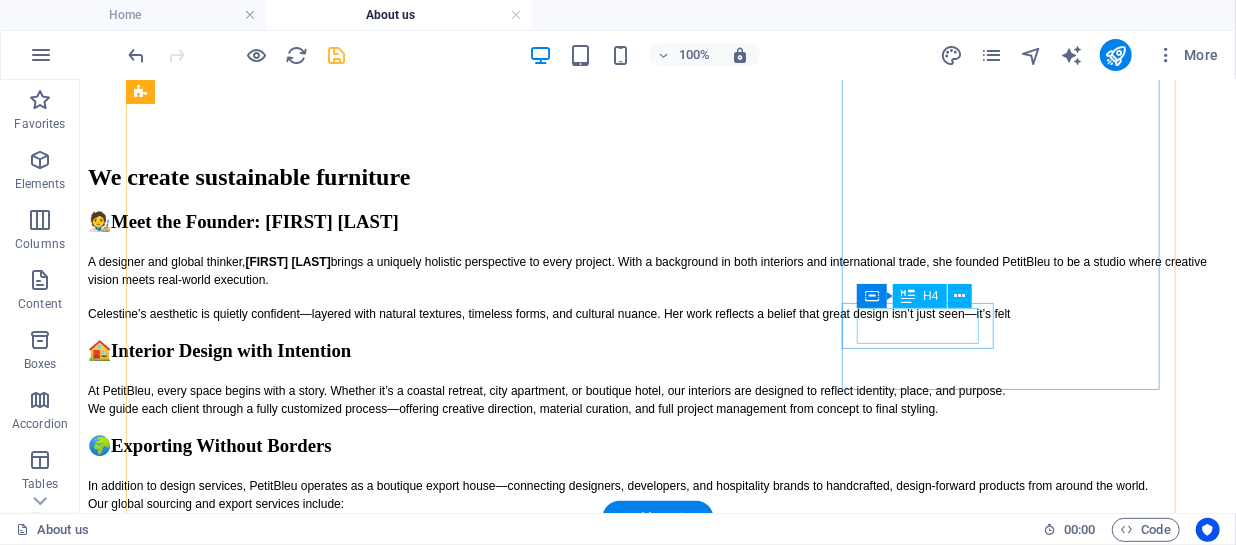 click on "[FIRST] [LAST]" at bounding box center [657, 3980] 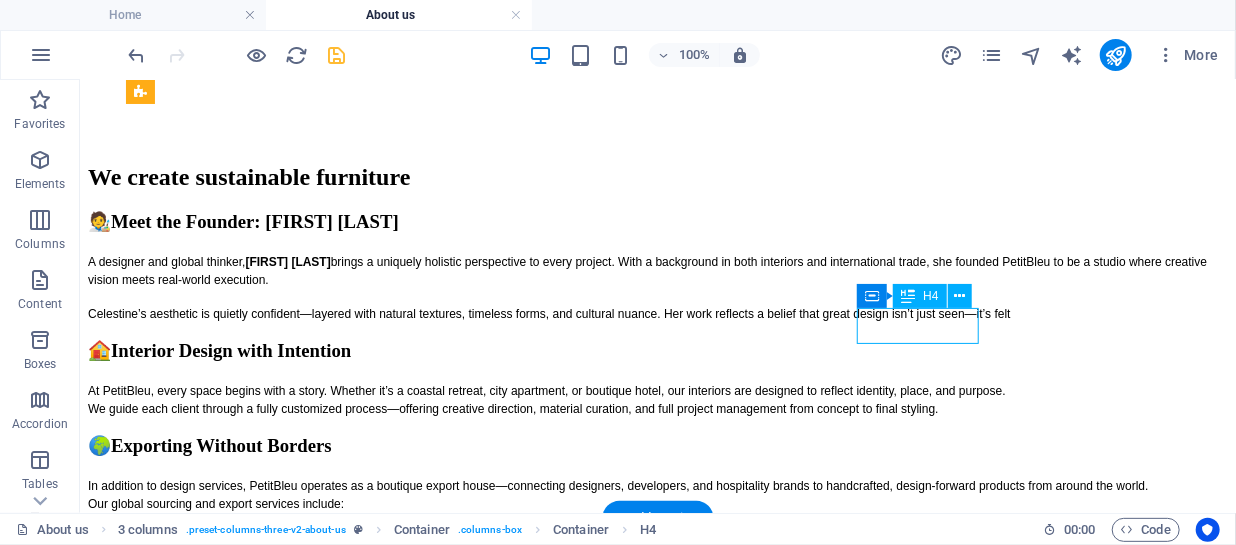 click on "[FIRST] [LAST]" at bounding box center [657, 3980] 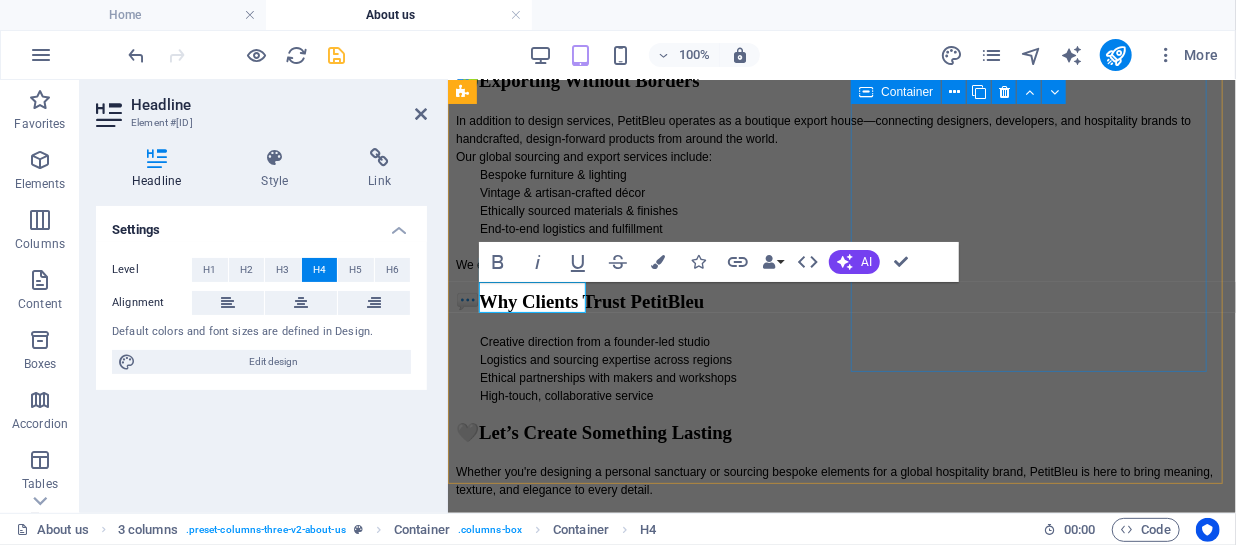 scroll, scrollTop: 2502, scrollLeft: 0, axis: vertical 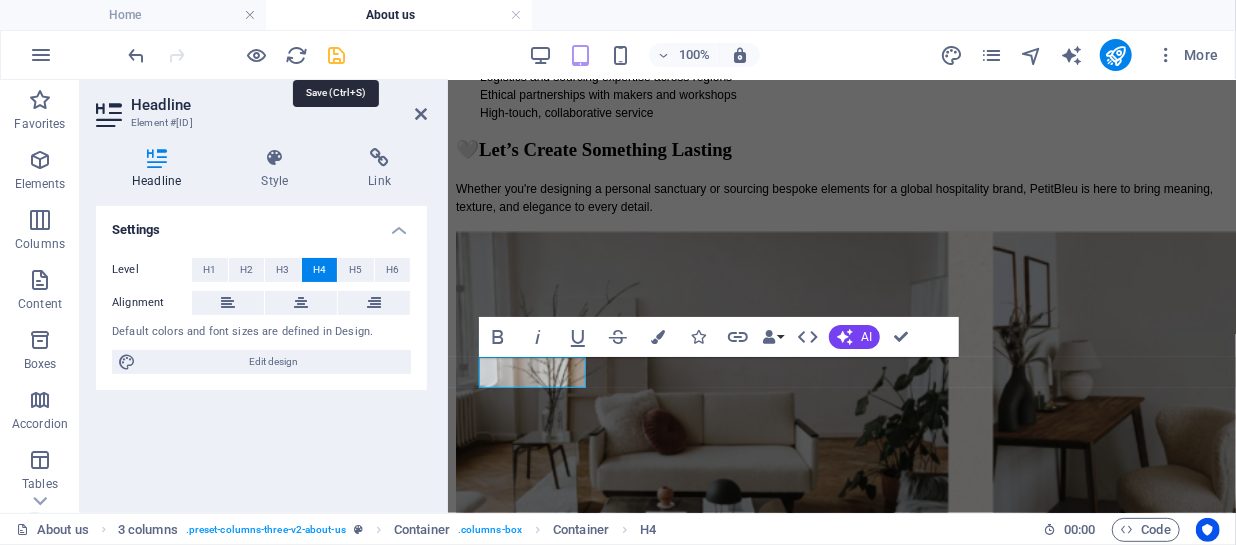 click at bounding box center (337, 55) 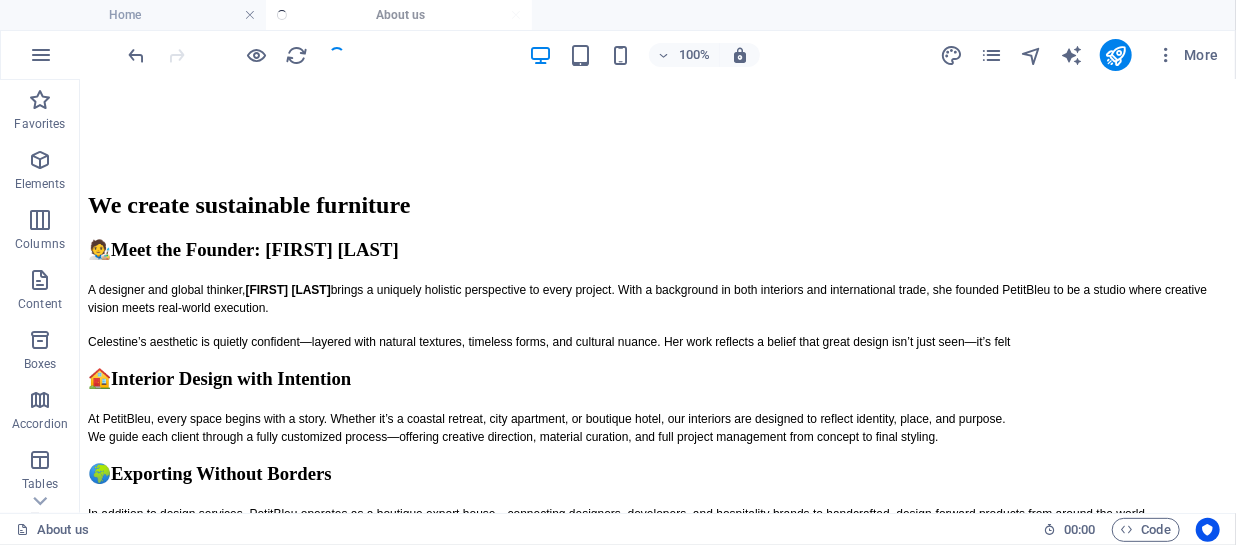 scroll, scrollTop: 2173, scrollLeft: 0, axis: vertical 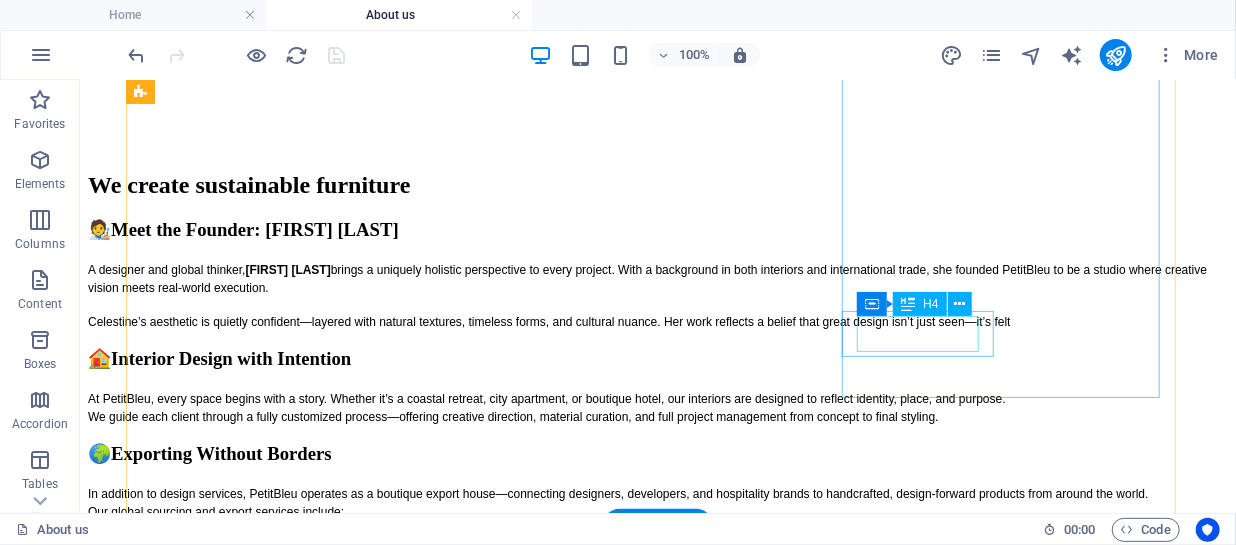click on "[FIRST] [LAST]" at bounding box center [657, 3988] 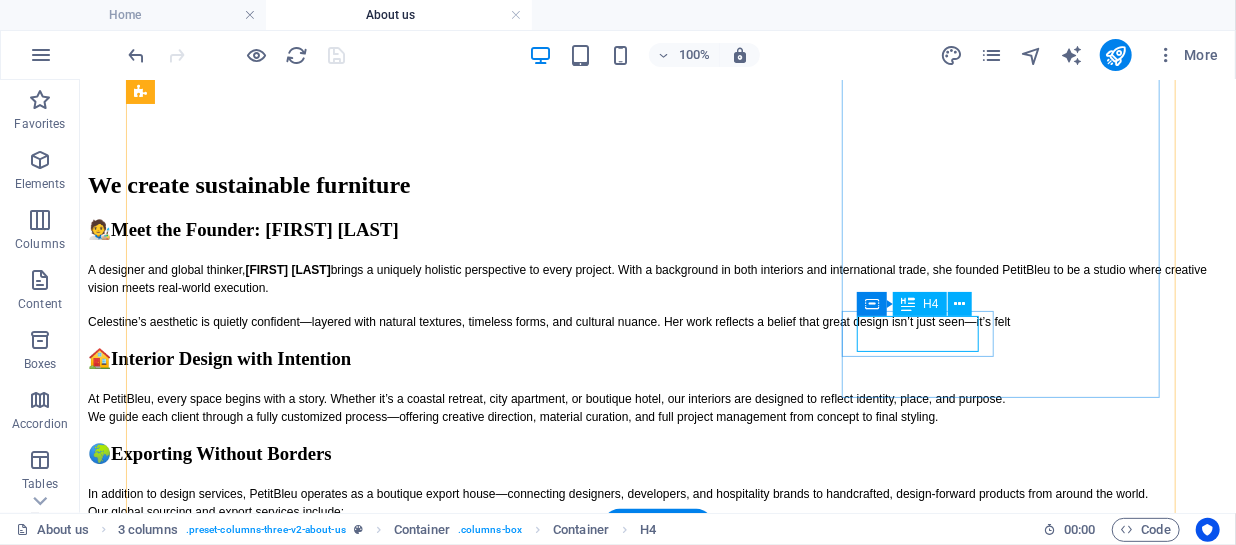 click on "[FIRST] [LAST]" at bounding box center [657, 3988] 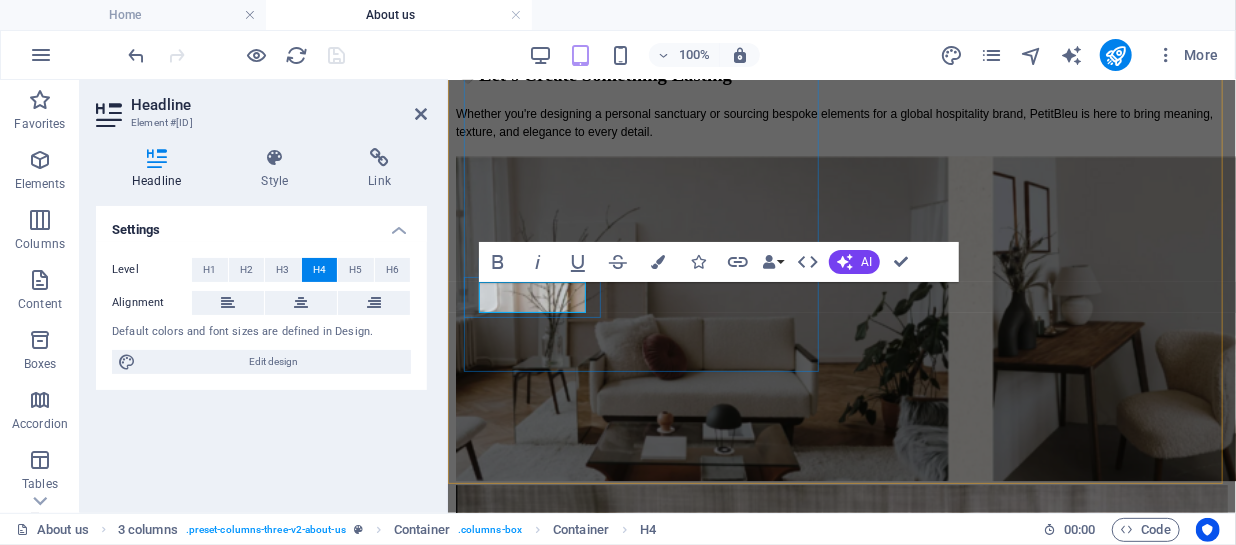 type 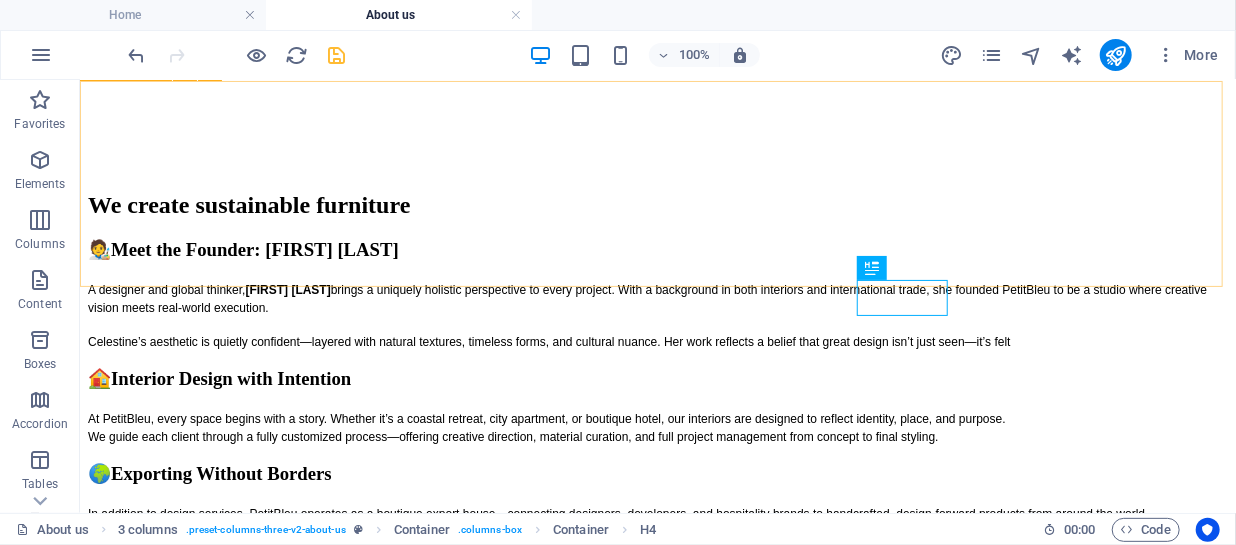 scroll, scrollTop: 2173, scrollLeft: 0, axis: vertical 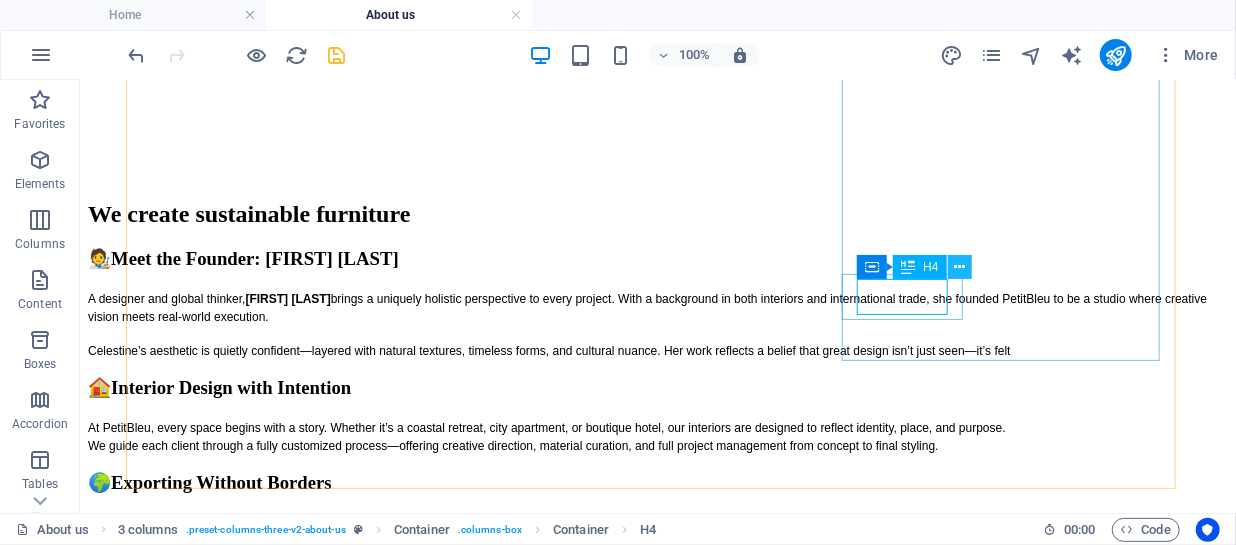 click at bounding box center [959, 267] 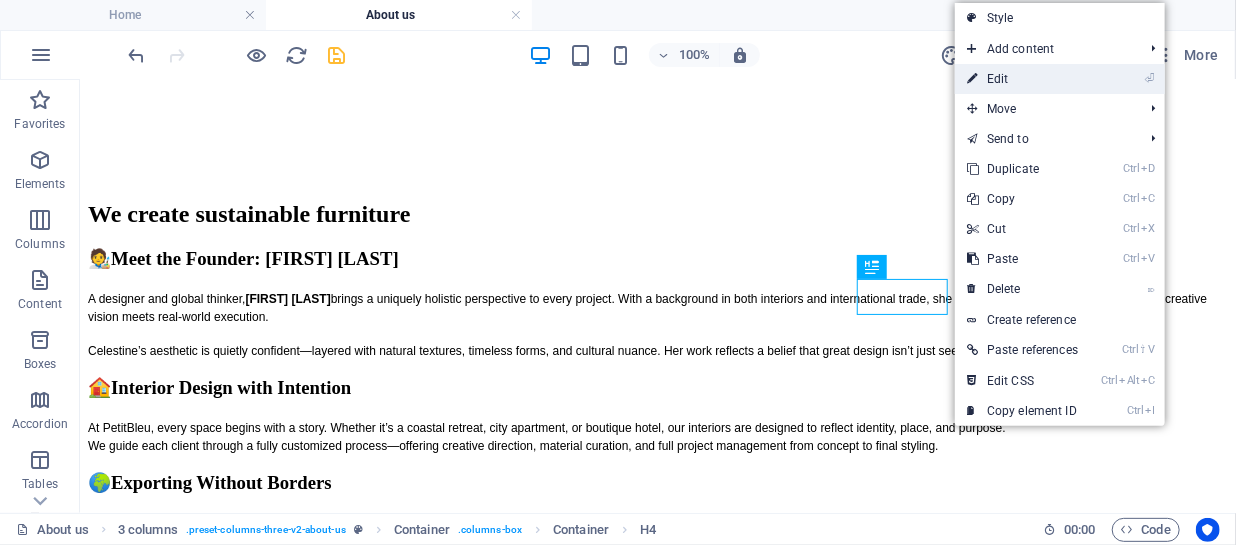 click on "⏎  Edit" at bounding box center [1022, 79] 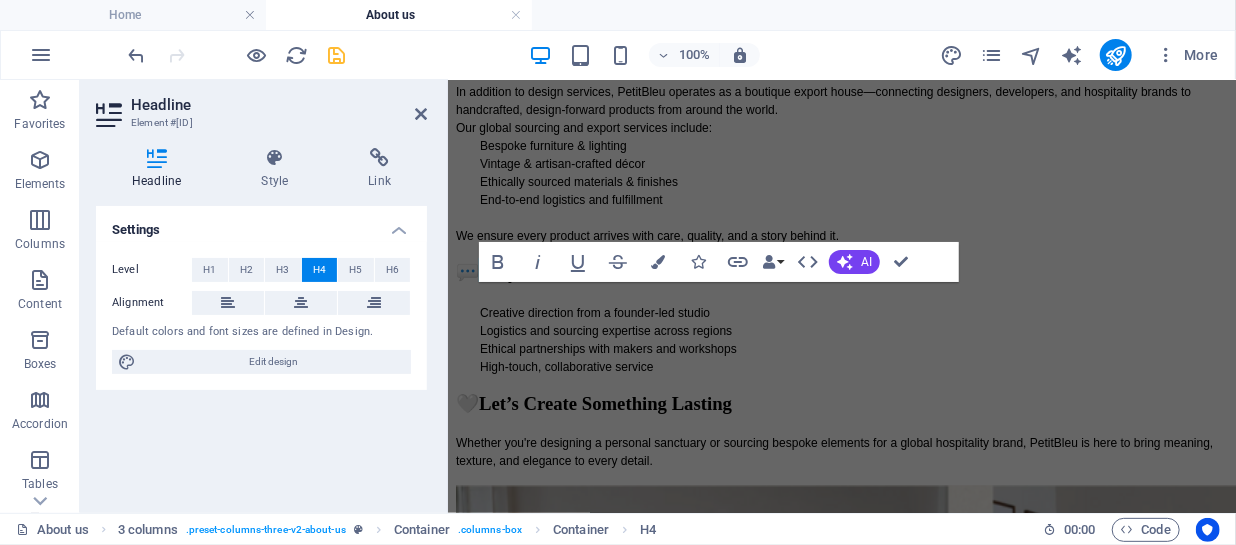 scroll, scrollTop: 2502, scrollLeft: 0, axis: vertical 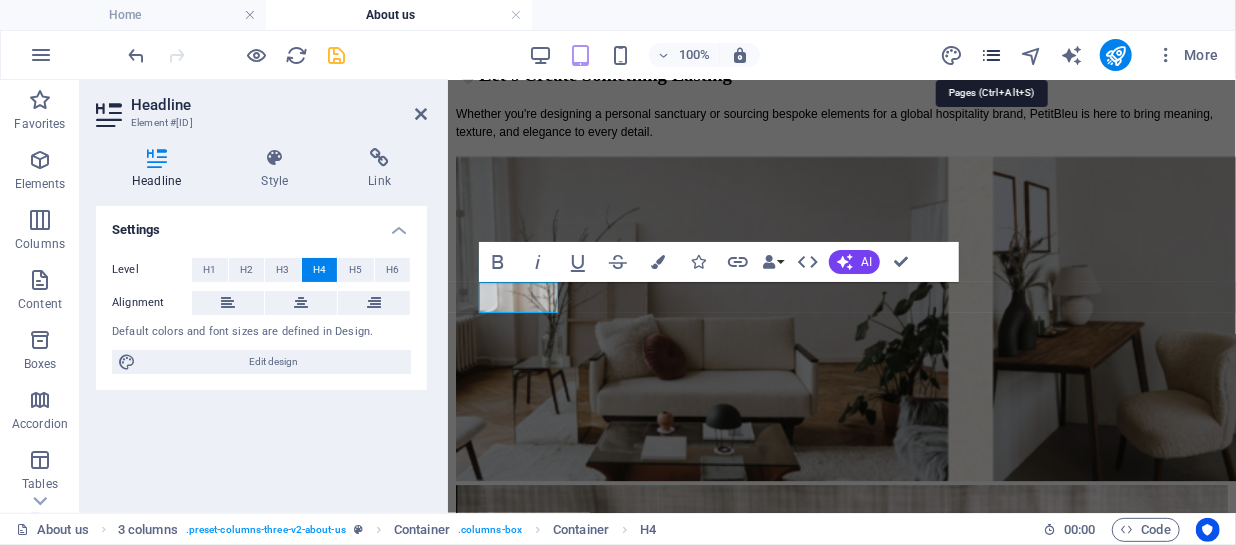 click at bounding box center (991, 55) 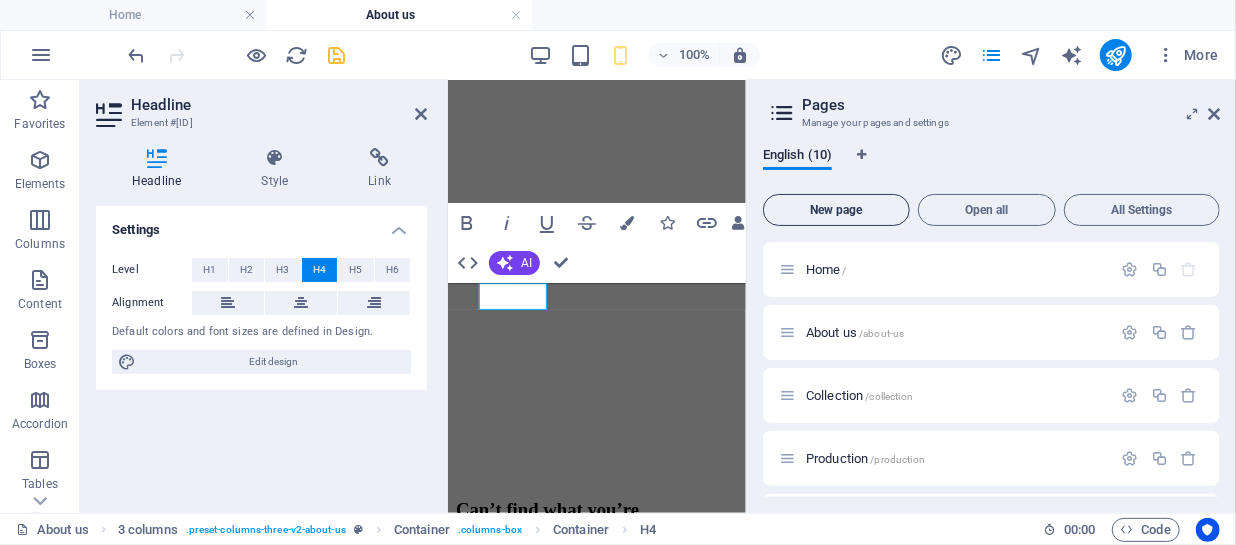 click on "New page" at bounding box center (836, 210) 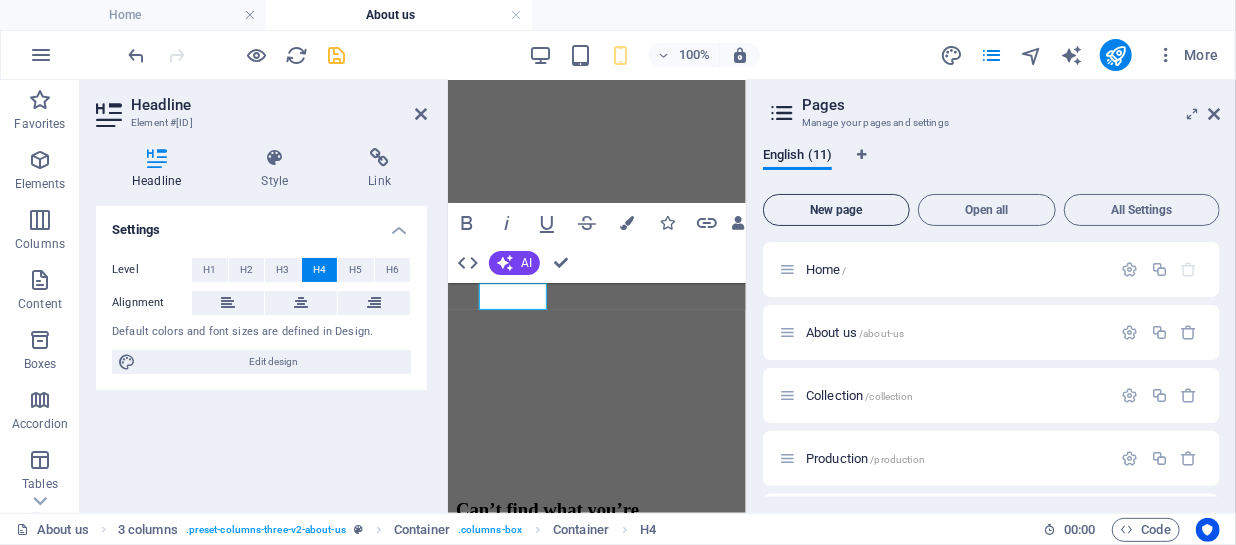scroll, scrollTop: 605, scrollLeft: 0, axis: vertical 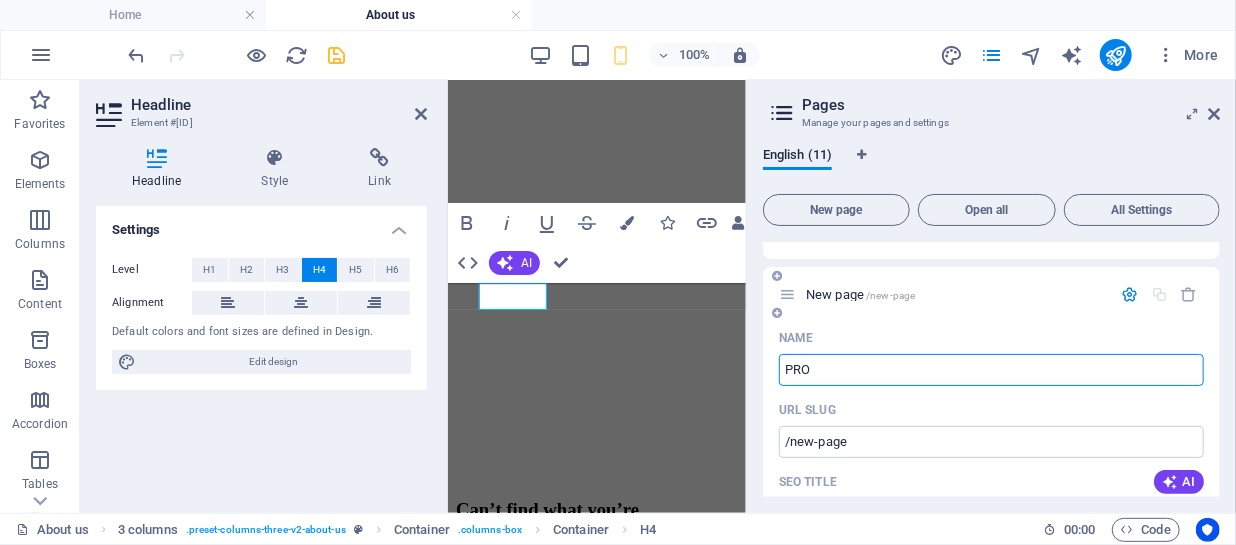 type on "PRO" 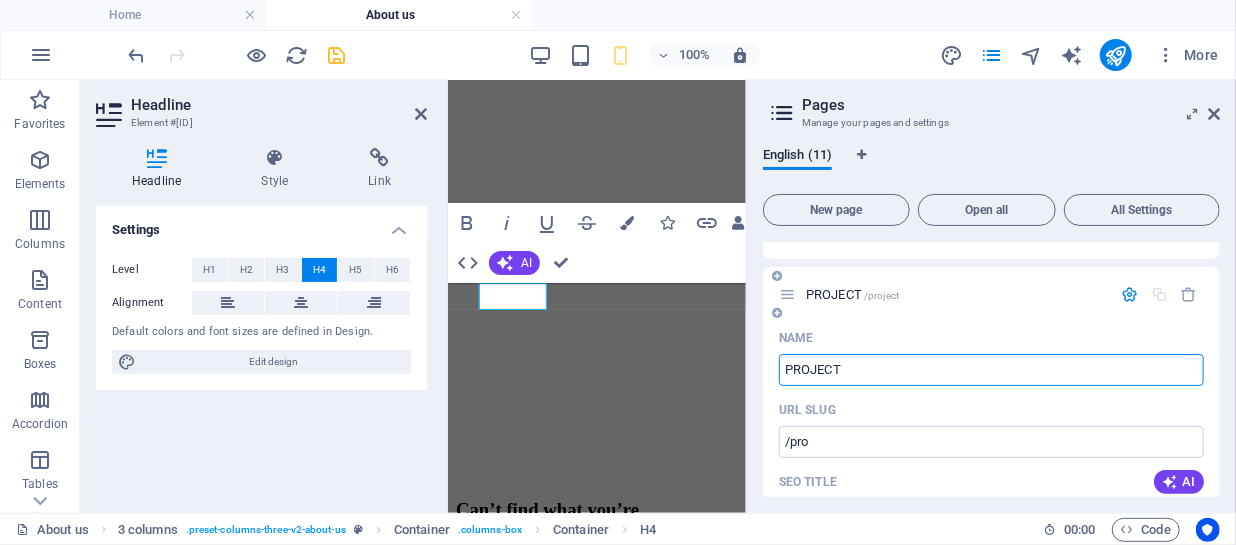 type on "PROJECT" 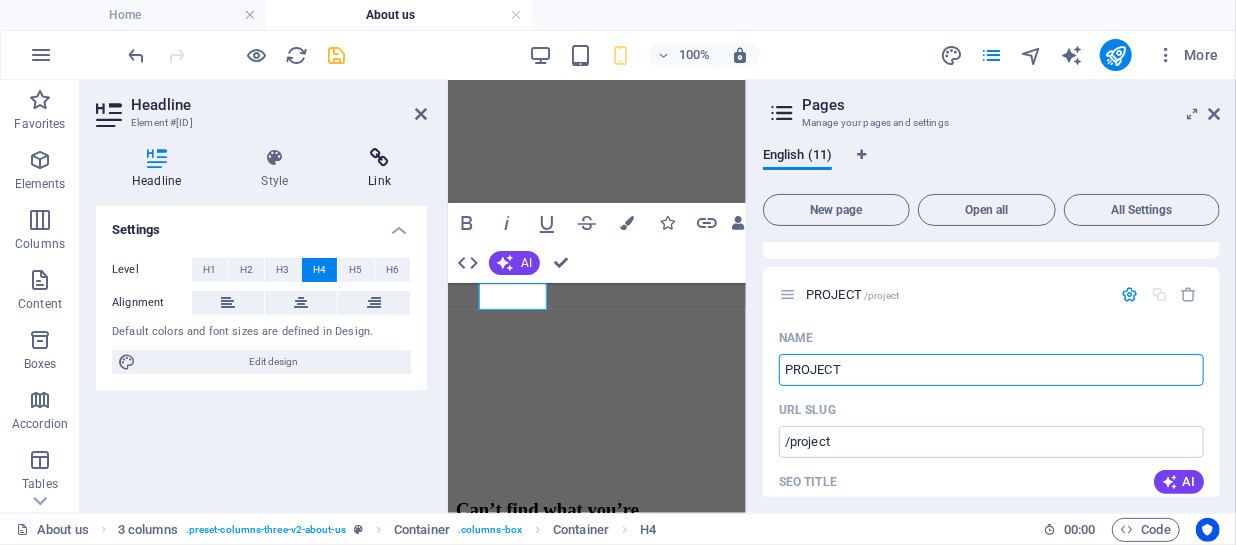 type on "PROJECT" 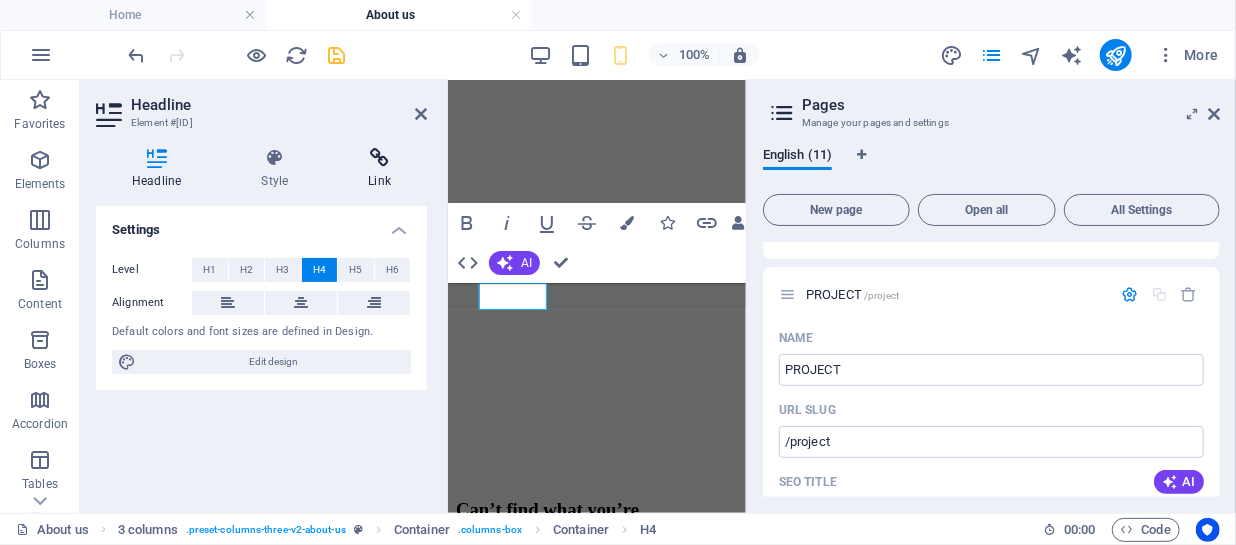 click on "Link" at bounding box center (379, 169) 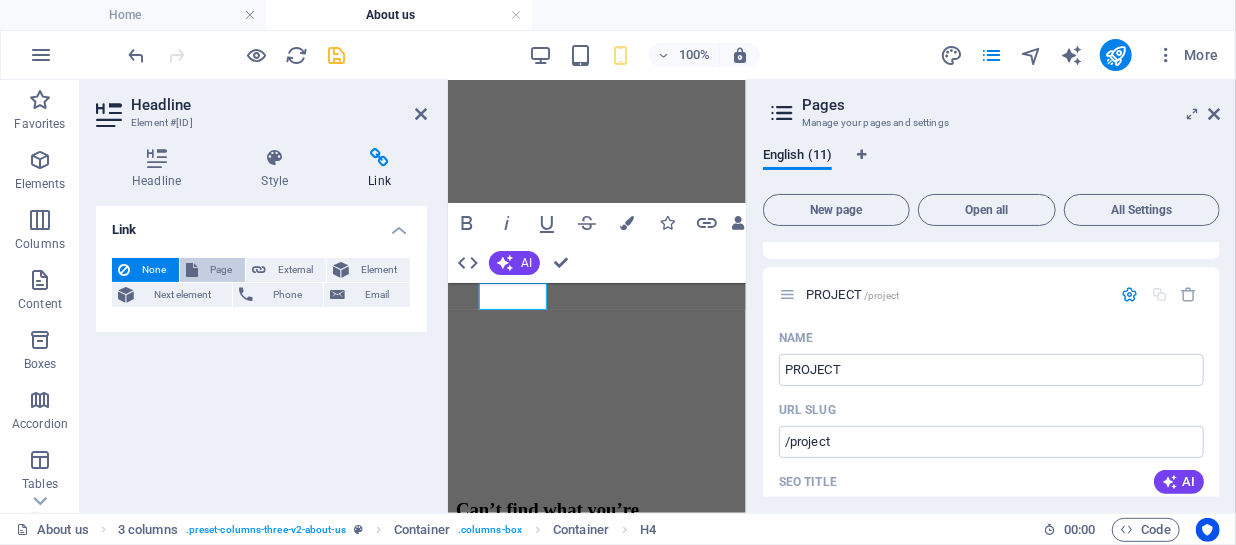 click on "Page" at bounding box center (221, 270) 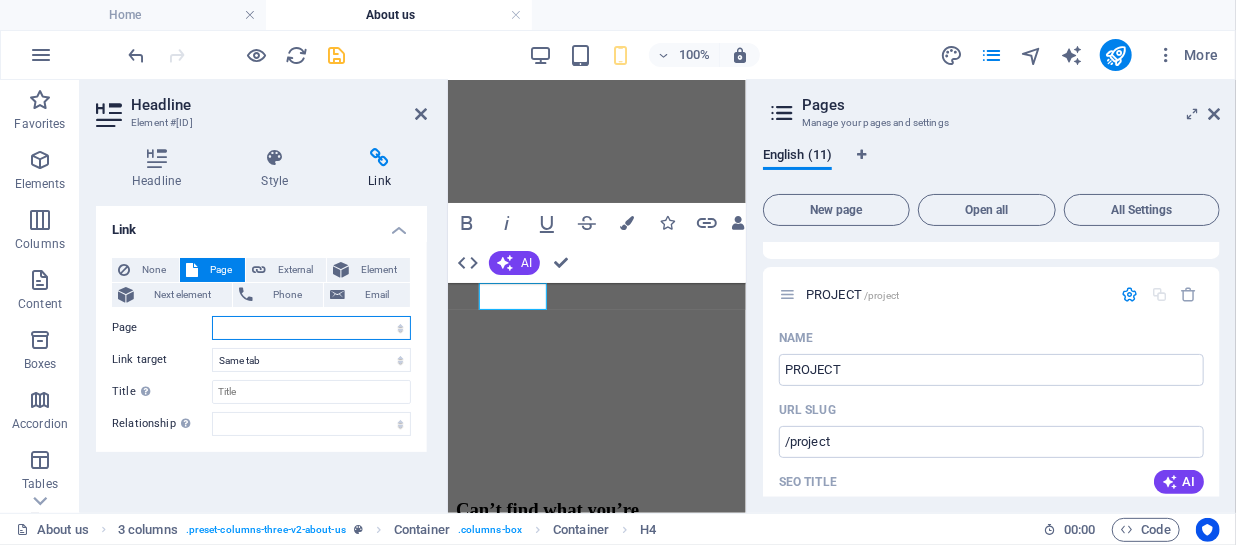 click on "Home About us Collection Production FAQ Contact Legal Notice Privacy Become A Partner News PROJECT" at bounding box center (311, 328) 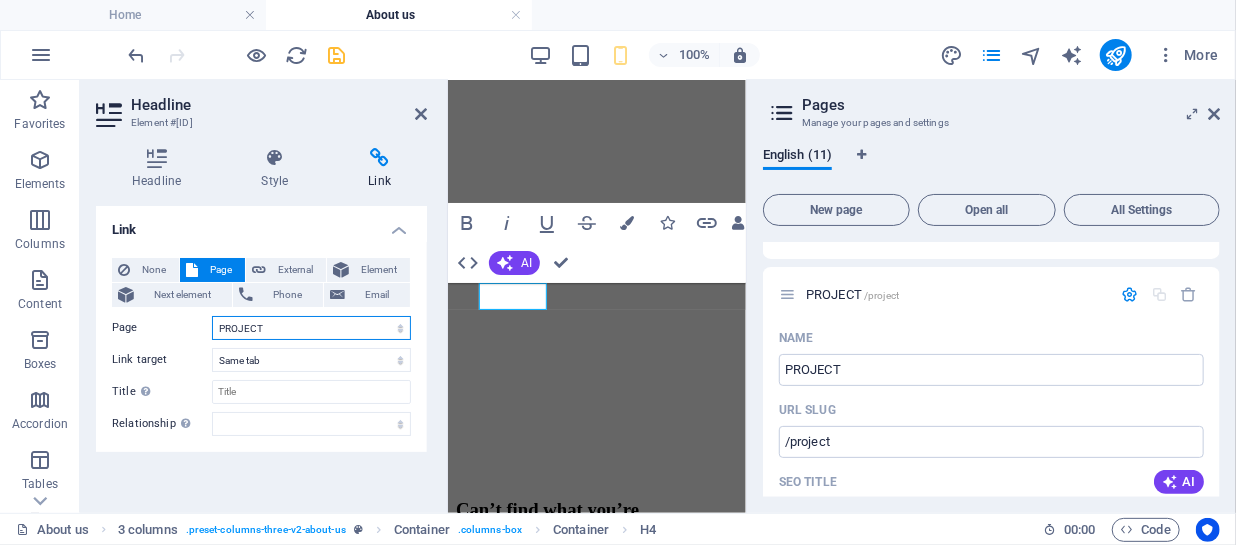 click on "Home About us Collection Production FAQ Contact Legal Notice Privacy Become A Partner News PROJECT" at bounding box center (311, 328) 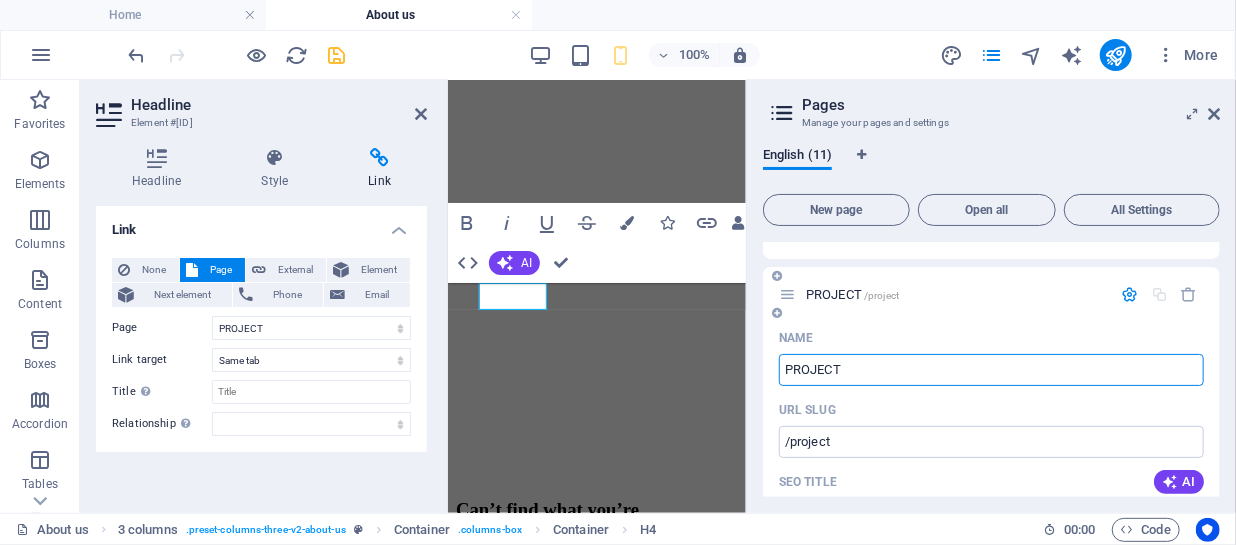 click on "PROJECT" at bounding box center [991, 370] 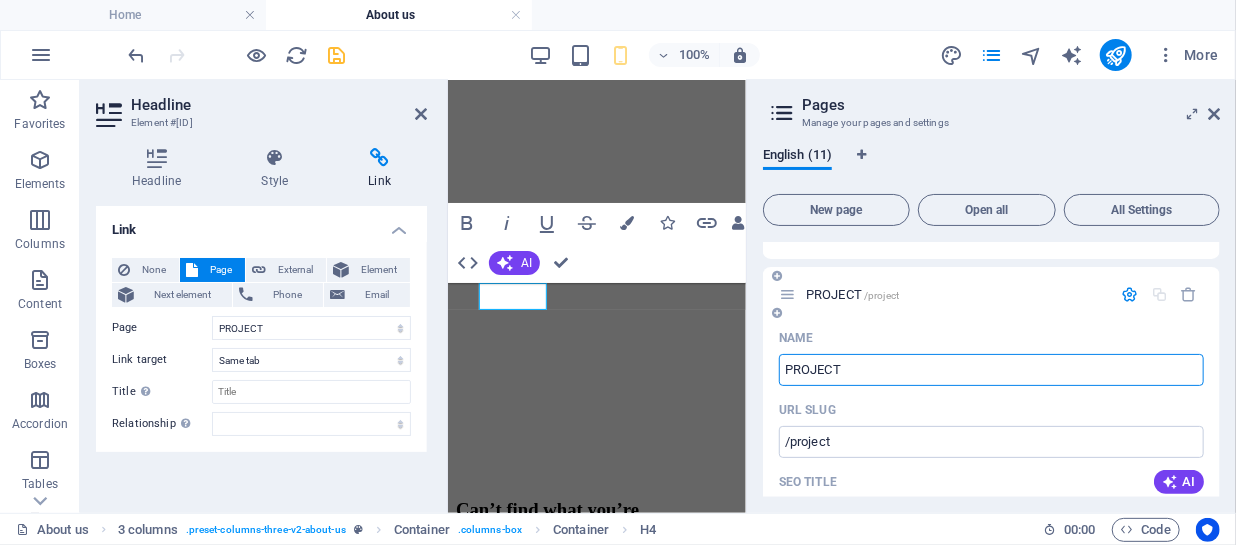 drag, startPoint x: 790, startPoint y: 365, endPoint x: 847, endPoint y: 368, distance: 57.07889 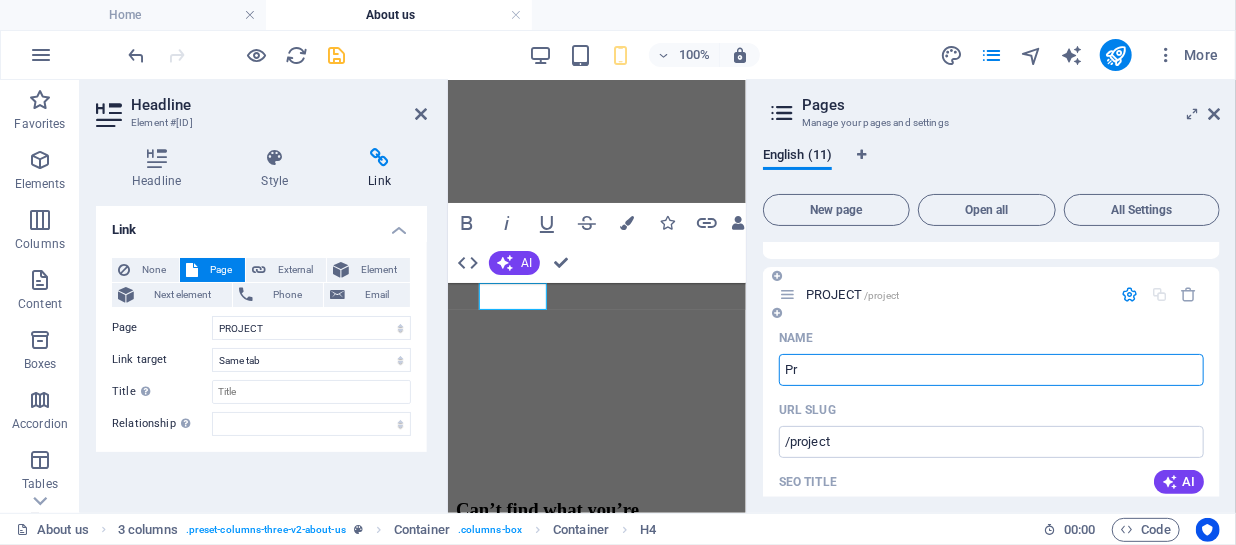 type on "Pr" 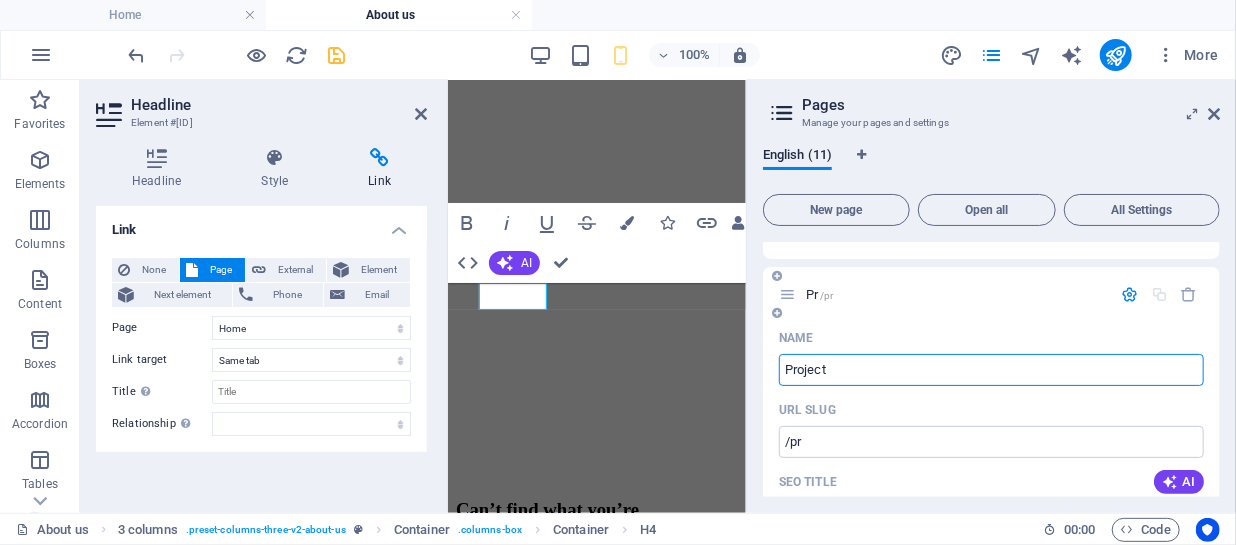 type on "Project" 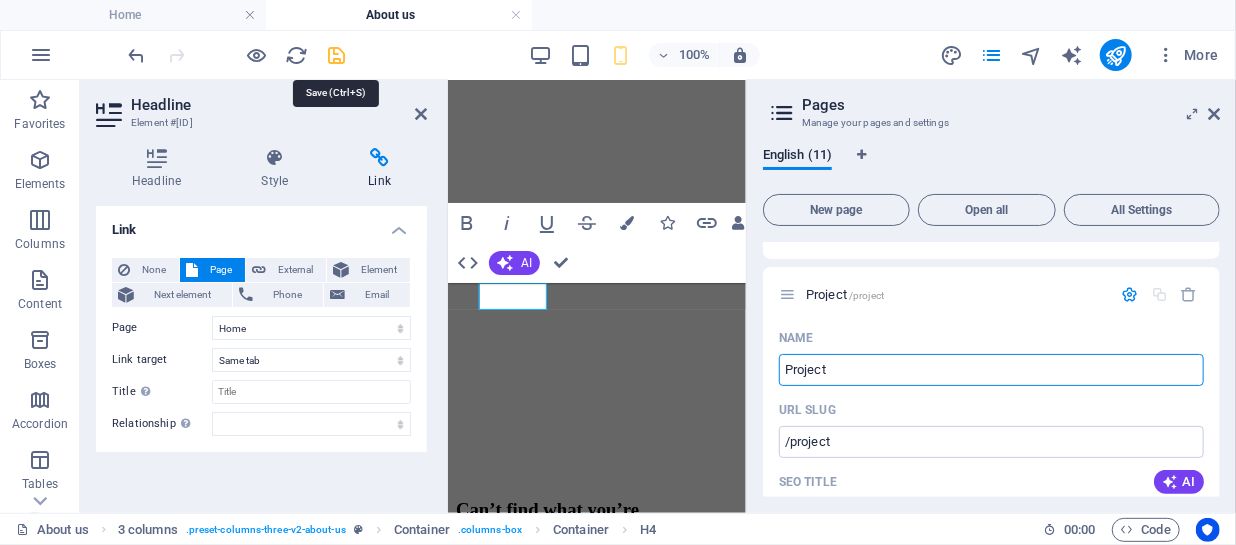 type on "Project" 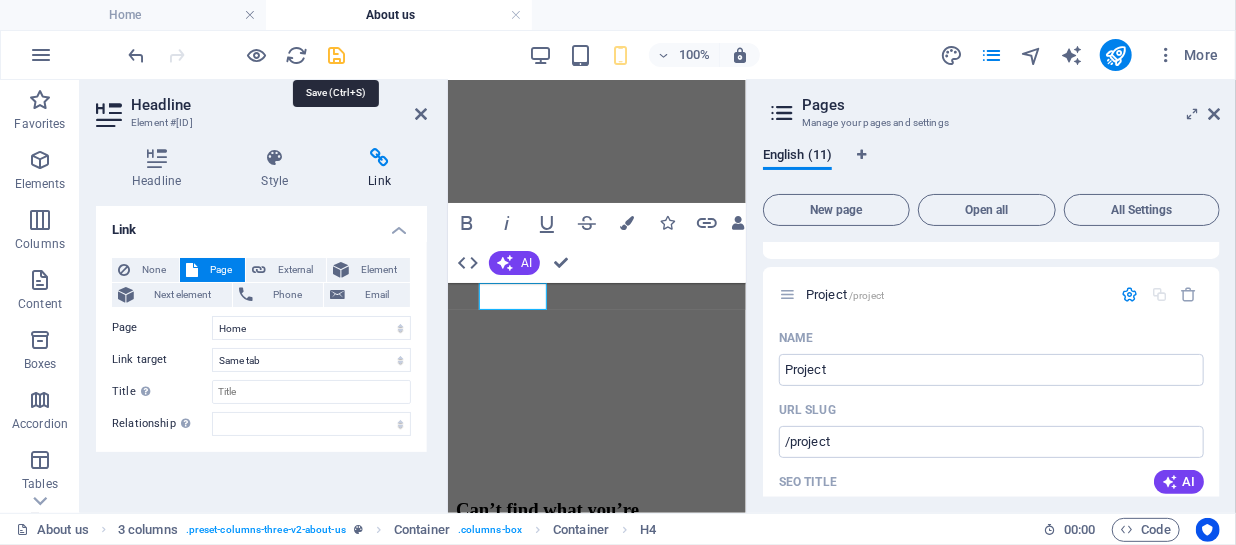 click at bounding box center (337, 55) 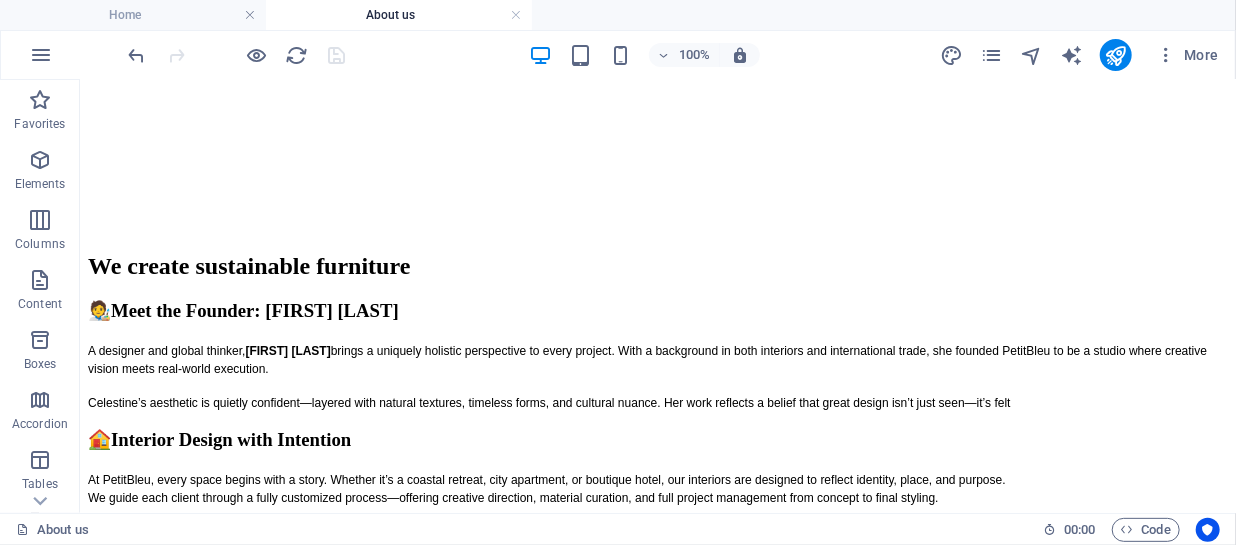 scroll, scrollTop: 1995, scrollLeft: 0, axis: vertical 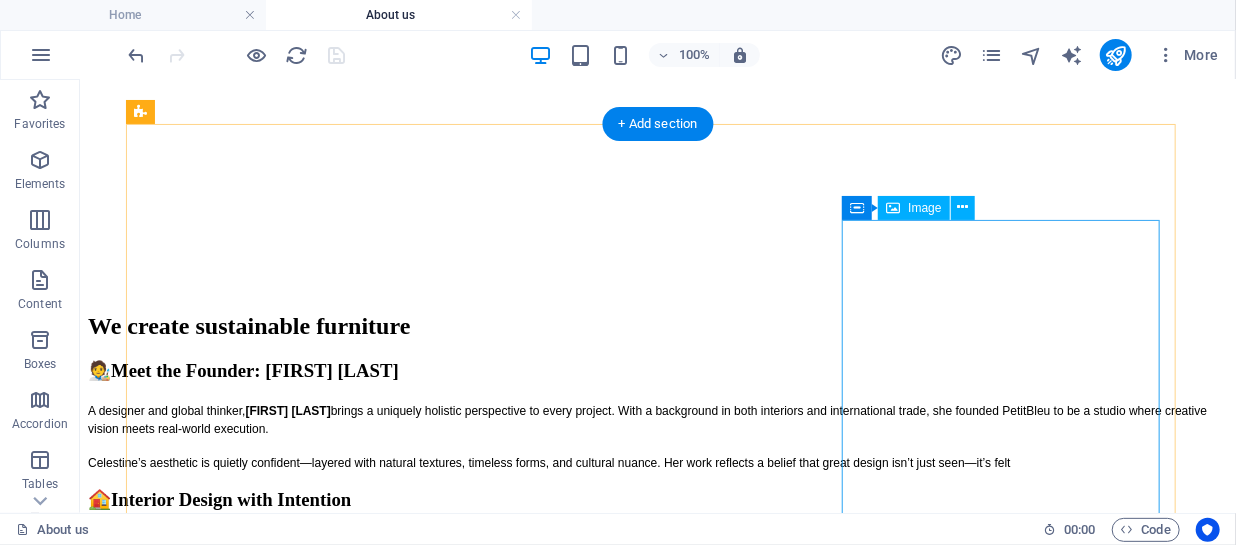click at bounding box center (657, 3828) 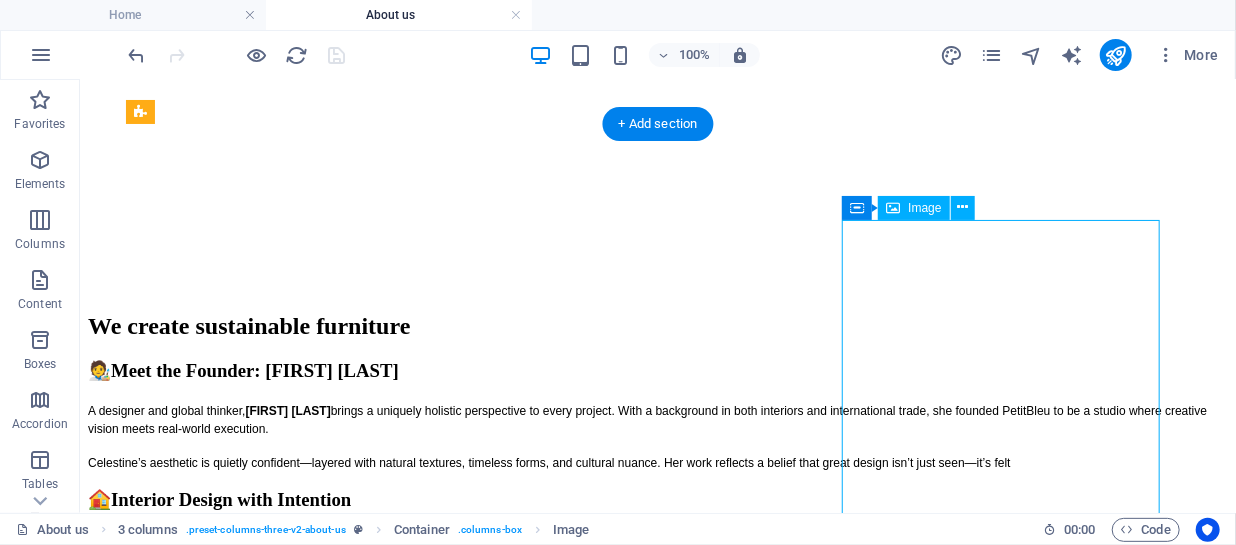 click at bounding box center [657, 3828] 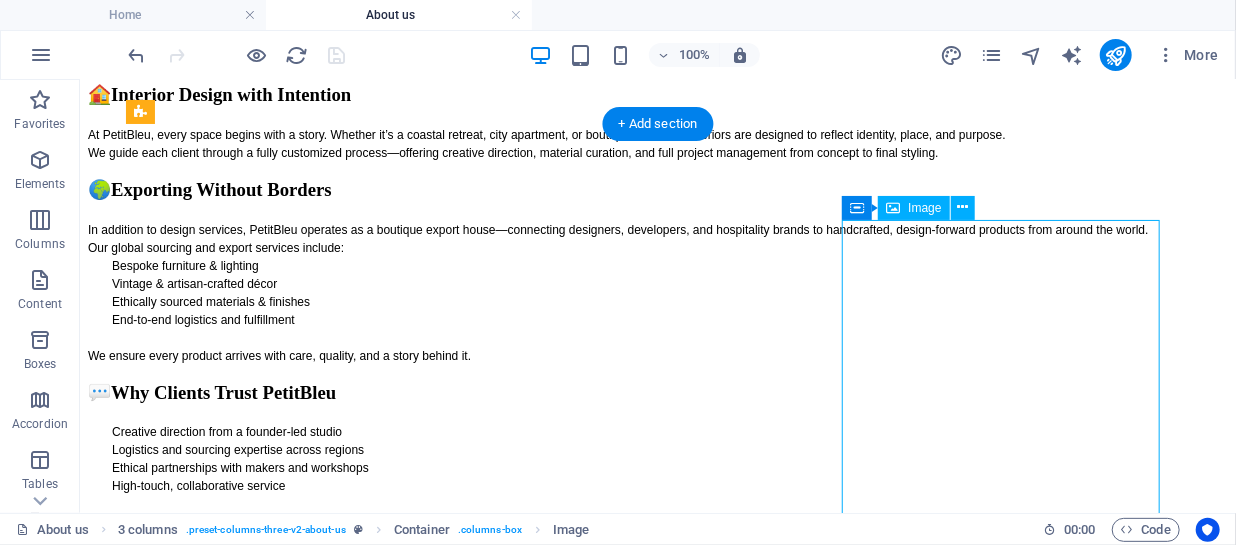 select on "%" 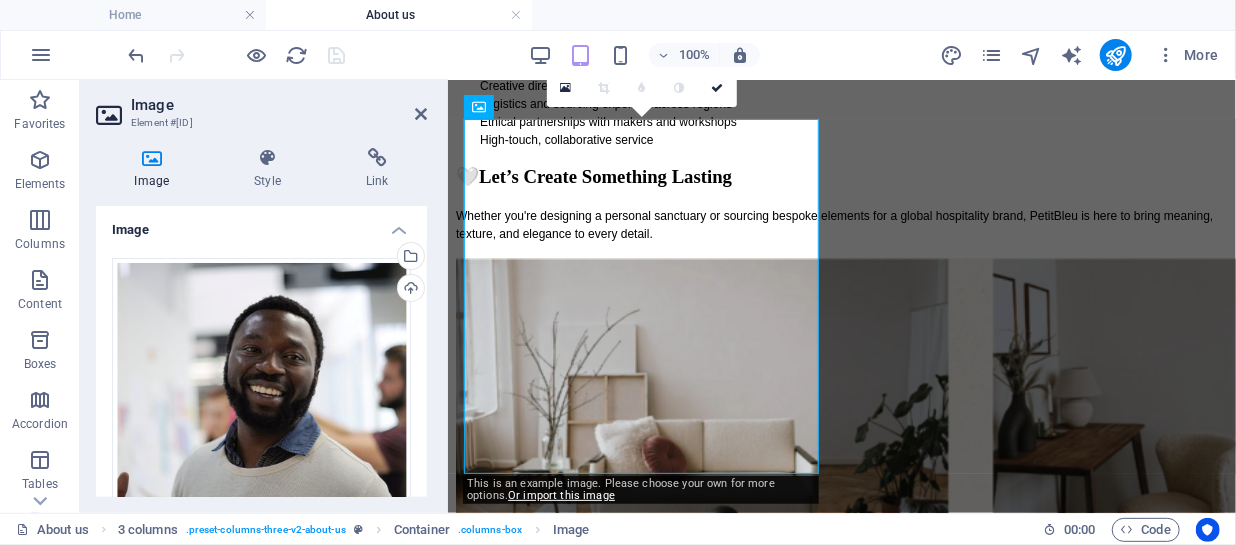 click at bounding box center [152, 158] 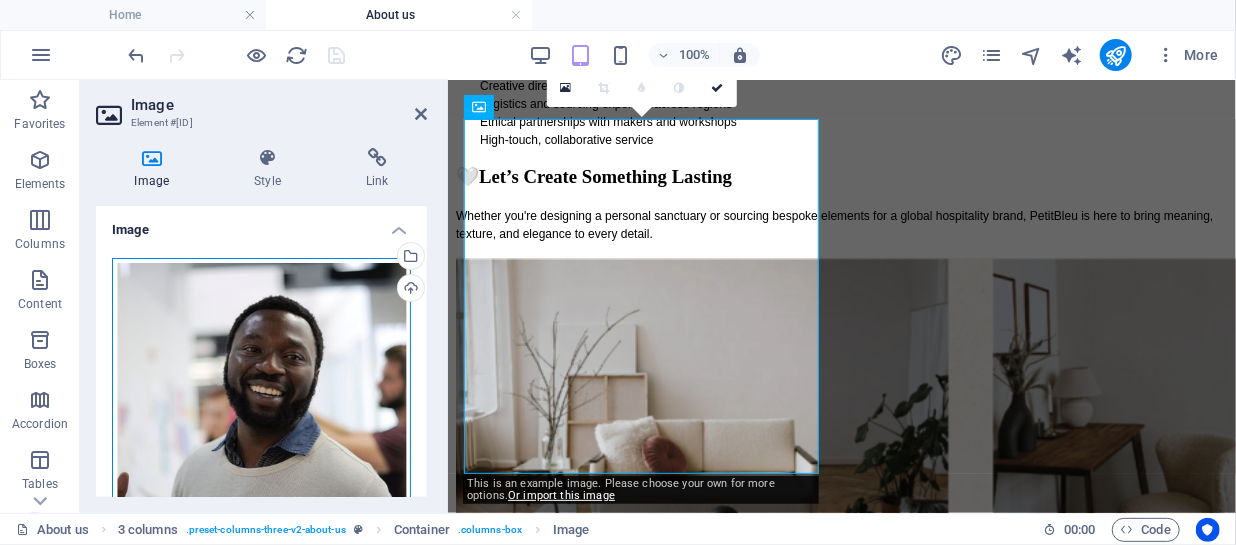 click on "Drag files here, click to choose files or select files from Files or our free stock photos & videos" at bounding box center (261, 407) 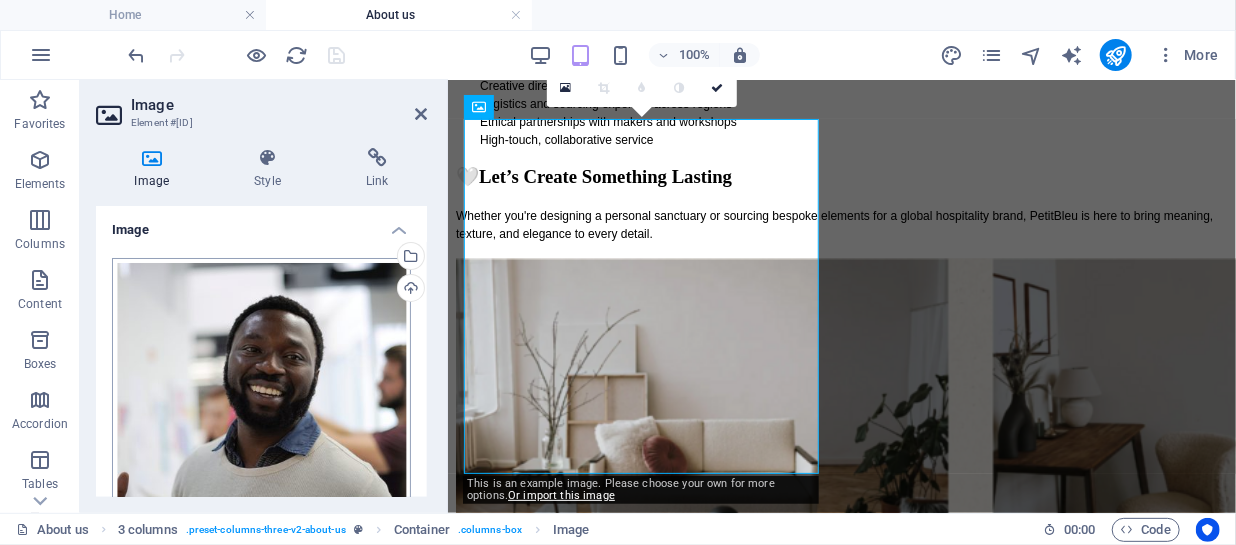scroll, scrollTop: 3100, scrollLeft: 0, axis: vertical 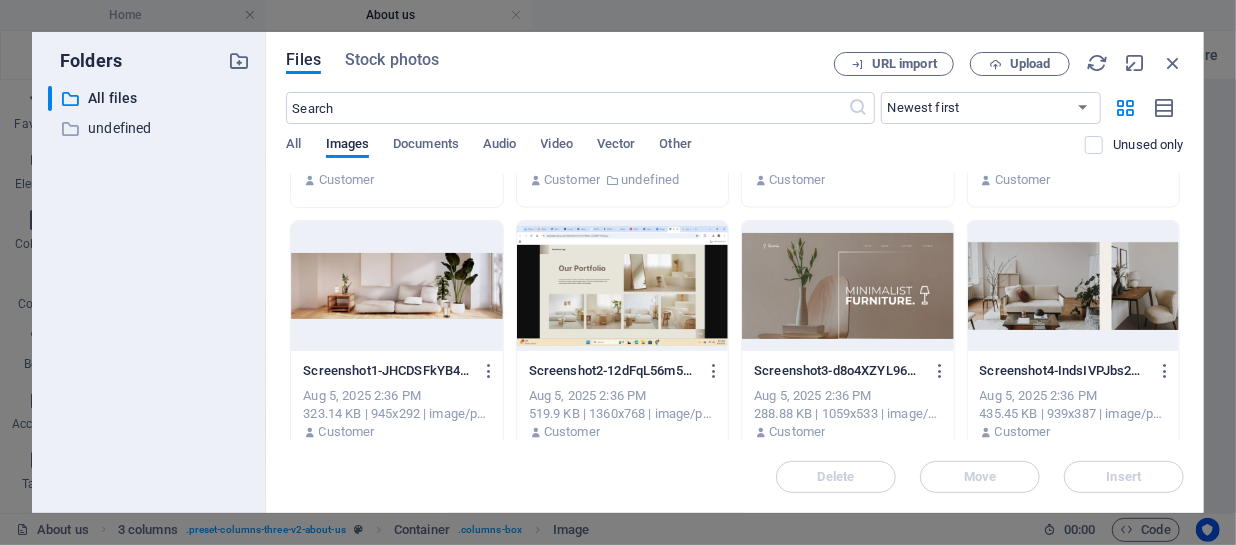 drag, startPoint x: 1185, startPoint y: 346, endPoint x: 1185, endPoint y: 363, distance: 17 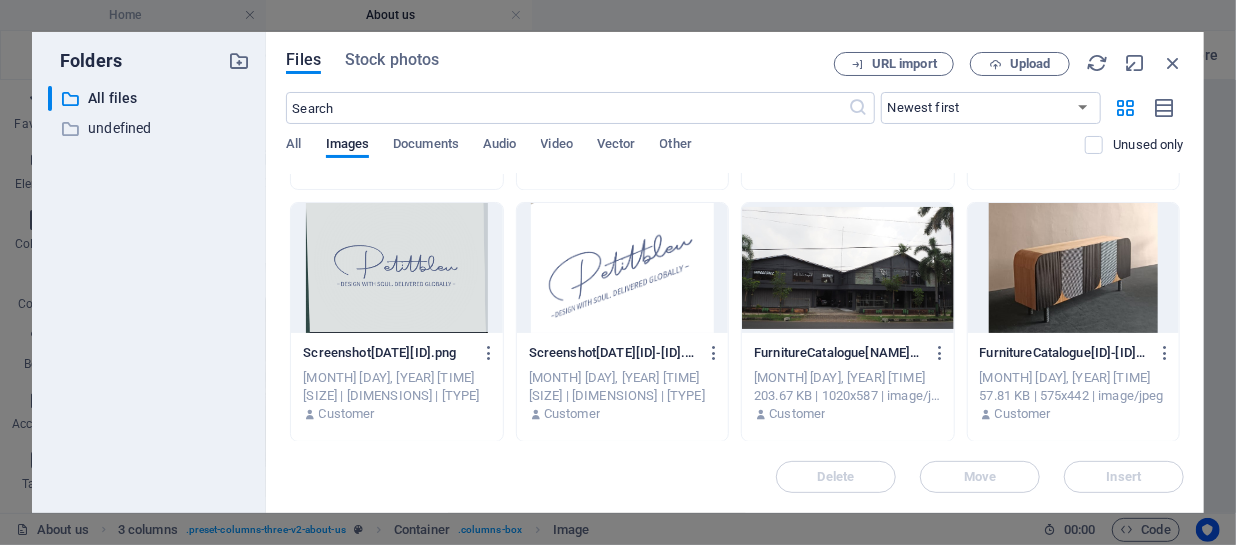 scroll, scrollTop: 2156, scrollLeft: 0, axis: vertical 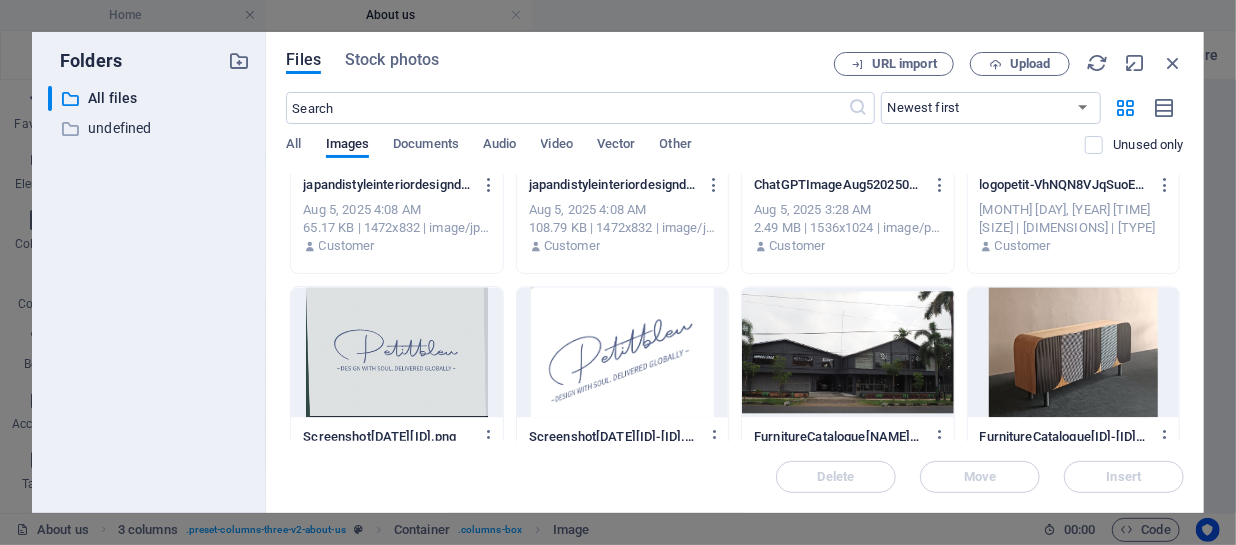 click on "[NAME][ID].jpg [NAME][ID].jpg [DATE] [TIME] [SIZE] | [DIMENSIONS] | [TYPE] Customer [NAME][ID].jpg [NAME][ID].jpg [DATE] [TIME] [SIZE] | [DIMENSIONS] | [TYPE] Customer [NAME][ID].jpg [NAME][ID].jpg [DATE] [TIME] [SIZE] | [DIMENSIONS] | [TYPE] Customer [NAME][ID].jpg [NAME][ID].jpg [DATE] [TIME] [SIZE] | [DIMENSIONS] | [TYPE] Customer [NAME][ID].jpg [NAME][ID].jpg [DATE] [TIME] [SIZE] | [DIMENSIONS] | [TYPE] Customer [NAME][ID].jpg [NAME][ID].jpg [DATE] [TIME] [SIZE] | [DIMENSIONS] | [TYPE] Customer [NAME][ID].jpg [NAME][ID].jpg [DATE] [TIME] [SIZE] | [DIMENSIONS] | [TYPE] Customer [NAME][ID].jpg [NAME][ID].jpg [DATE] [TIME] [SIZE] | [DIMENSIONS] | [TYPE] Customer [NAME][ID].jpg [NAME][ID].jpg Customer" at bounding box center (735, -728) 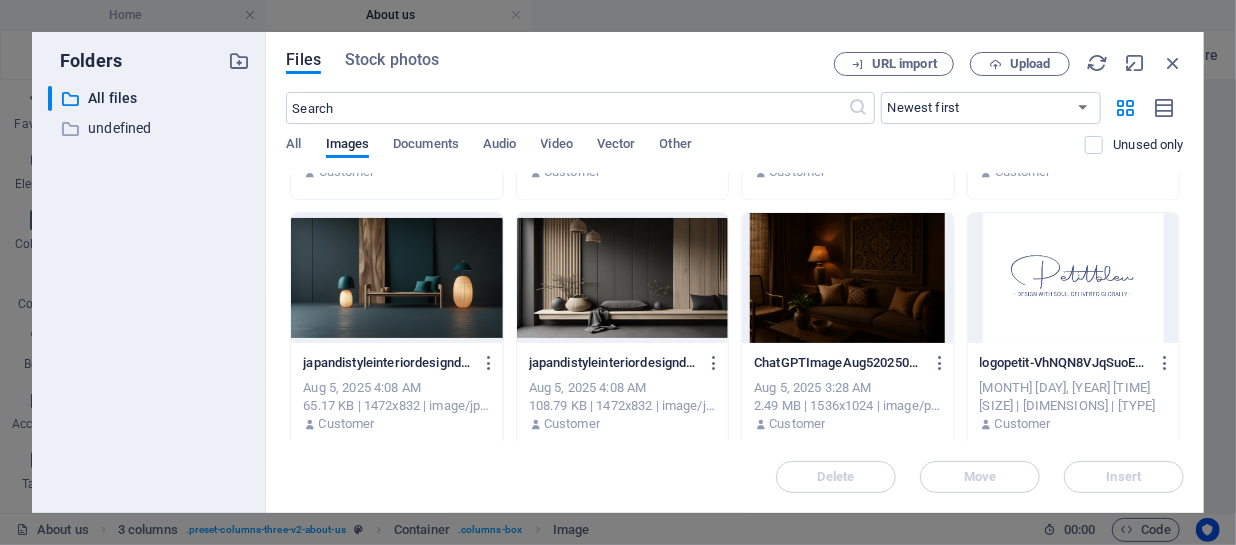 scroll, scrollTop: 2240, scrollLeft: 0, axis: vertical 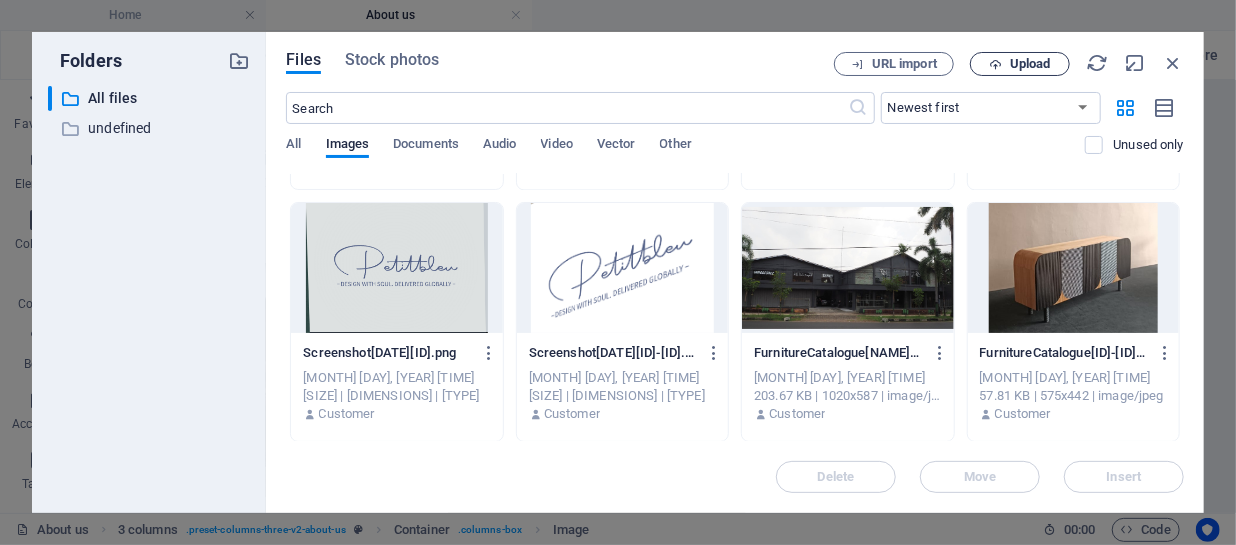 click on "Upload" at bounding box center [1030, 64] 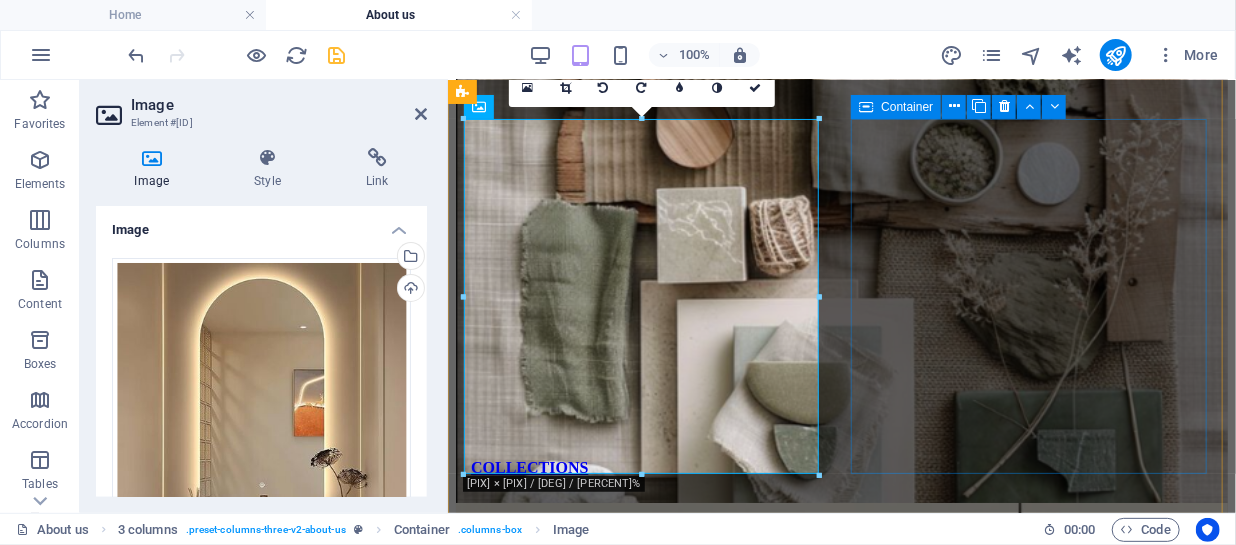 scroll, scrollTop: 2400, scrollLeft: 0, axis: vertical 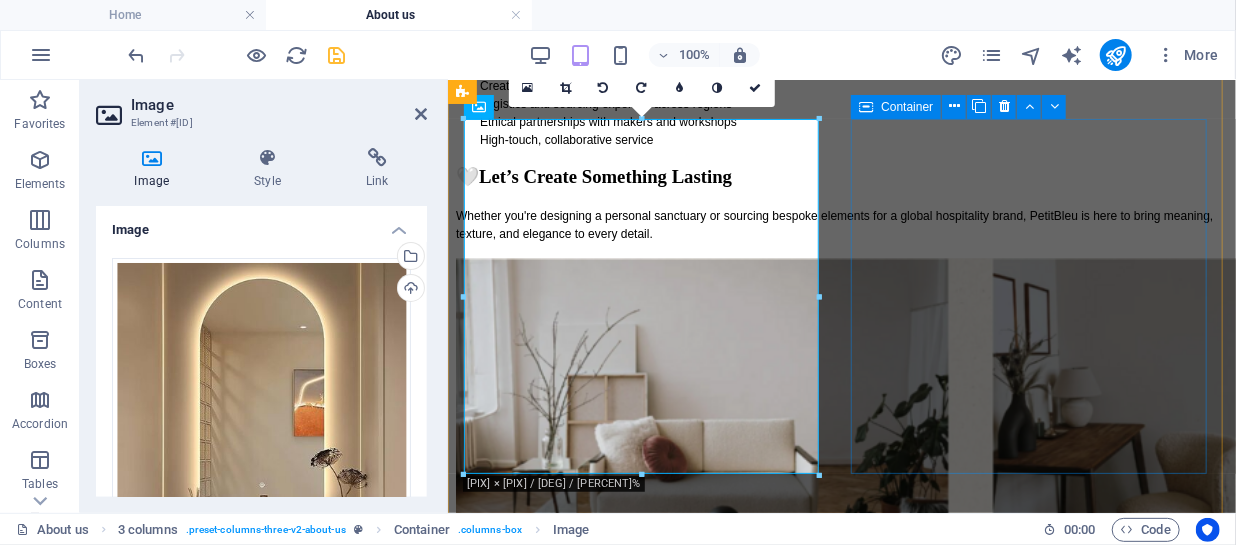 click on "[FIRST] [LAST] Marketing" at bounding box center (841, 2325) 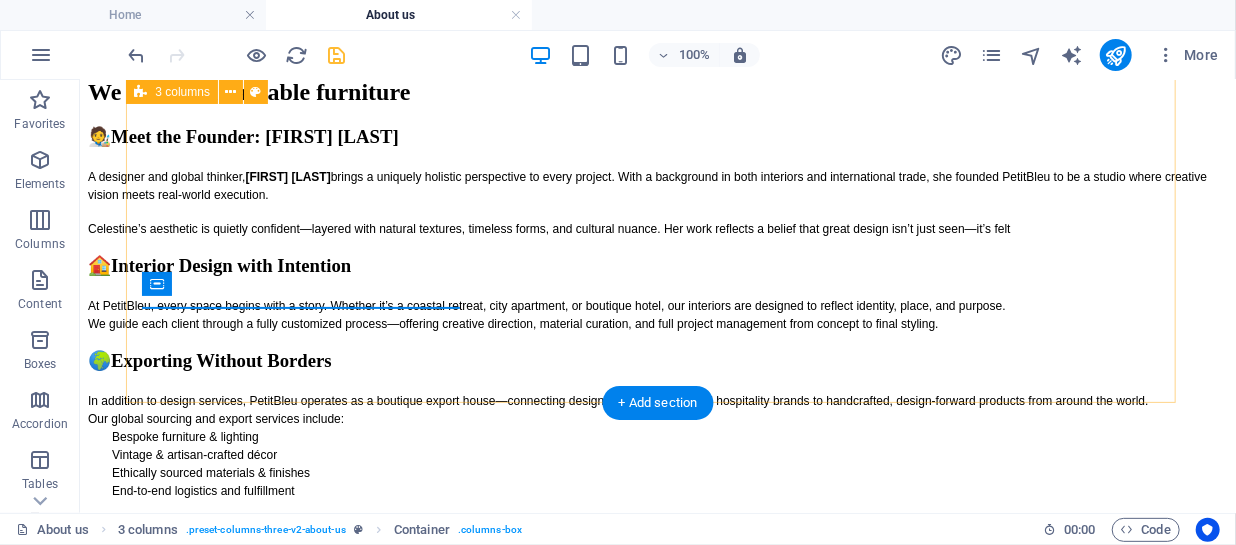 scroll, scrollTop: 2270, scrollLeft: 0, axis: vertical 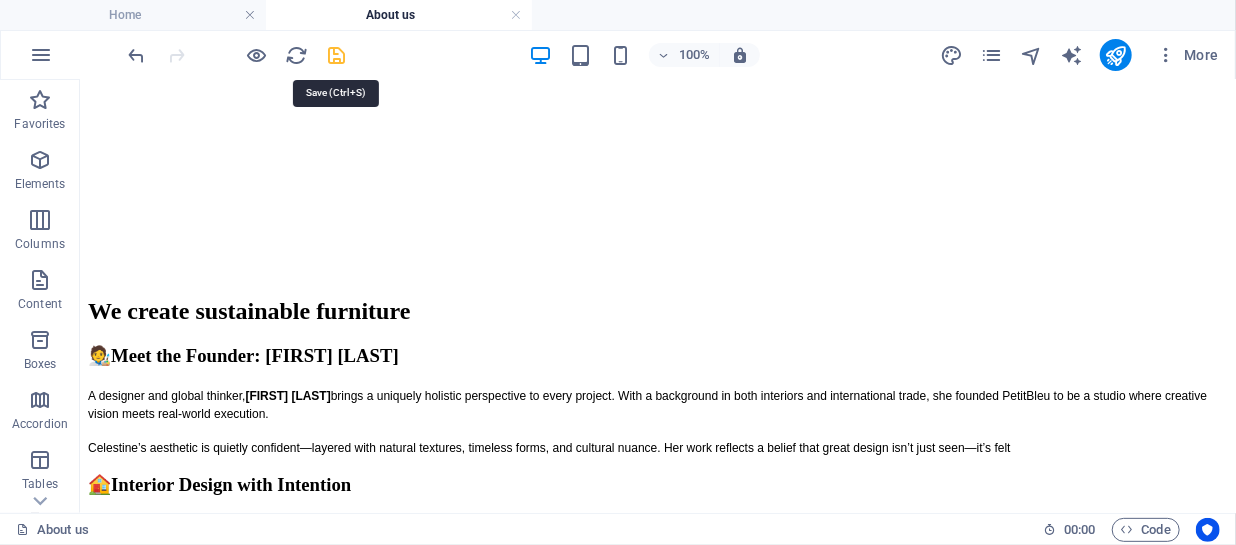 click at bounding box center (337, 55) 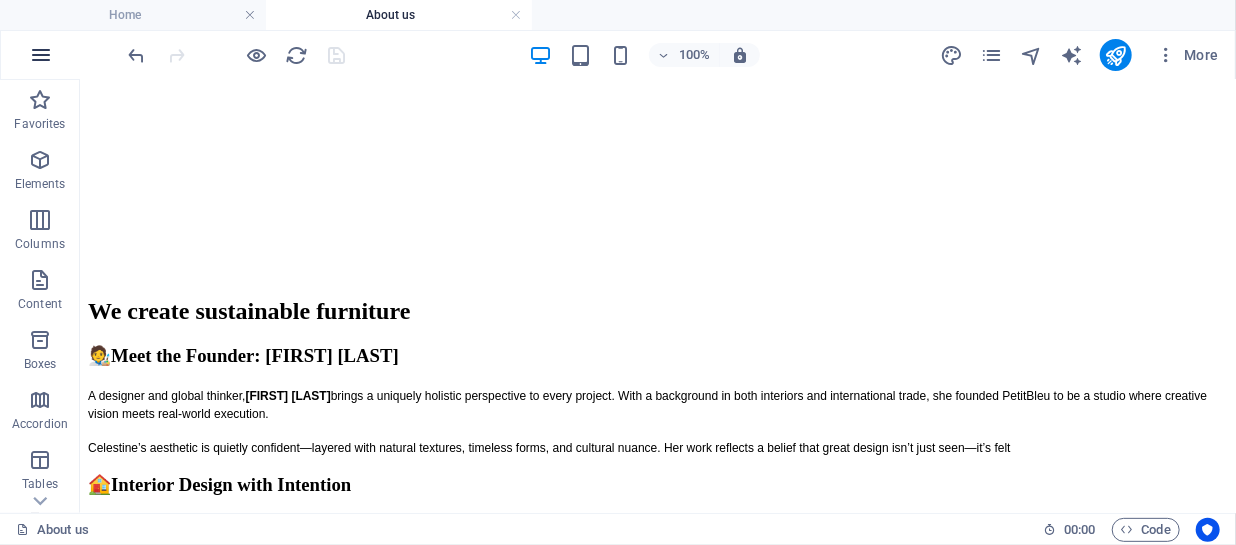 click at bounding box center (41, 55) 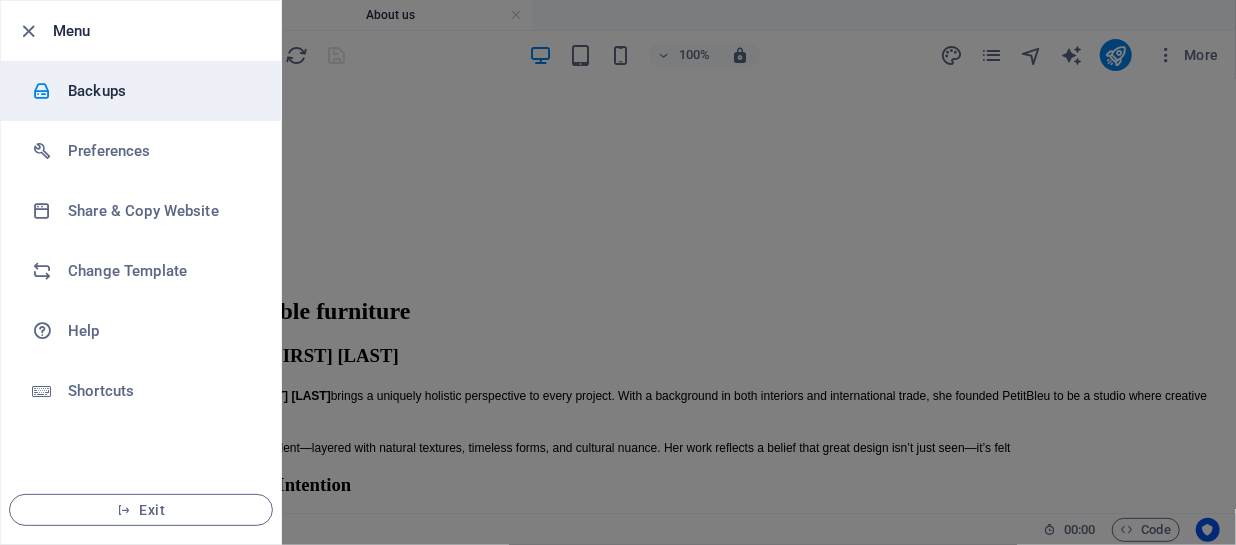 click on "Backups" at bounding box center (160, 91) 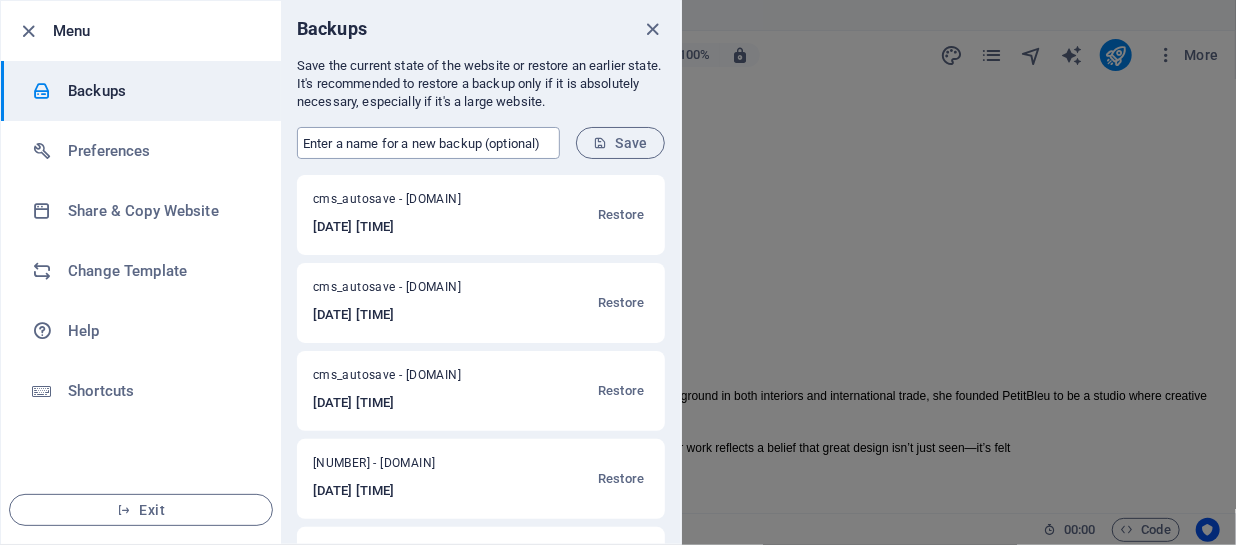 click at bounding box center [428, 143] 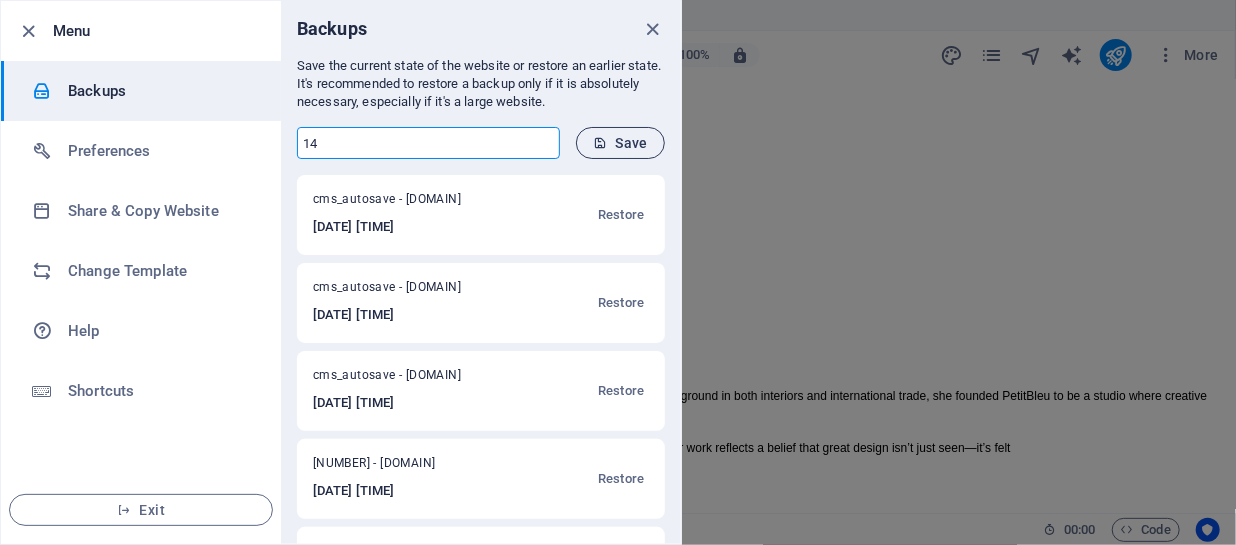 type on "14" 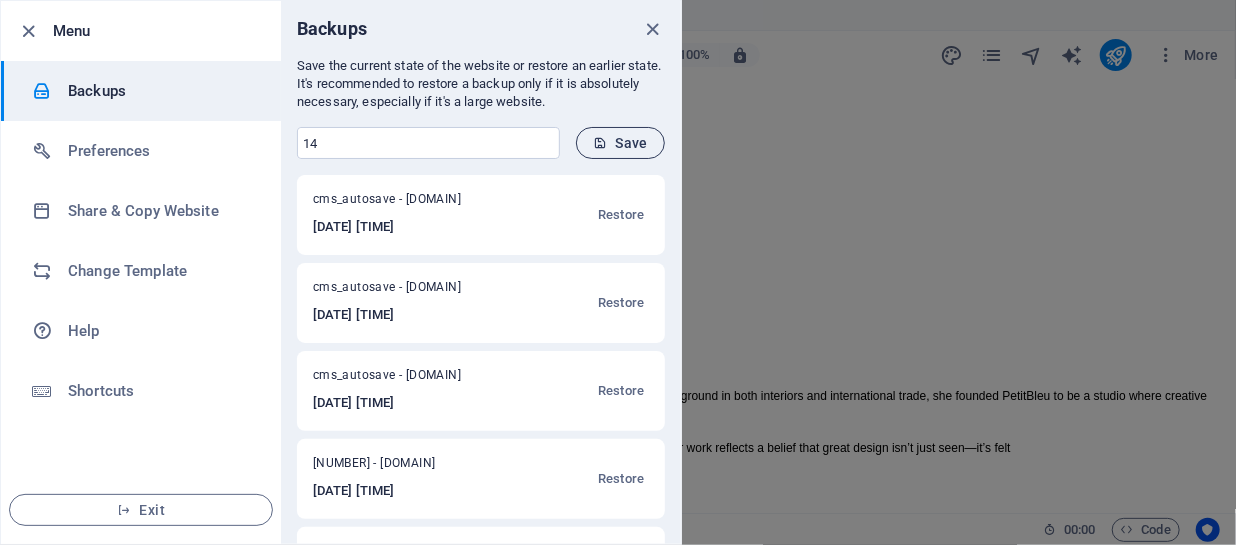 click on "Save" at bounding box center (620, 143) 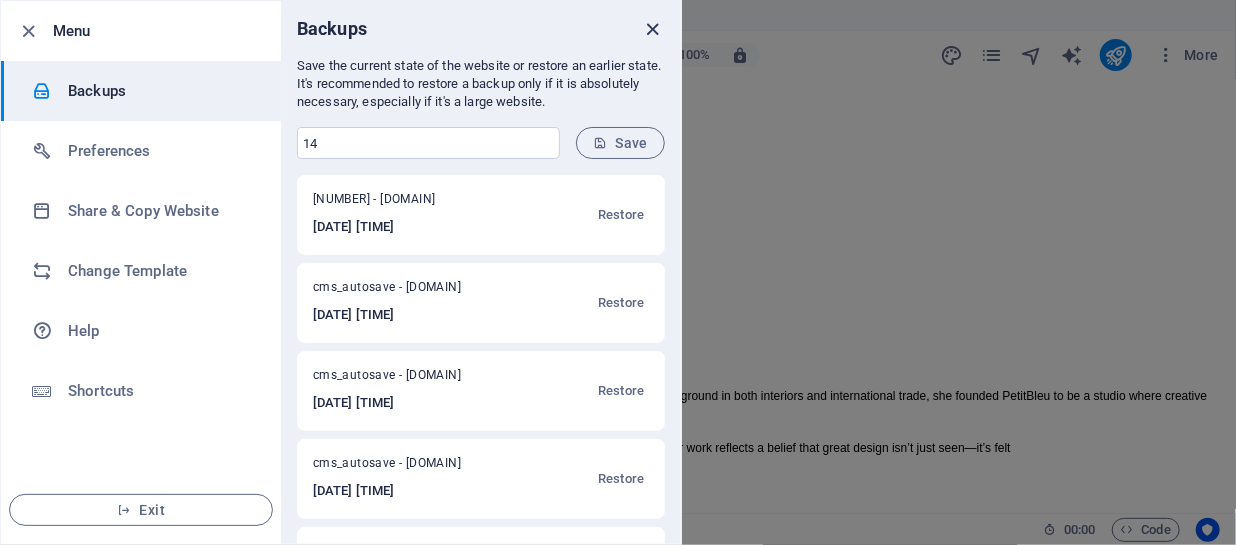 click at bounding box center (653, 29) 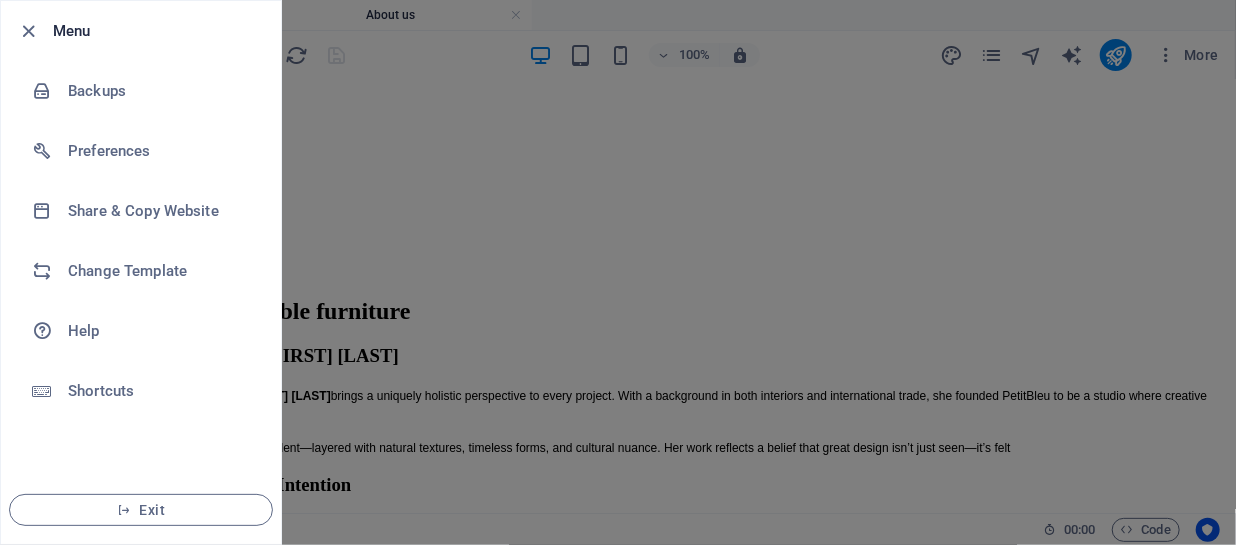 click at bounding box center [618, 272] 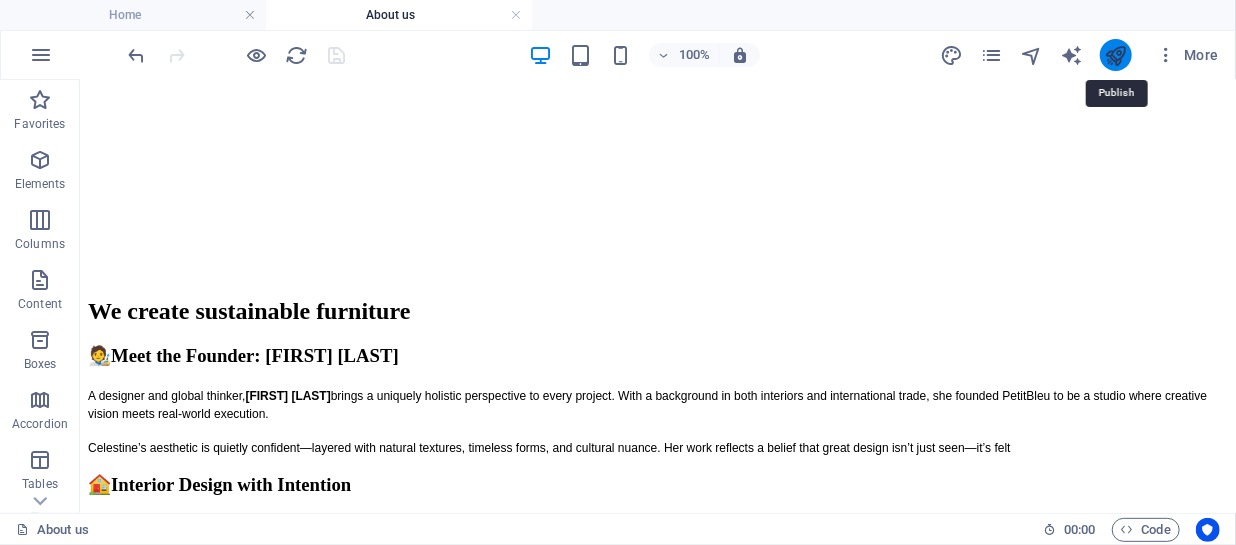click at bounding box center [1115, 55] 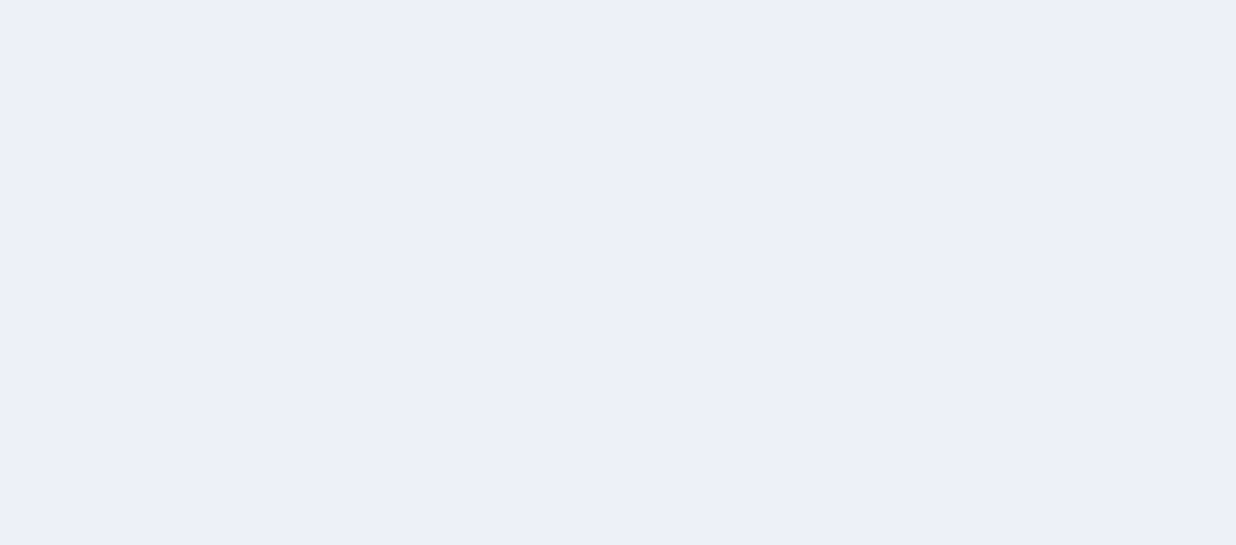 scroll, scrollTop: 0, scrollLeft: 0, axis: both 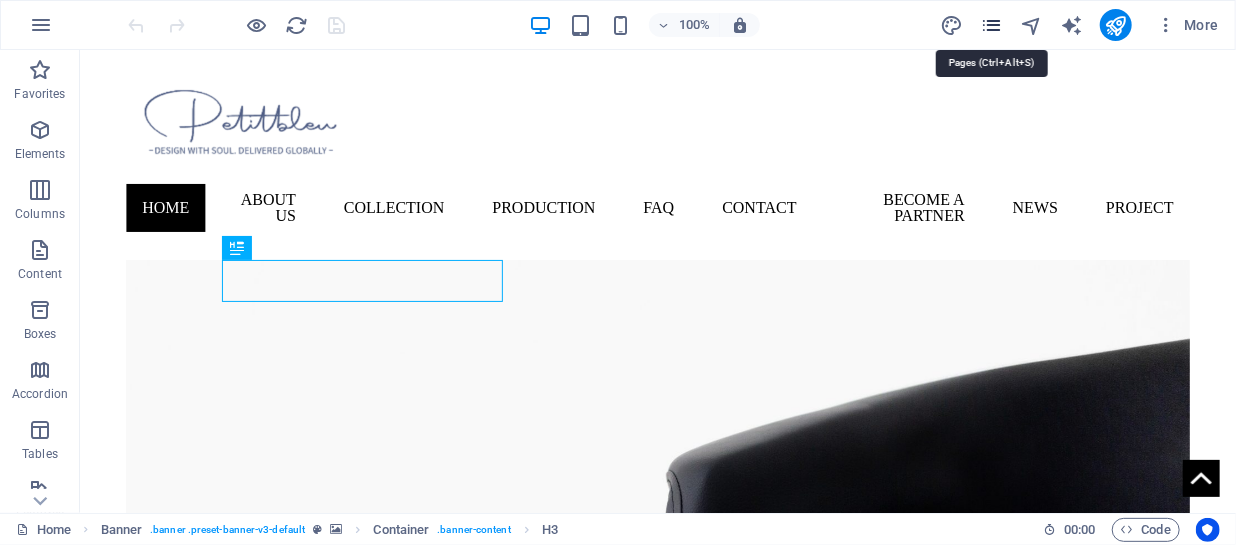 click at bounding box center (991, 25) 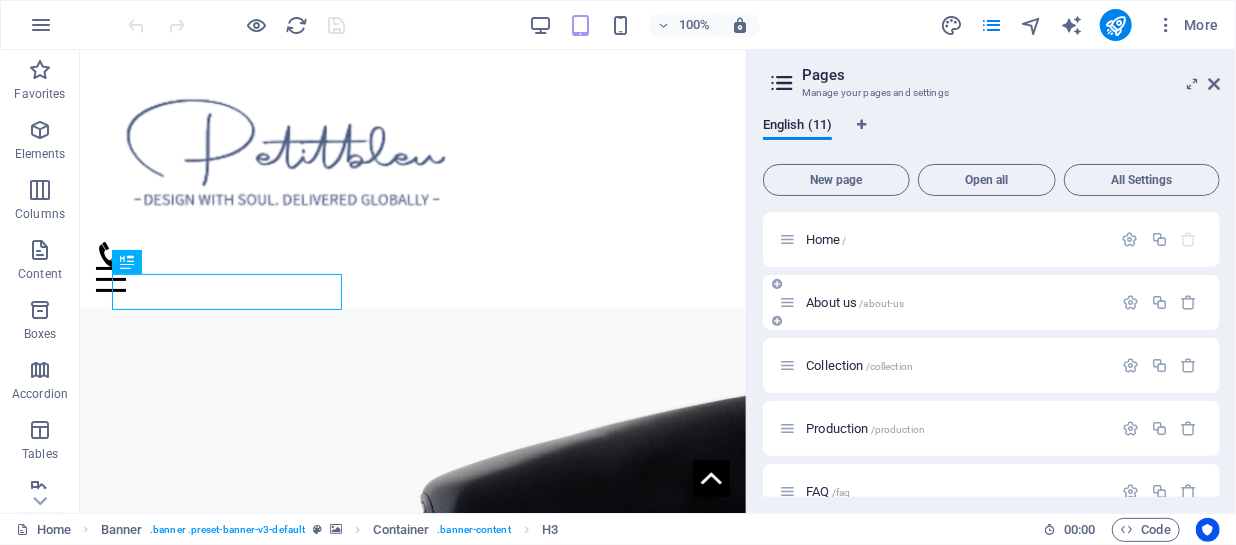 click on "About us /about-us" at bounding box center [956, 302] 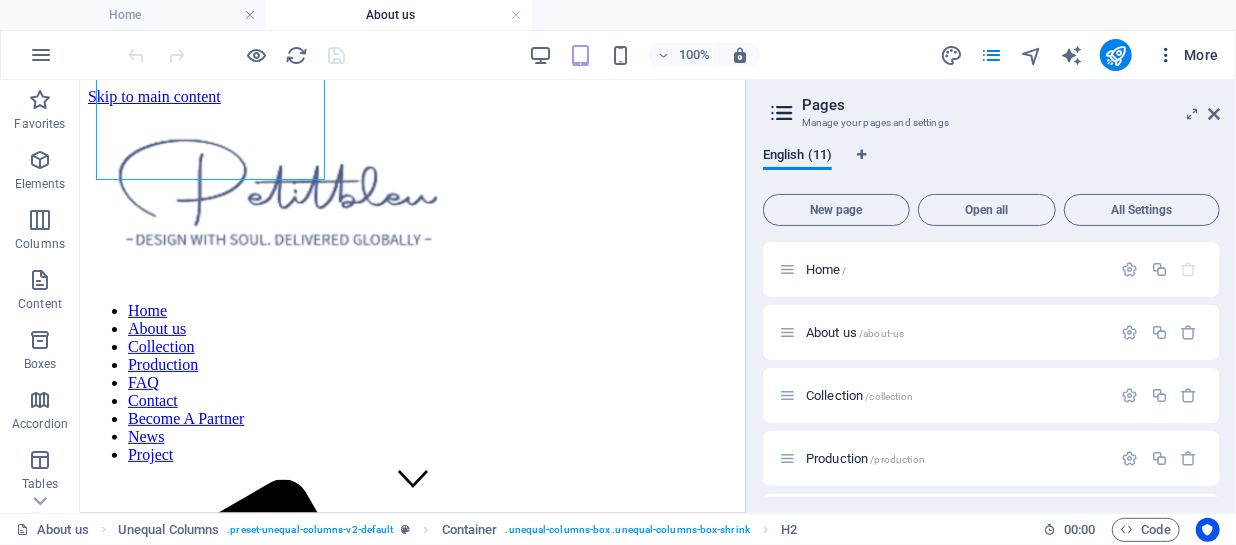 scroll, scrollTop: 563, scrollLeft: 0, axis: vertical 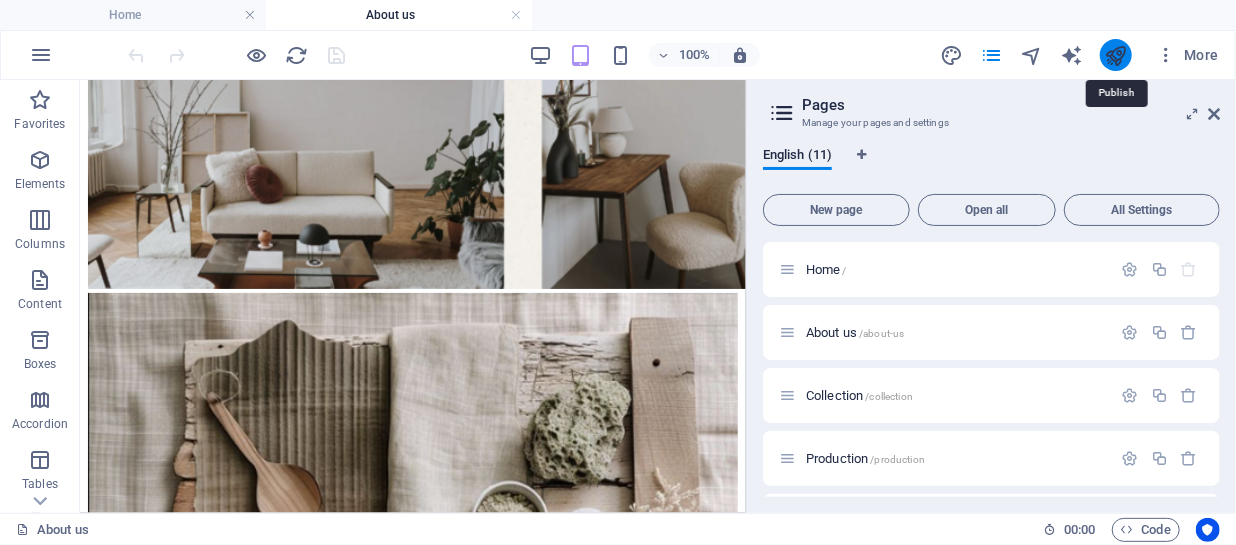 click at bounding box center (1115, 55) 